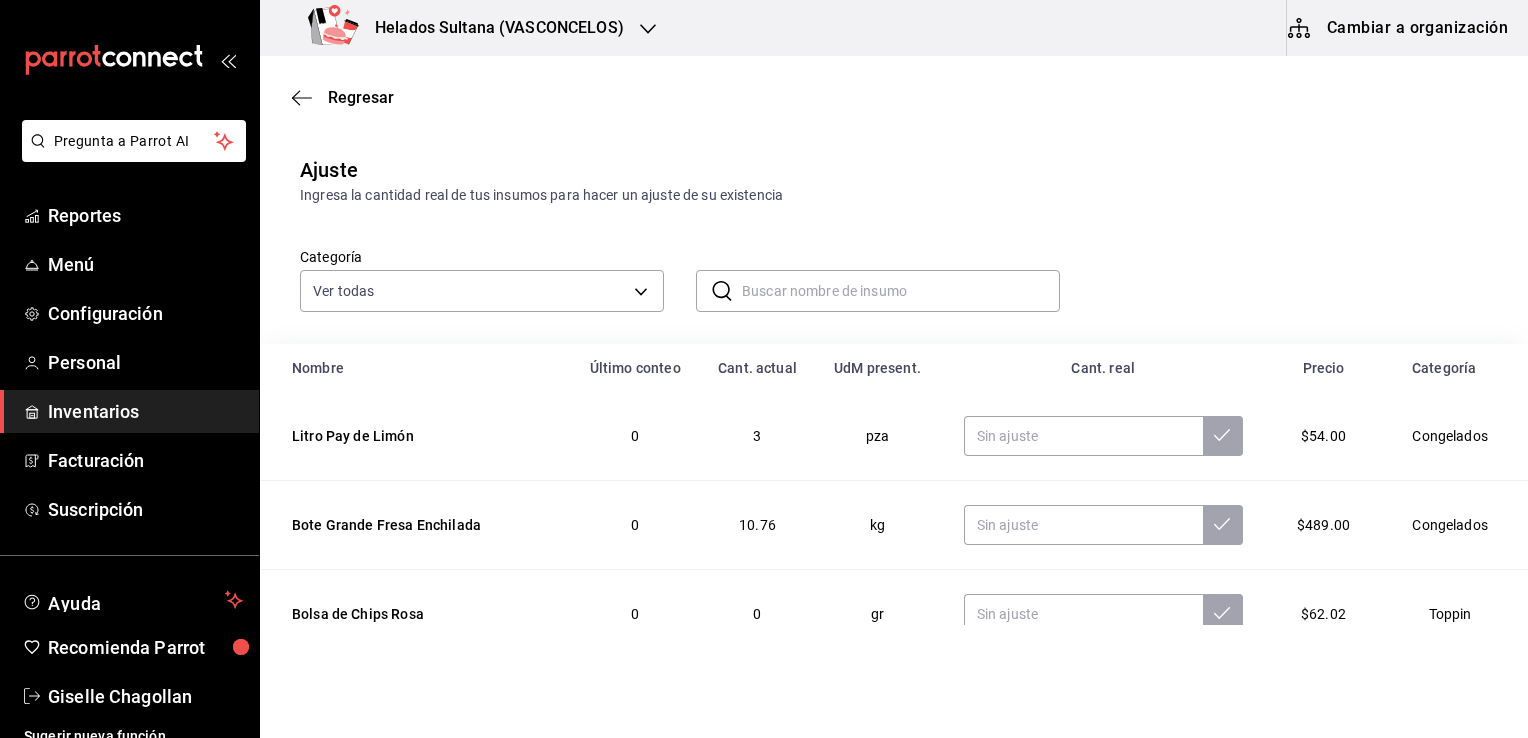 scroll, scrollTop: 0, scrollLeft: 0, axis: both 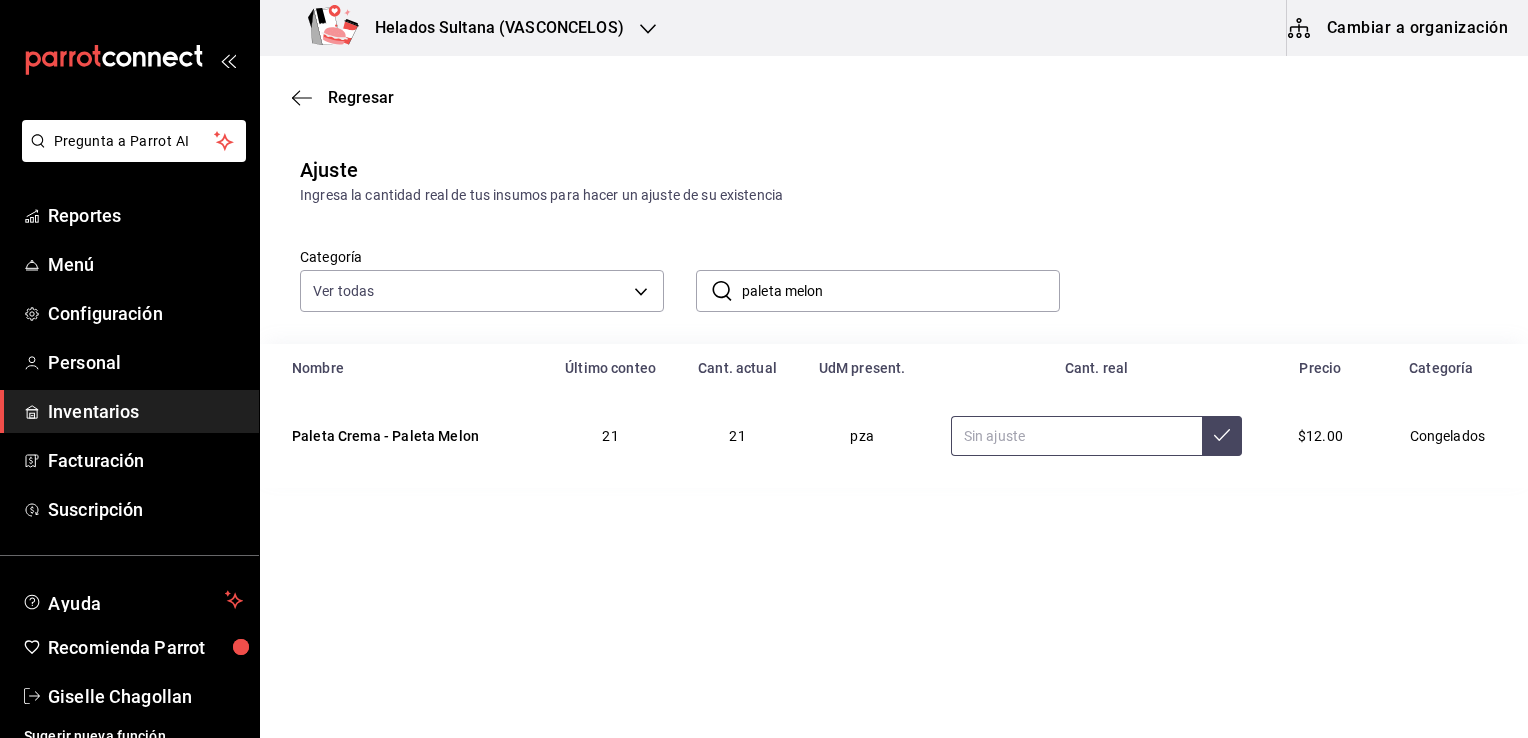 click at bounding box center (1076, 436) 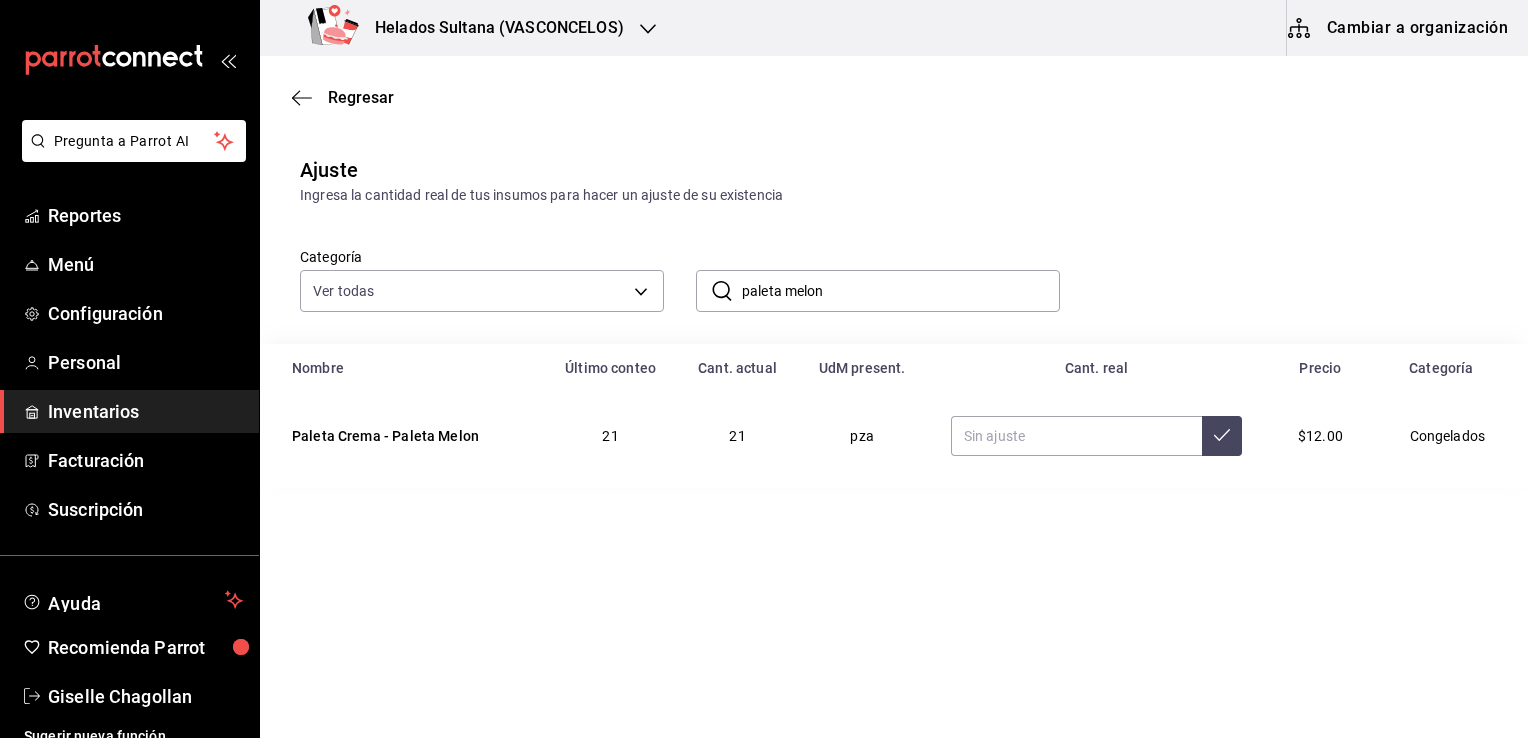 click on "paleta melon" at bounding box center (901, 291) 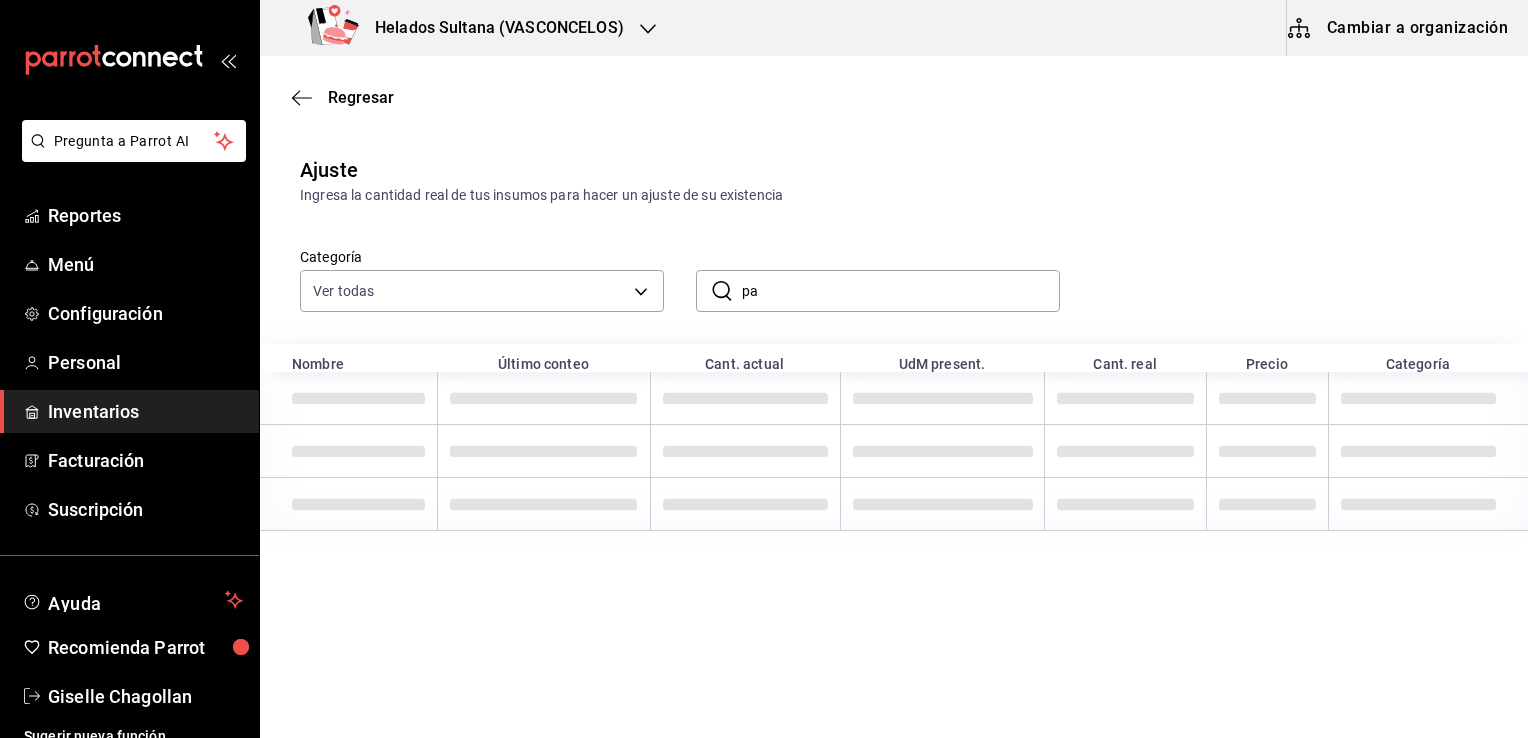 type on "p" 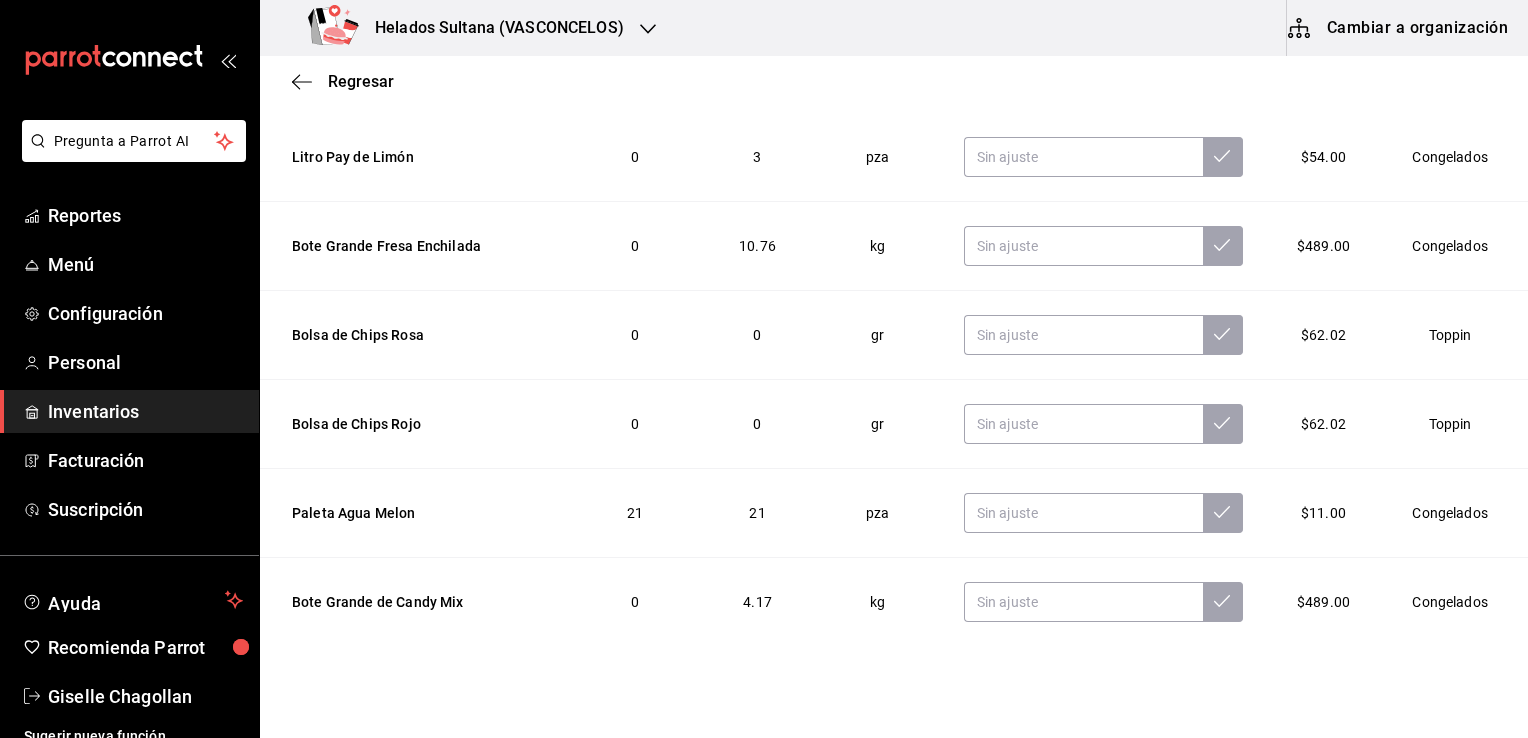 scroll, scrollTop: 331, scrollLeft: 0, axis: vertical 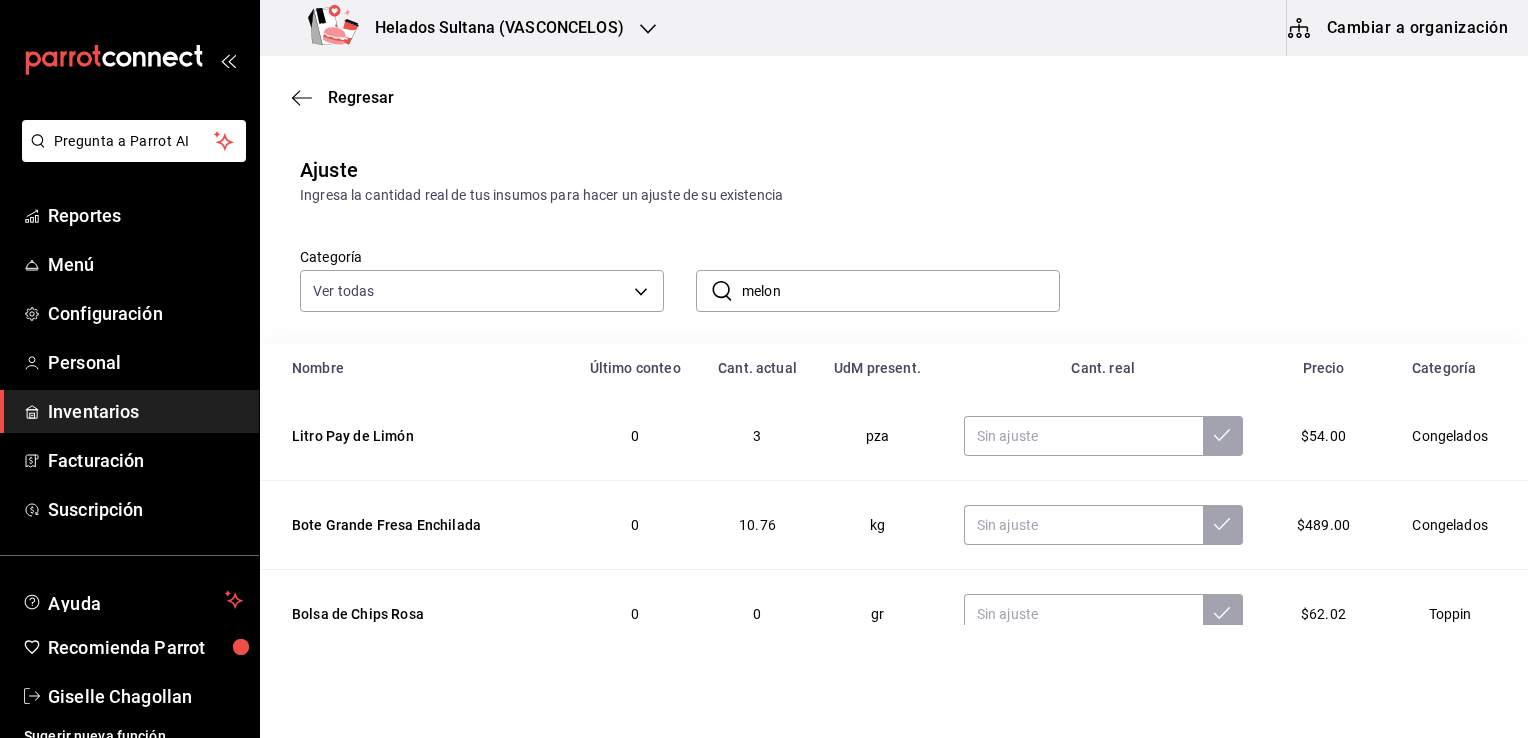 click on "melon" at bounding box center (901, 291) 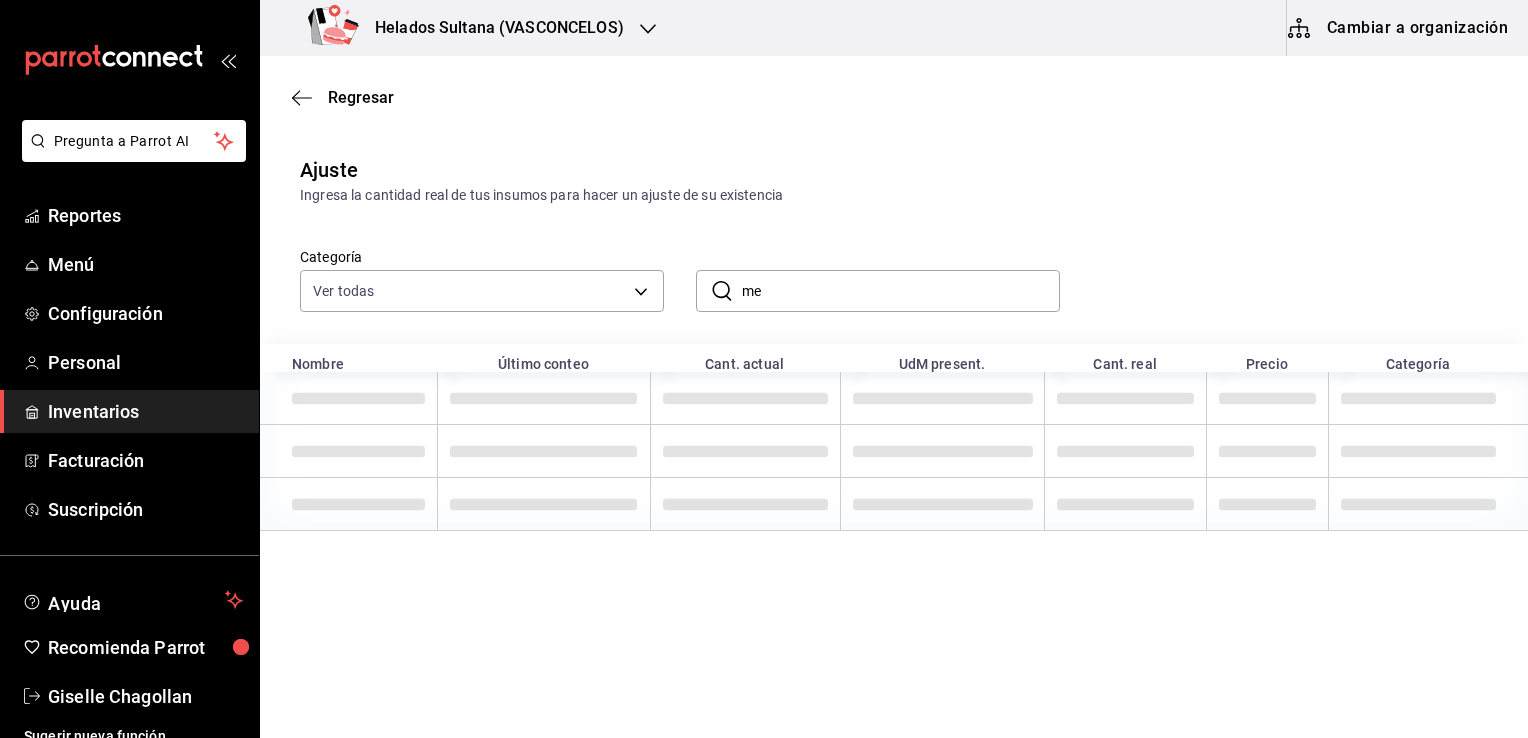 type on "m" 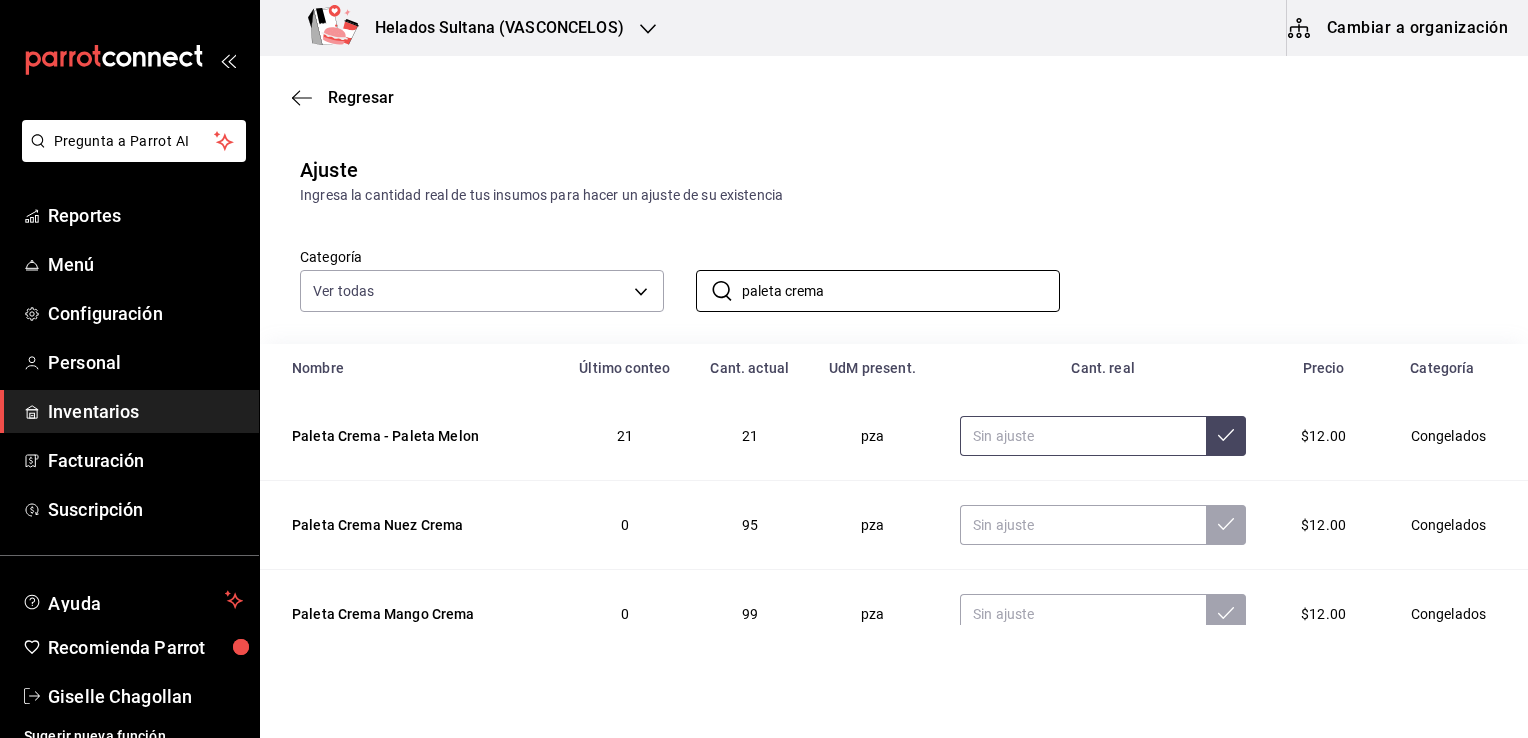 type on "paleta crema" 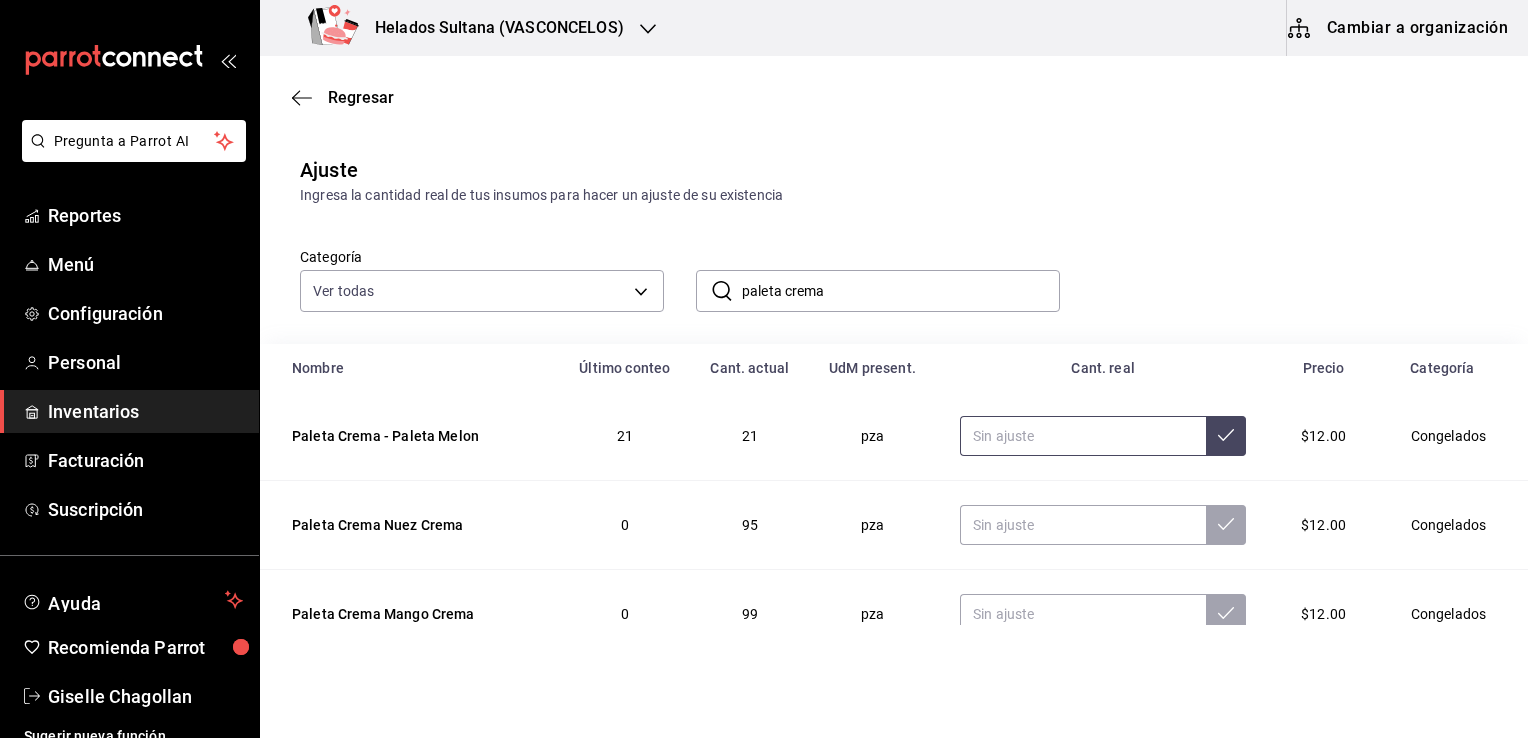click at bounding box center [1083, 436] 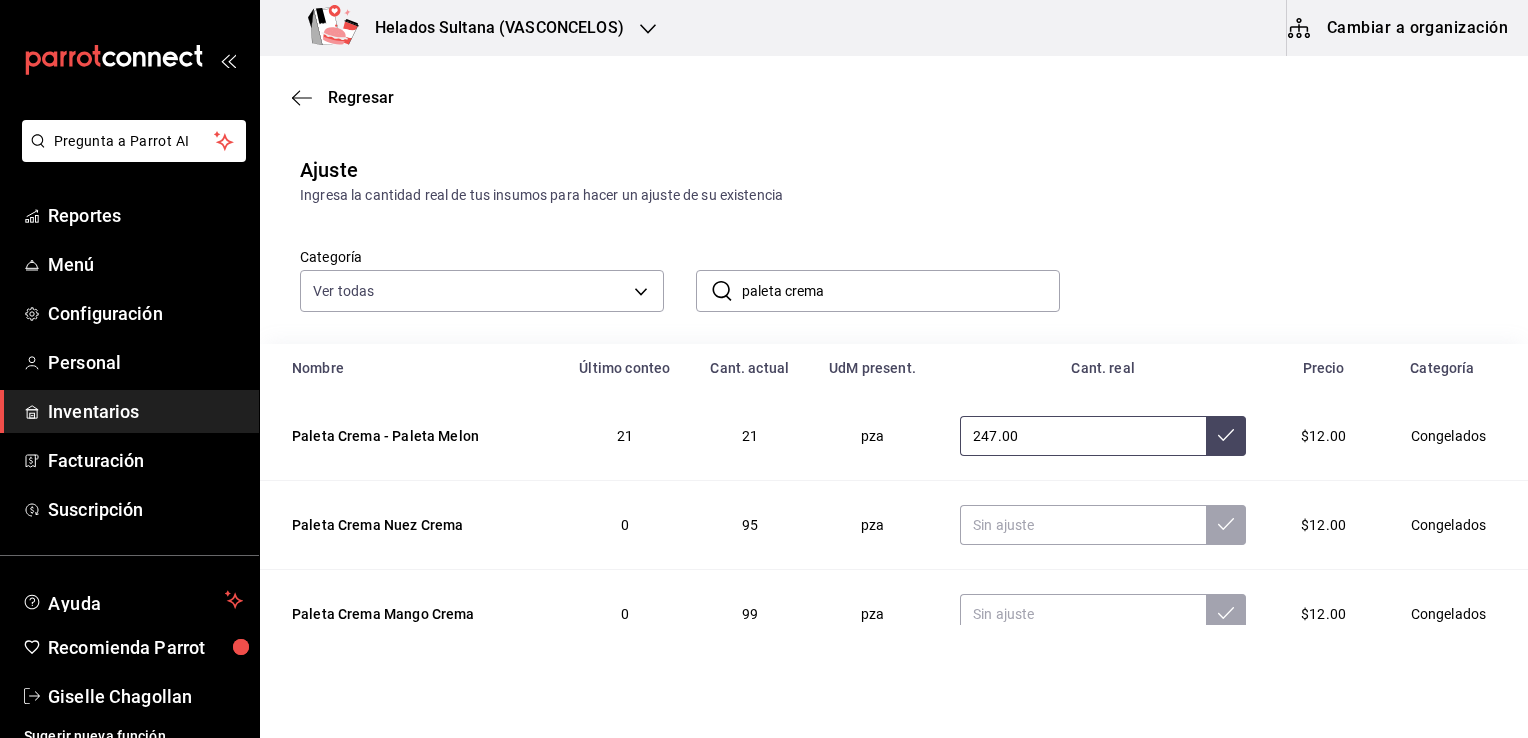 type on "247.00" 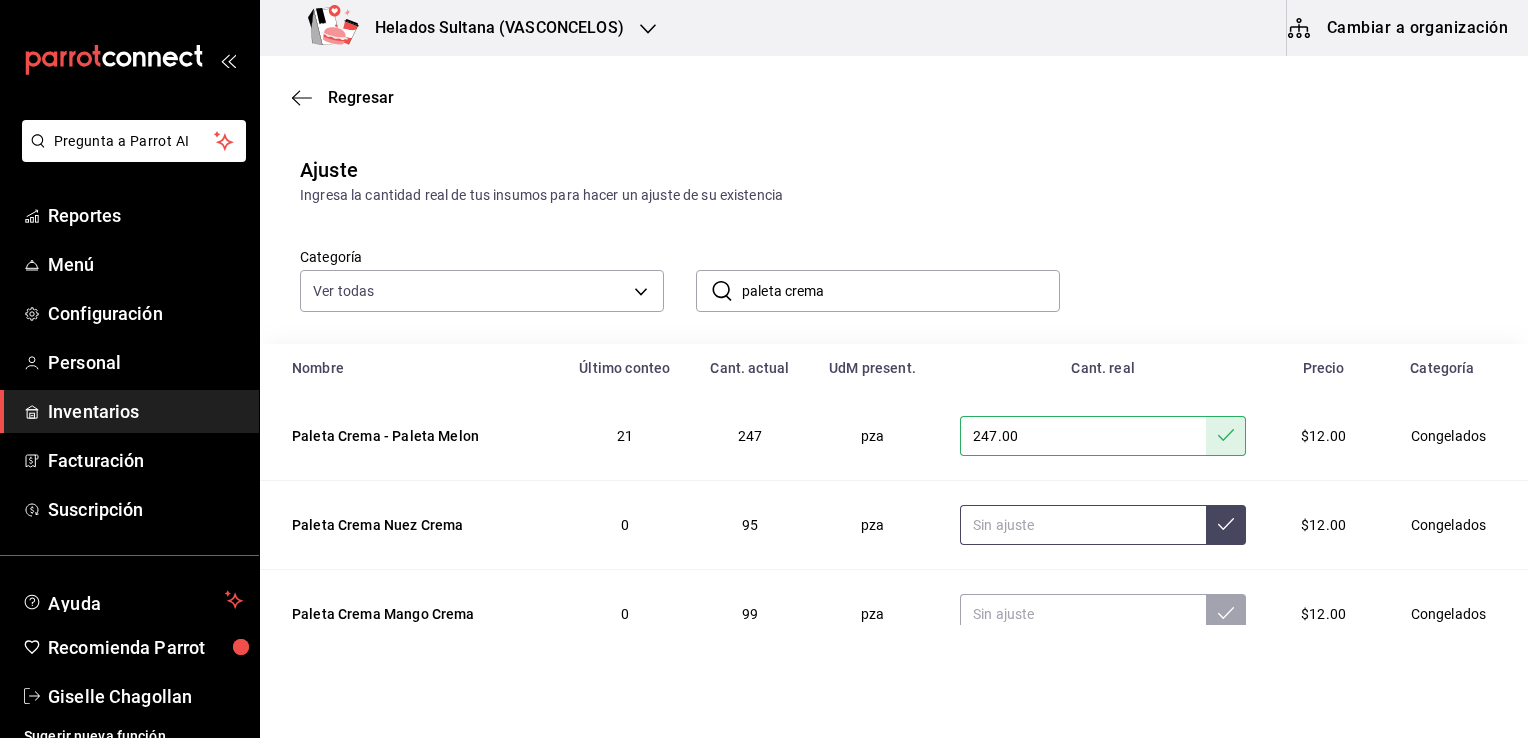 click at bounding box center [1083, 525] 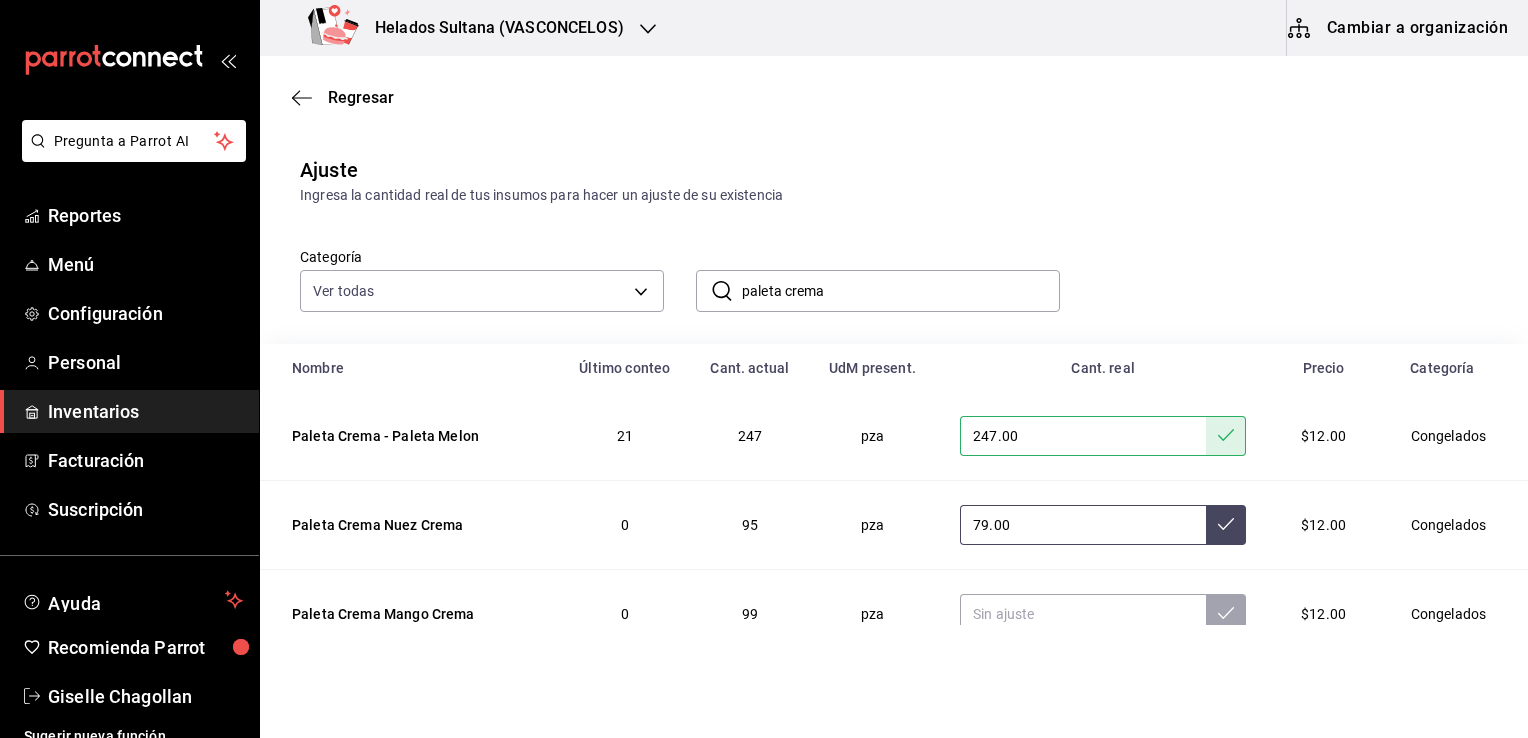 type on "79.00" 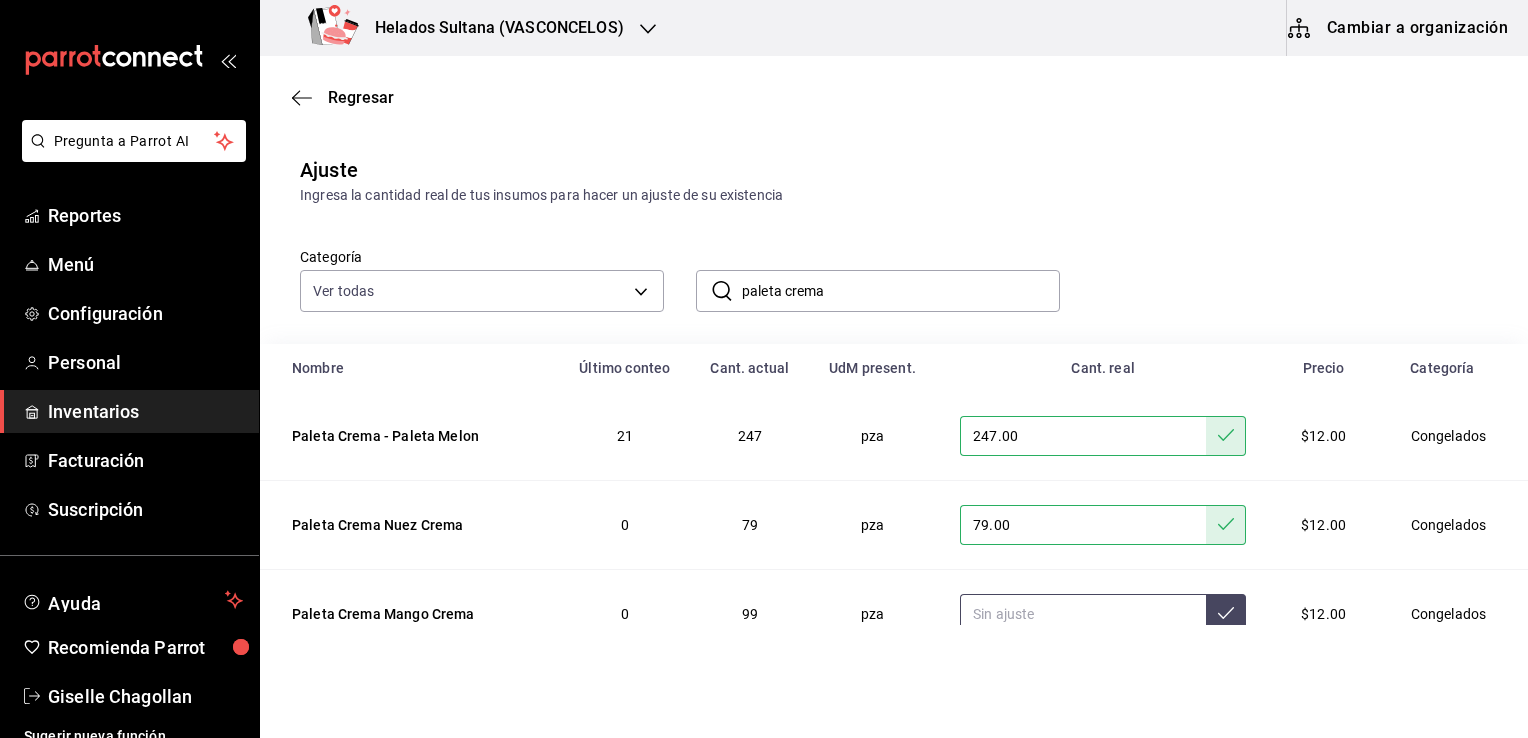 drag, startPoint x: 1034, startPoint y: 634, endPoint x: 1038, endPoint y: 602, distance: 32.24903 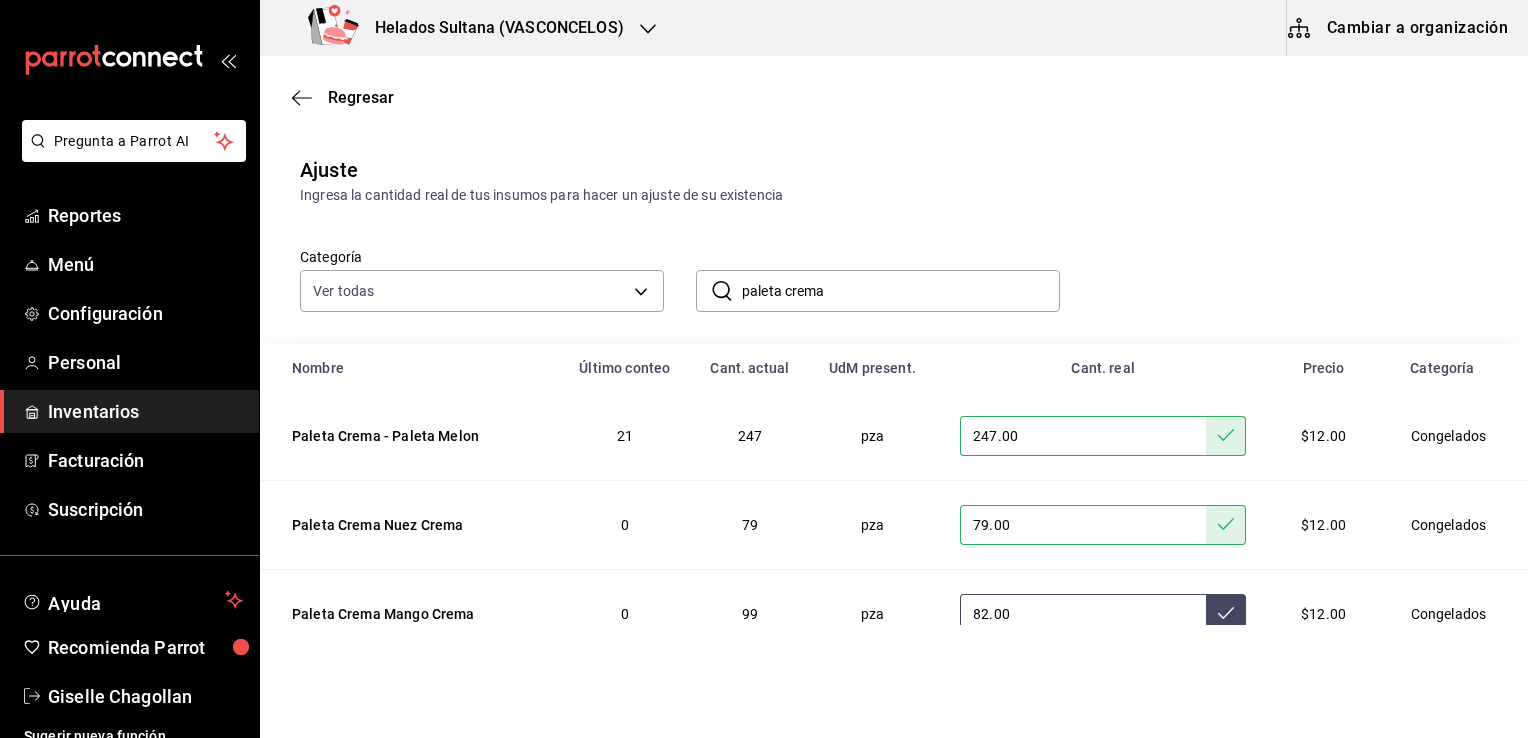 type on "82.00" 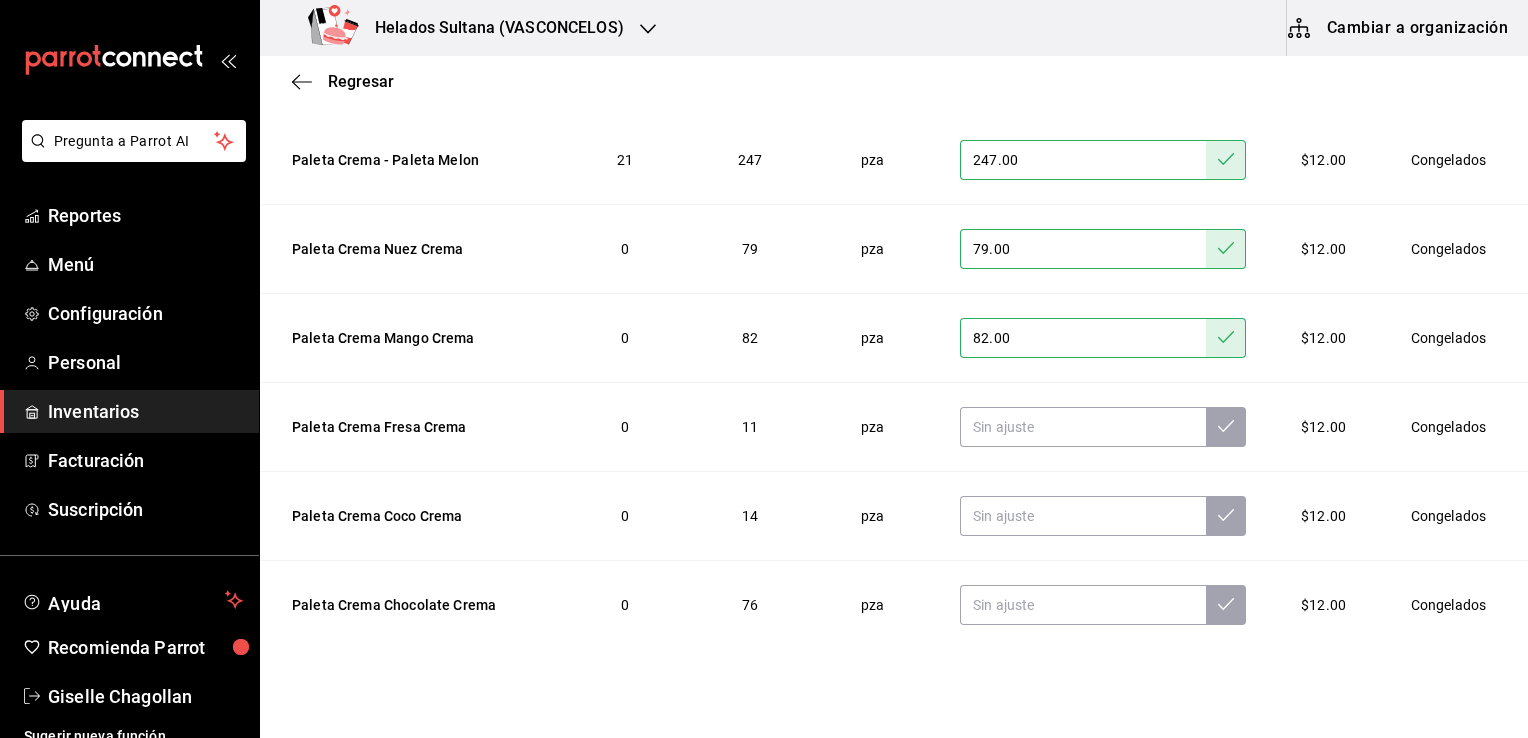scroll, scrollTop: 280, scrollLeft: 0, axis: vertical 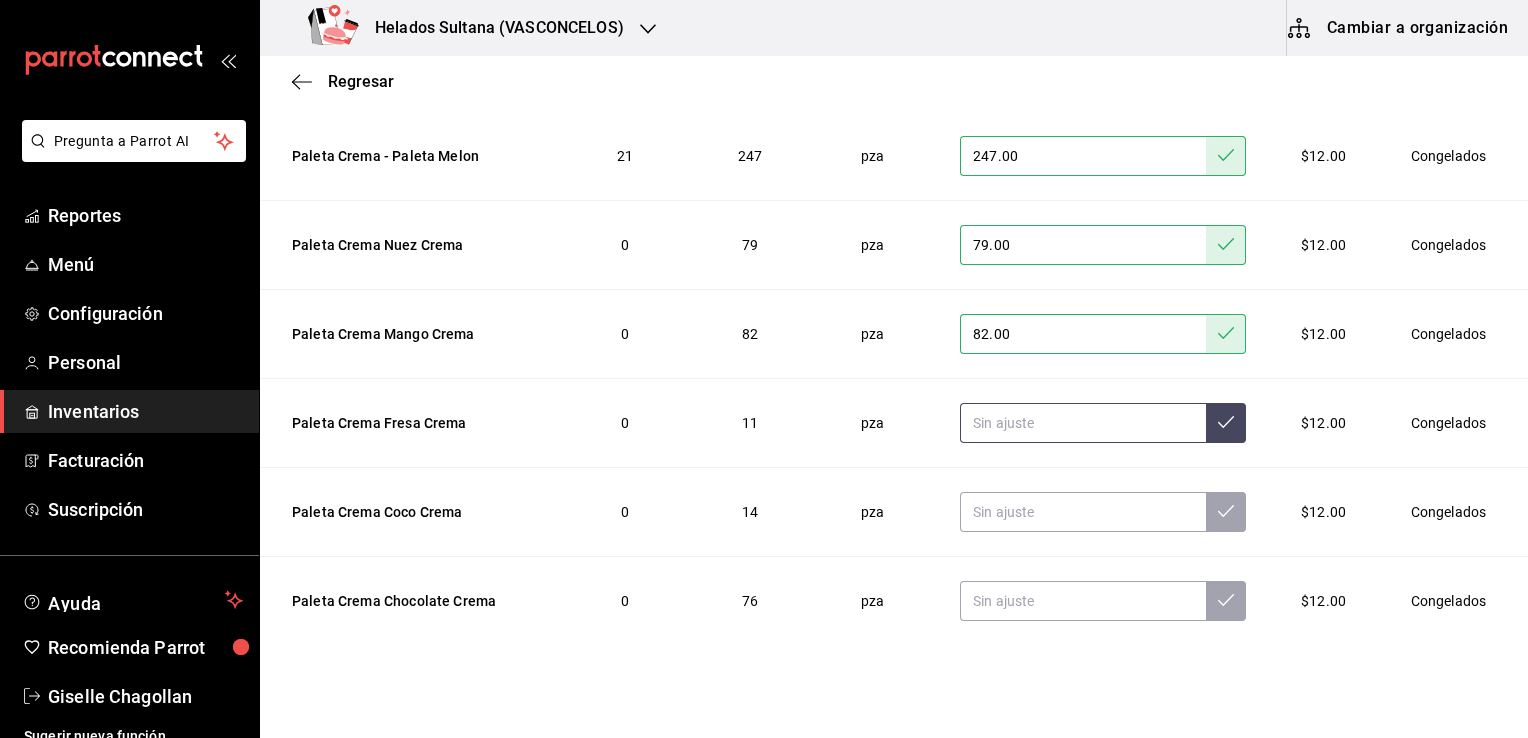 click at bounding box center (1083, 423) 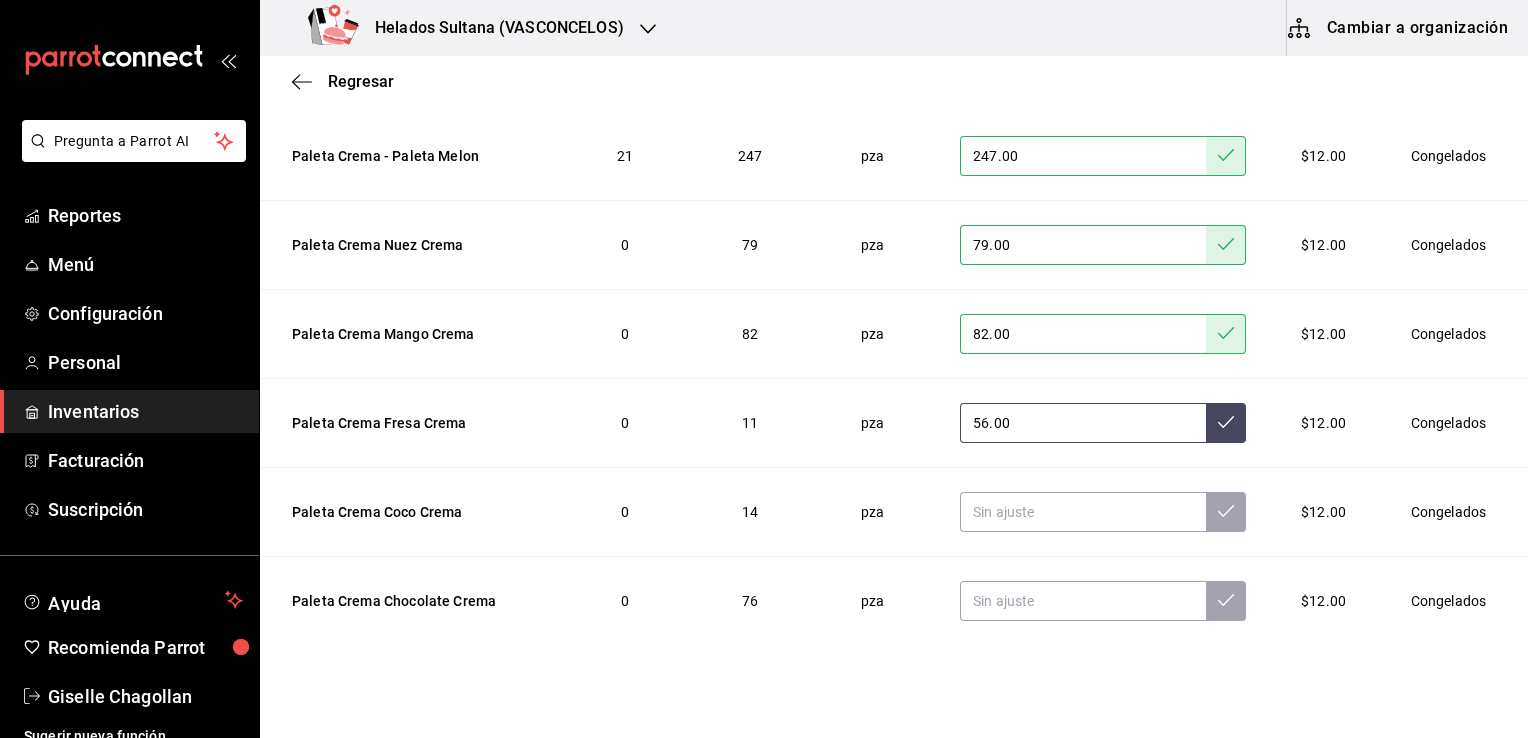 type on "56.00" 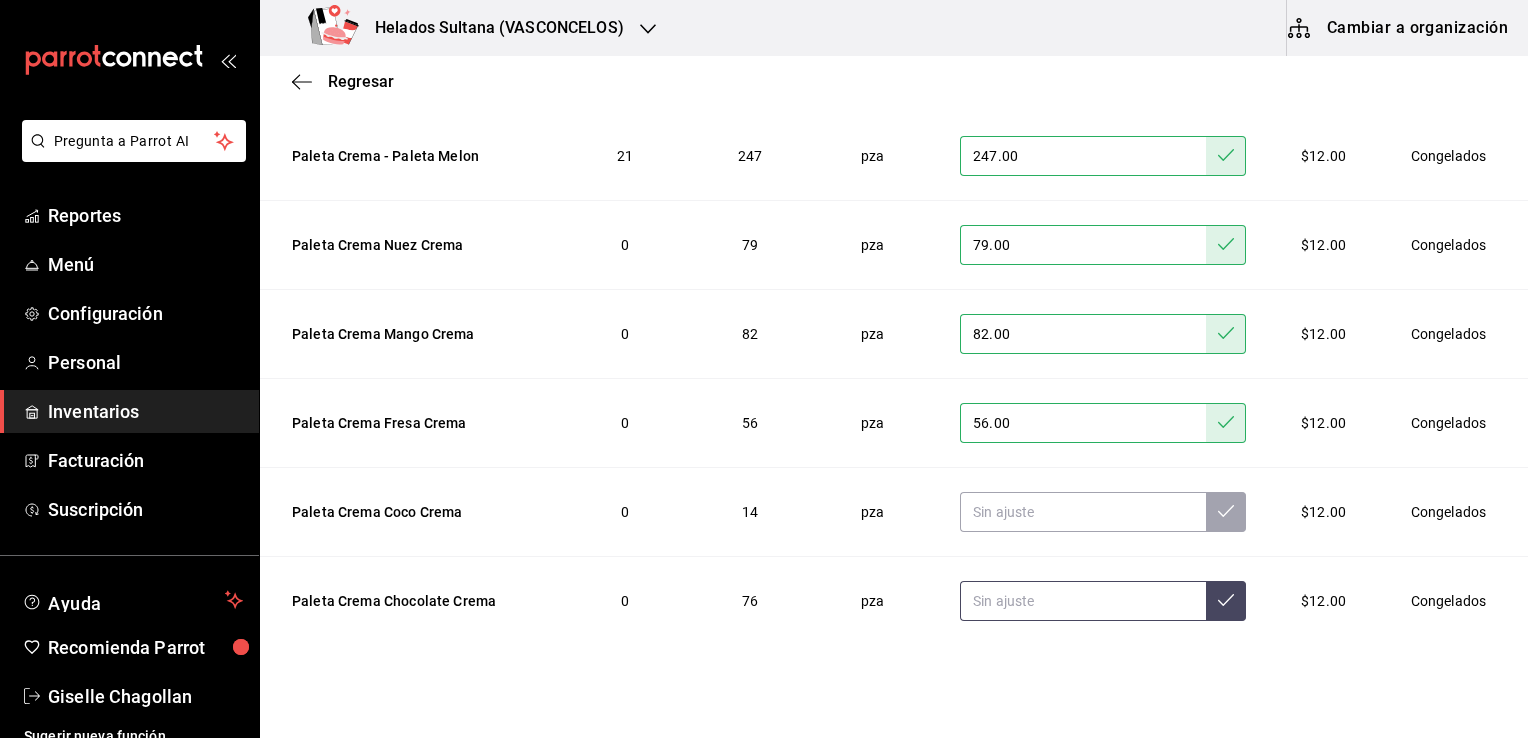 click at bounding box center (1083, 601) 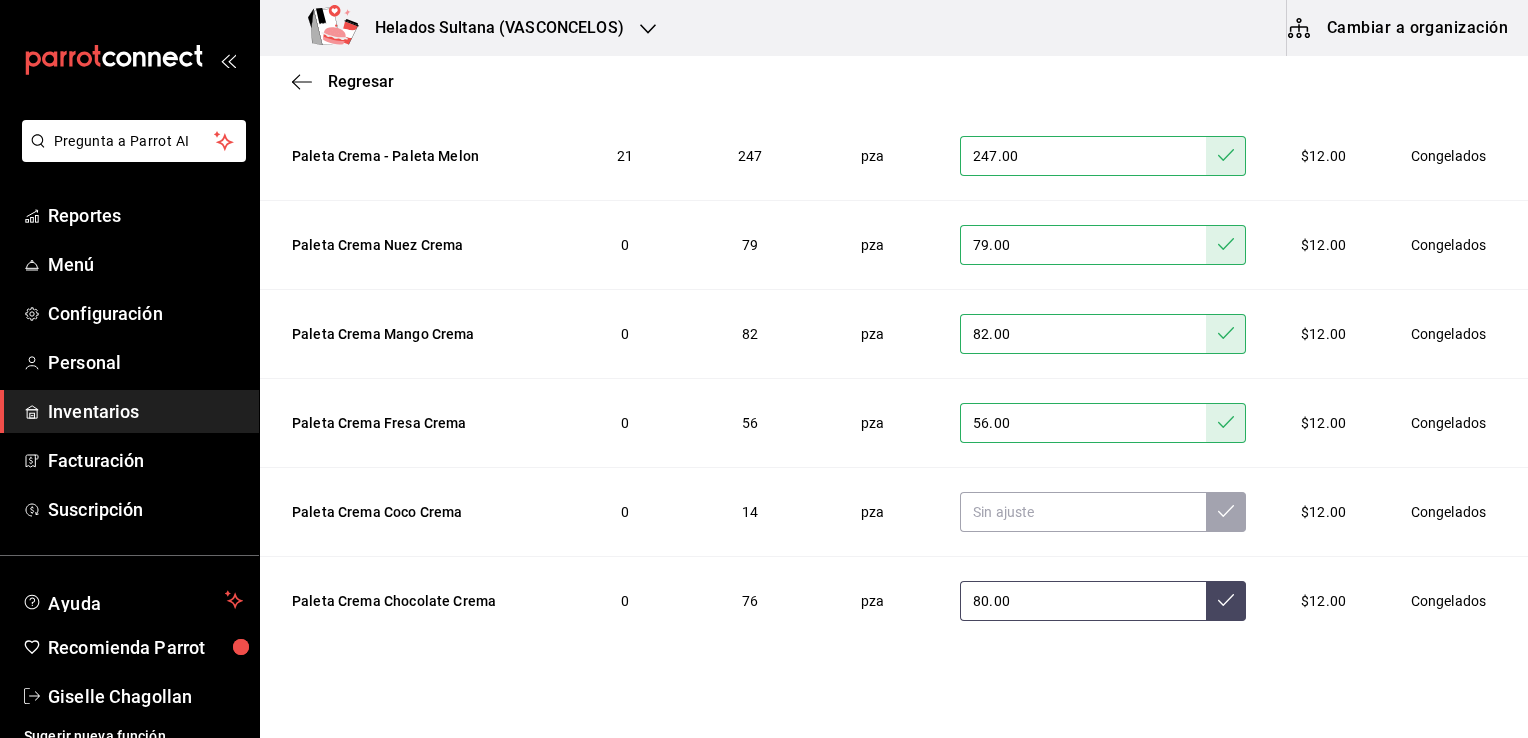 type on "80.00" 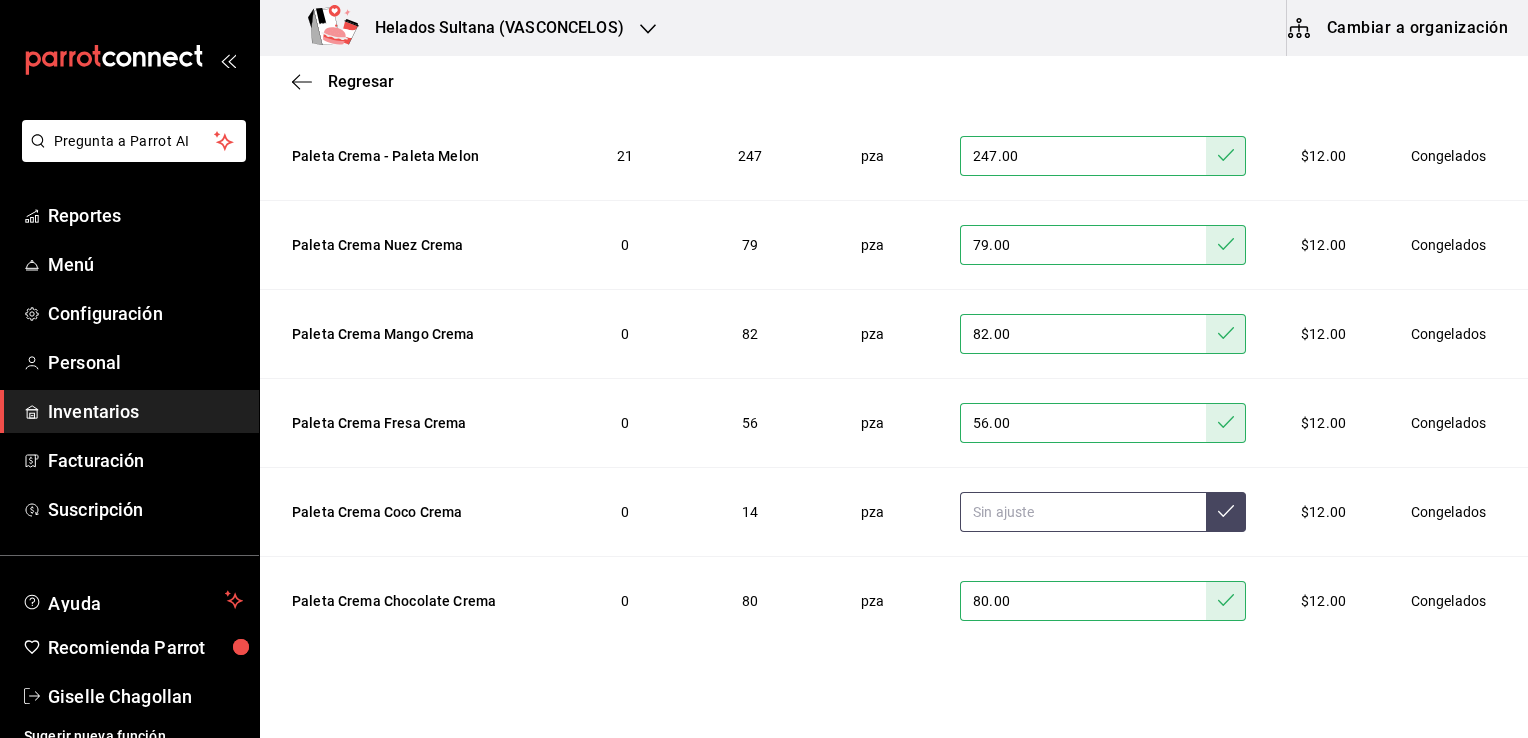 click at bounding box center (1083, 512) 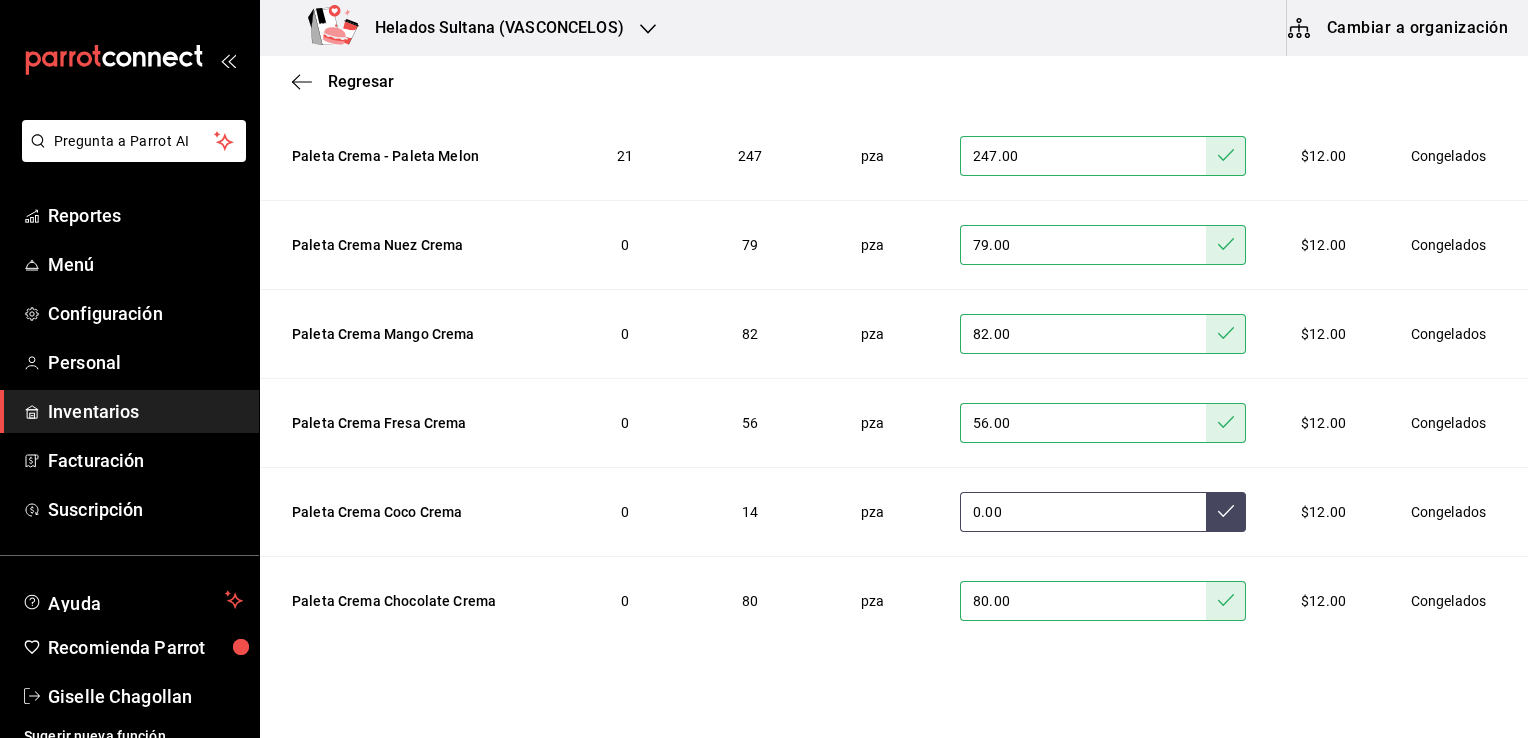 type on "0.00" 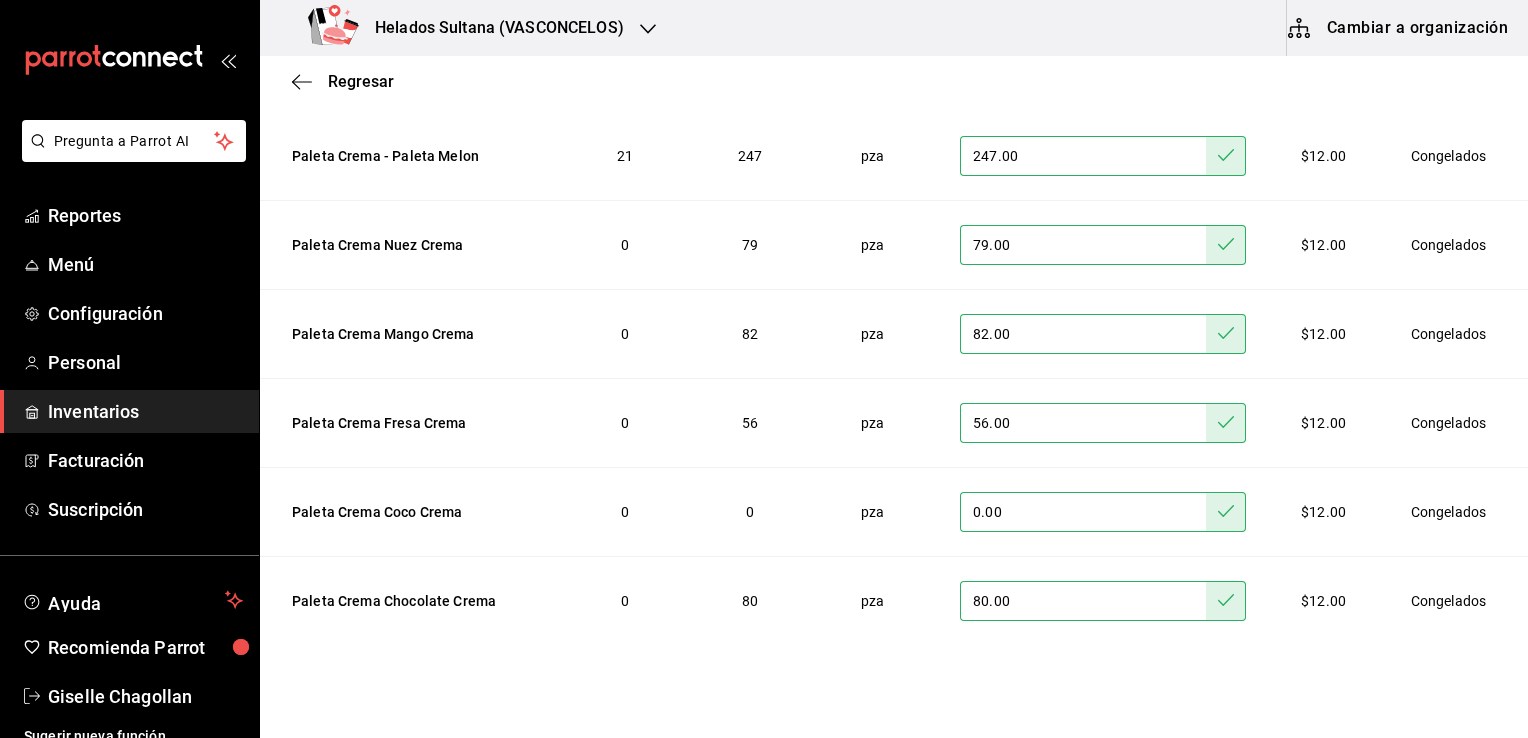 scroll, scrollTop: 307, scrollLeft: 0, axis: vertical 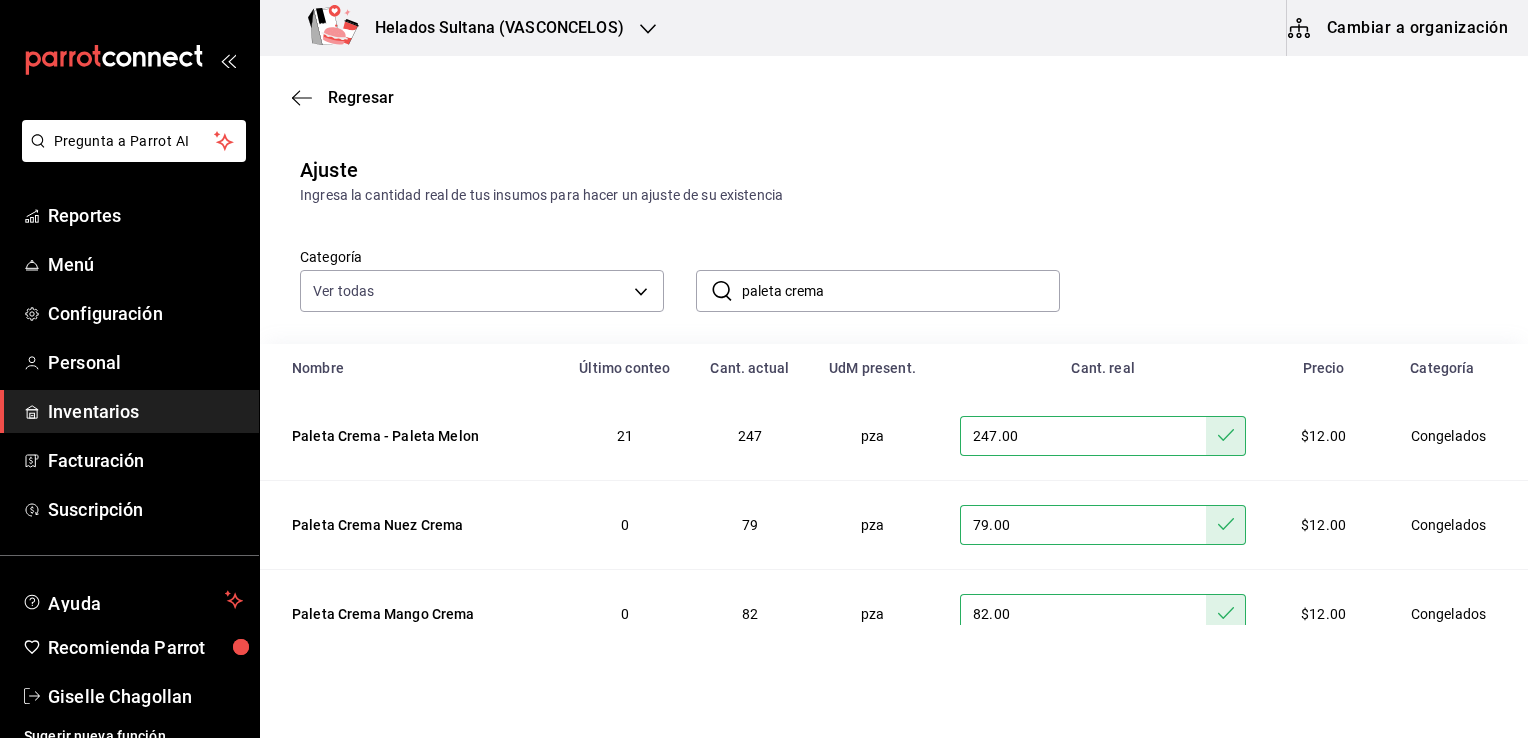 click on "paleta crema" at bounding box center (901, 291) 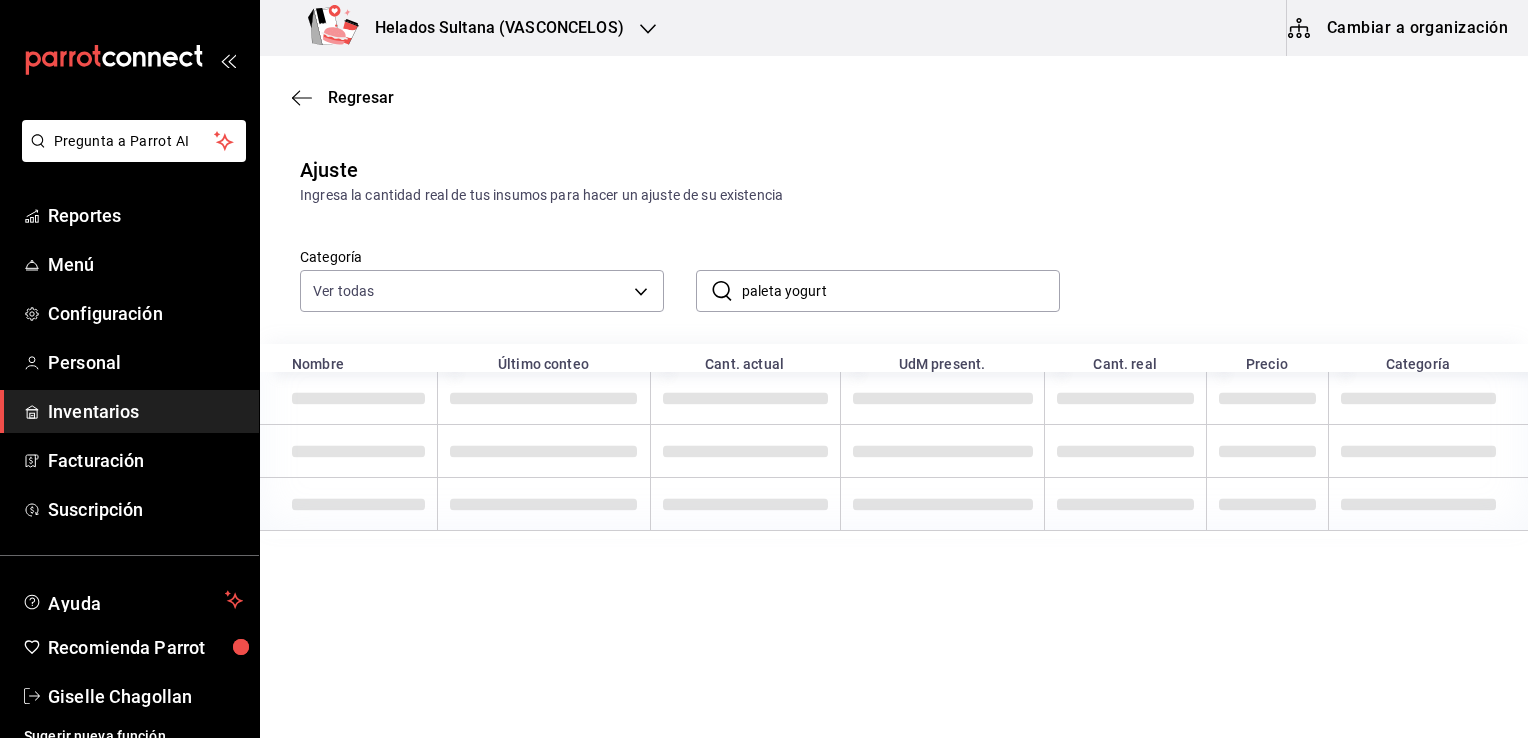 type on "paleta yogurt" 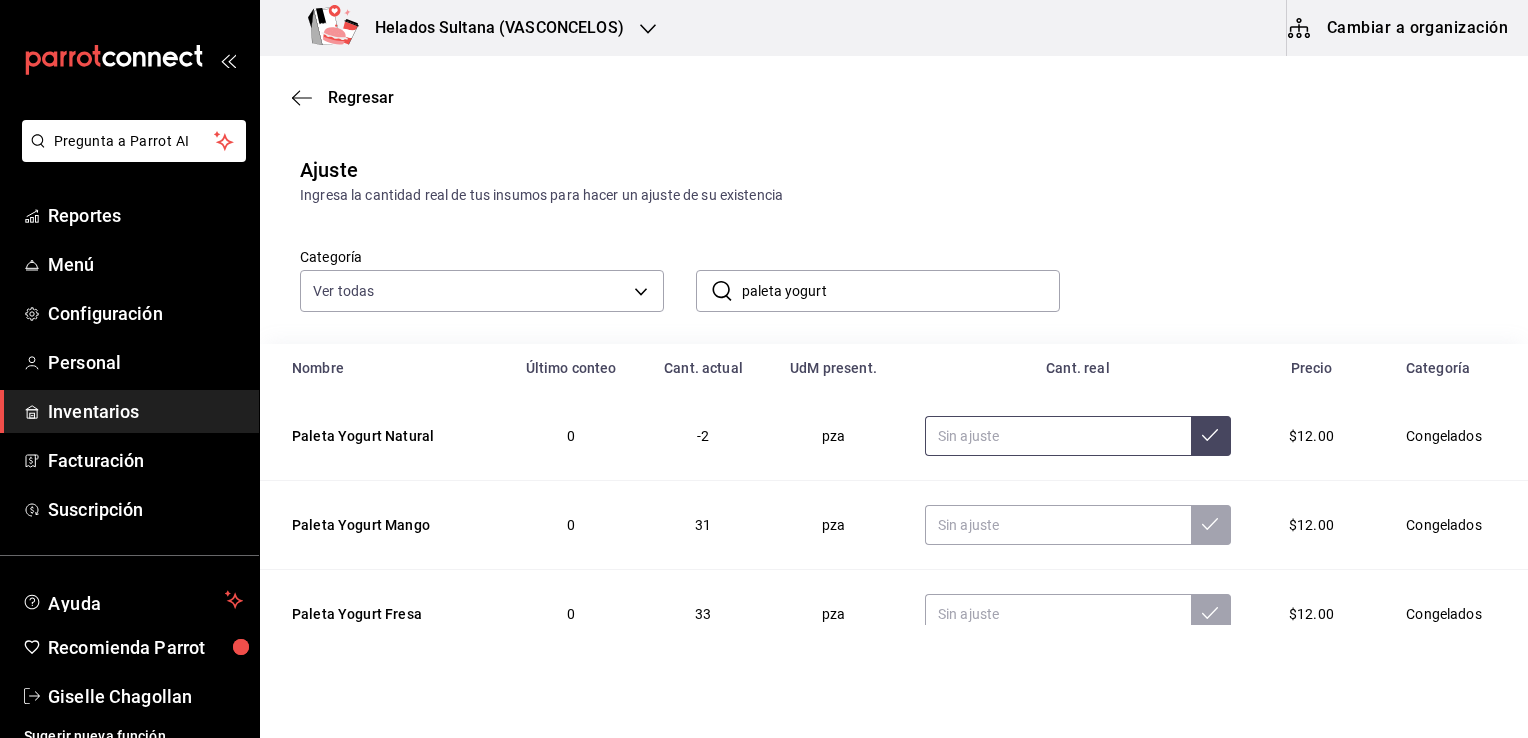 click at bounding box center [1058, 436] 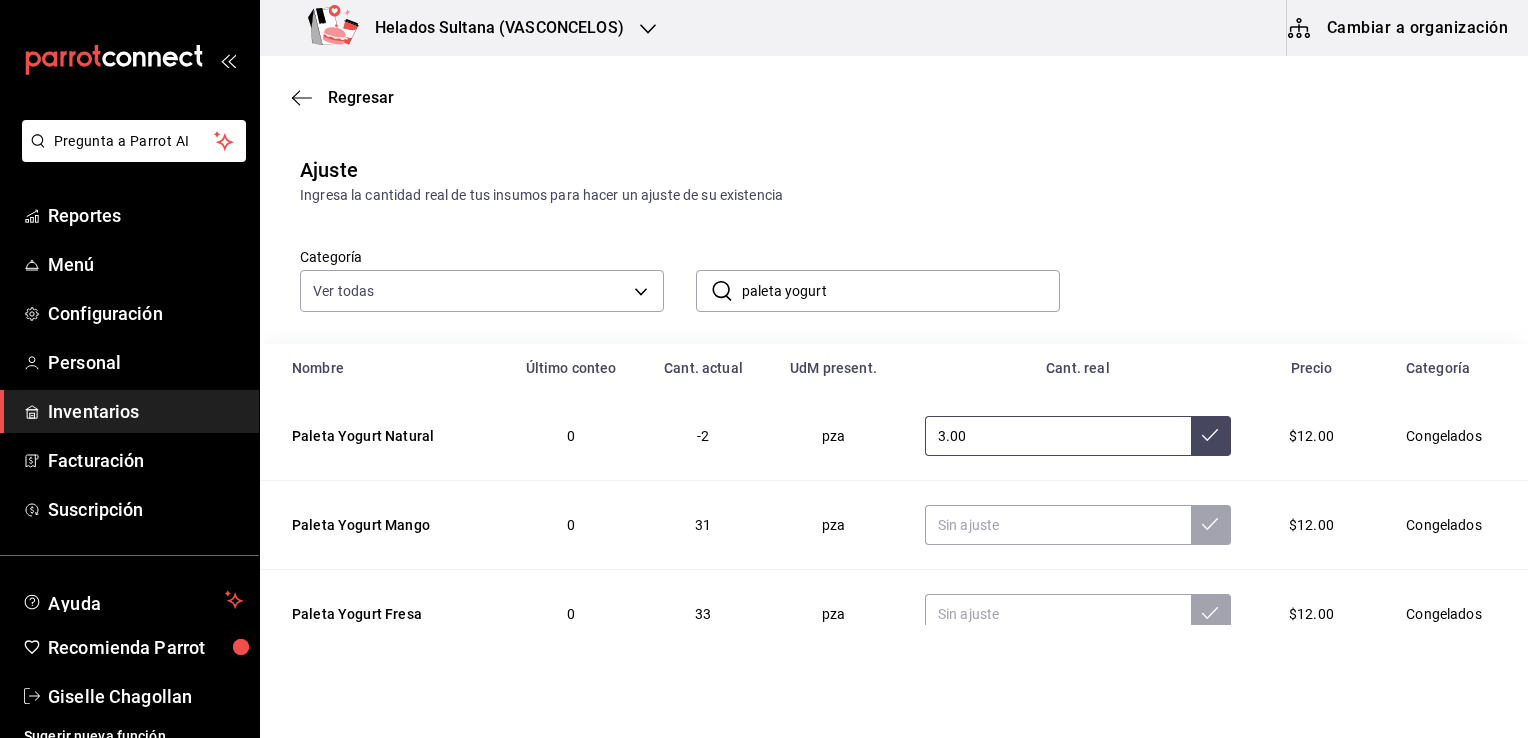 type on "3.00" 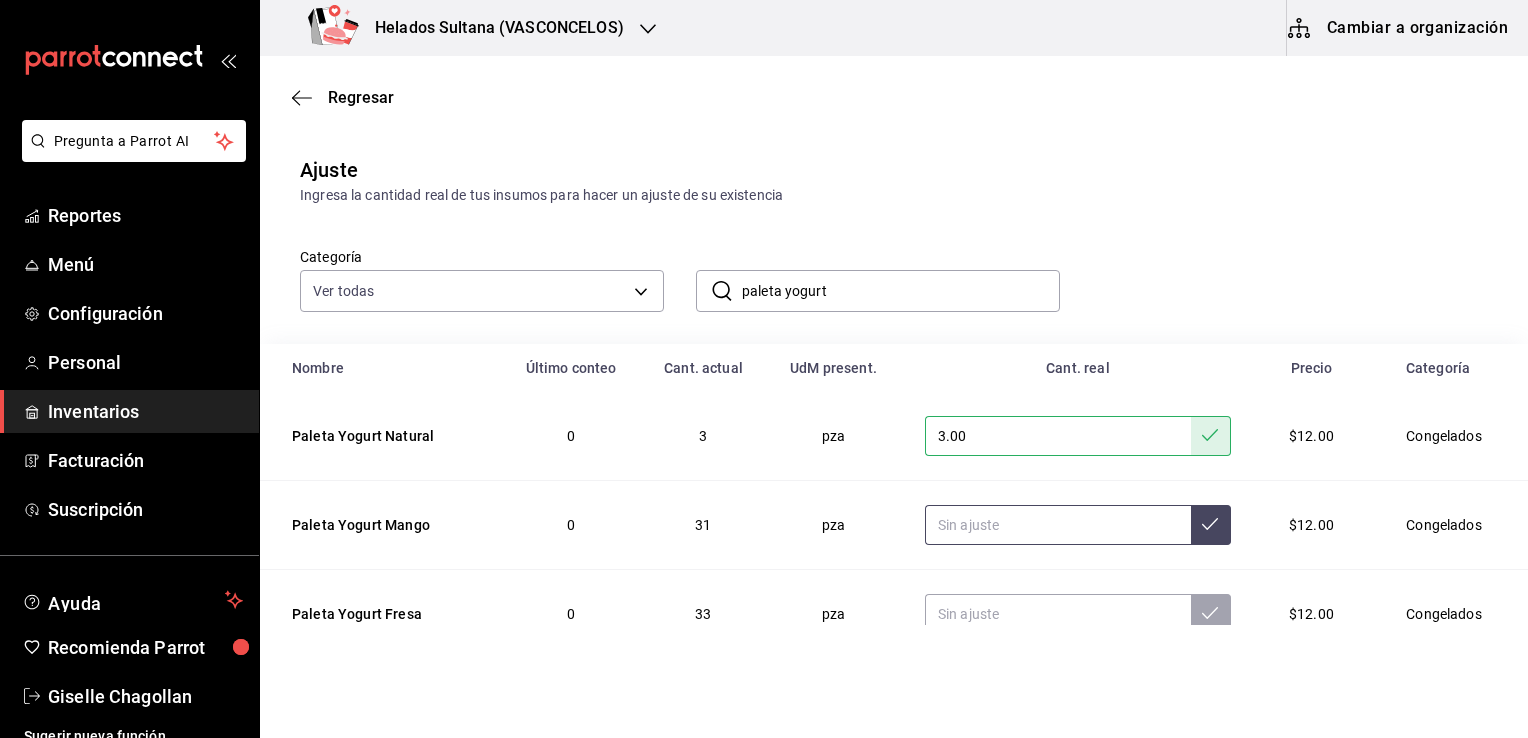 click at bounding box center [1058, 525] 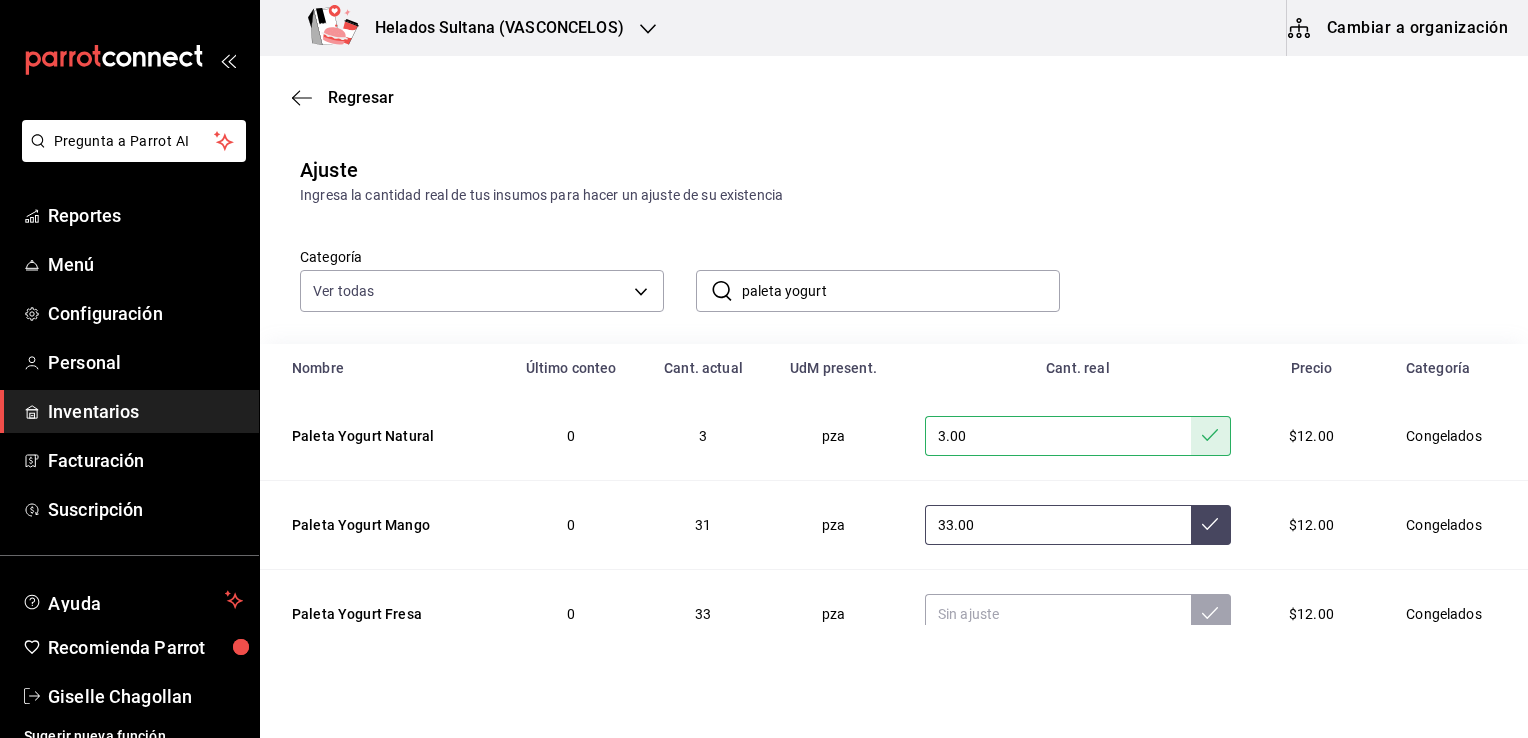 type on "33.00" 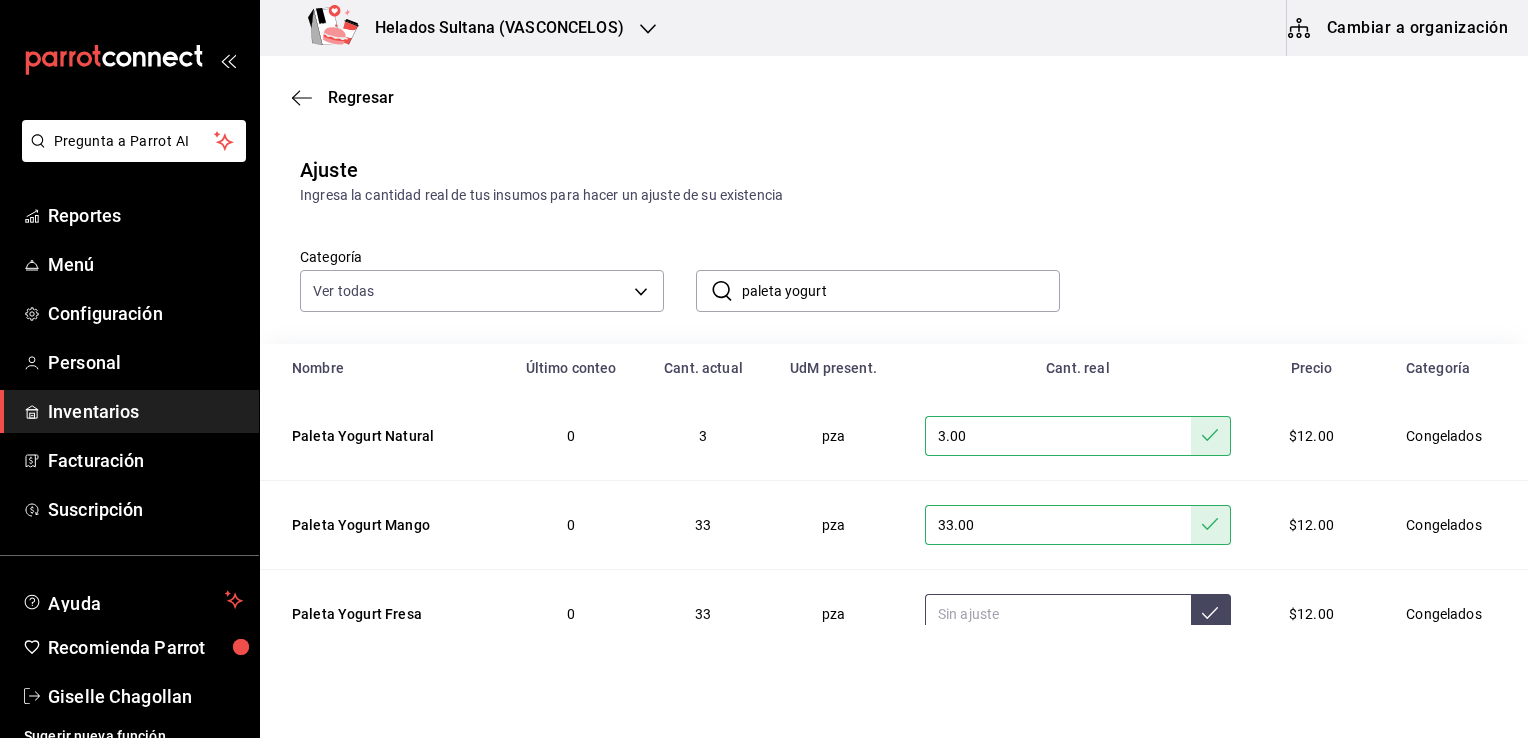 click at bounding box center [1058, 614] 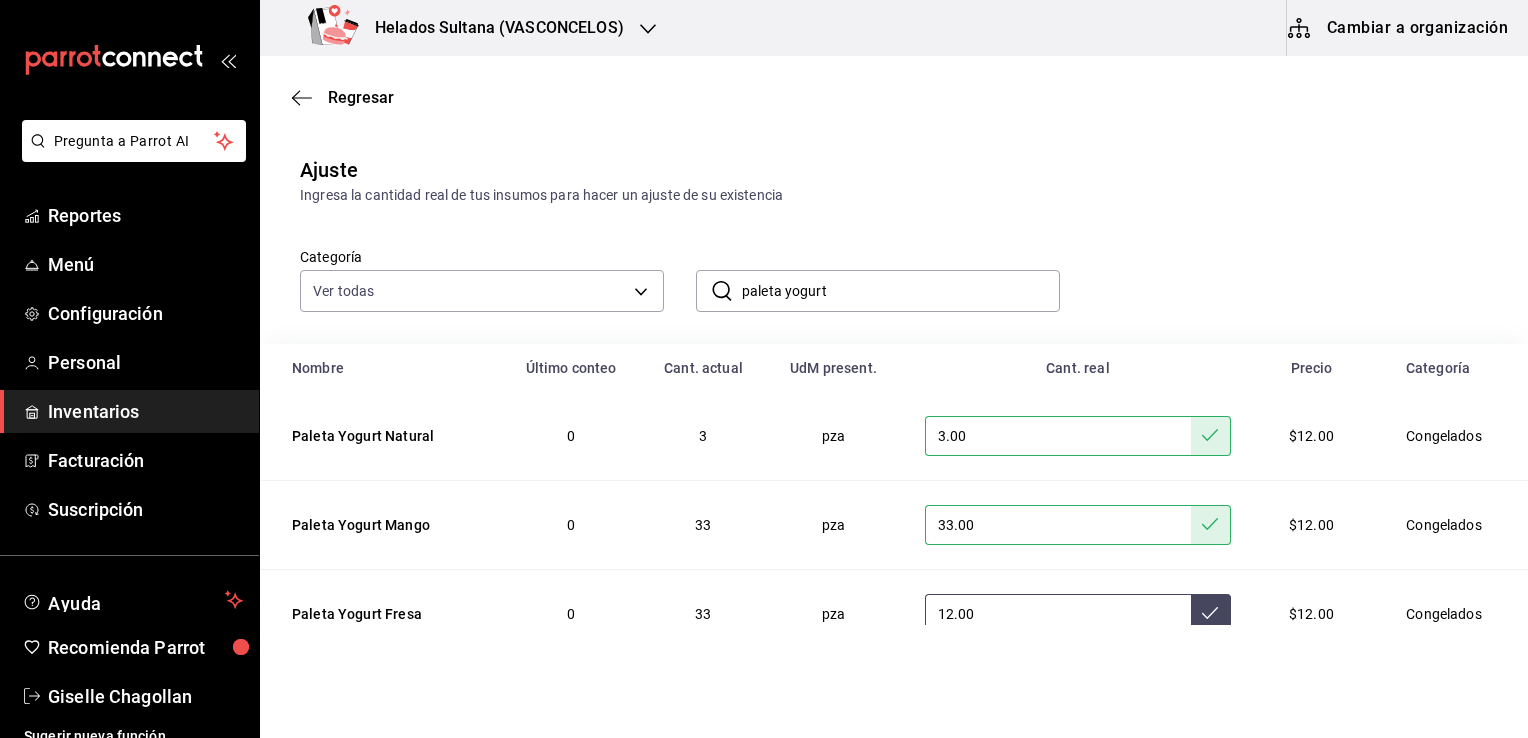 type on "12.00" 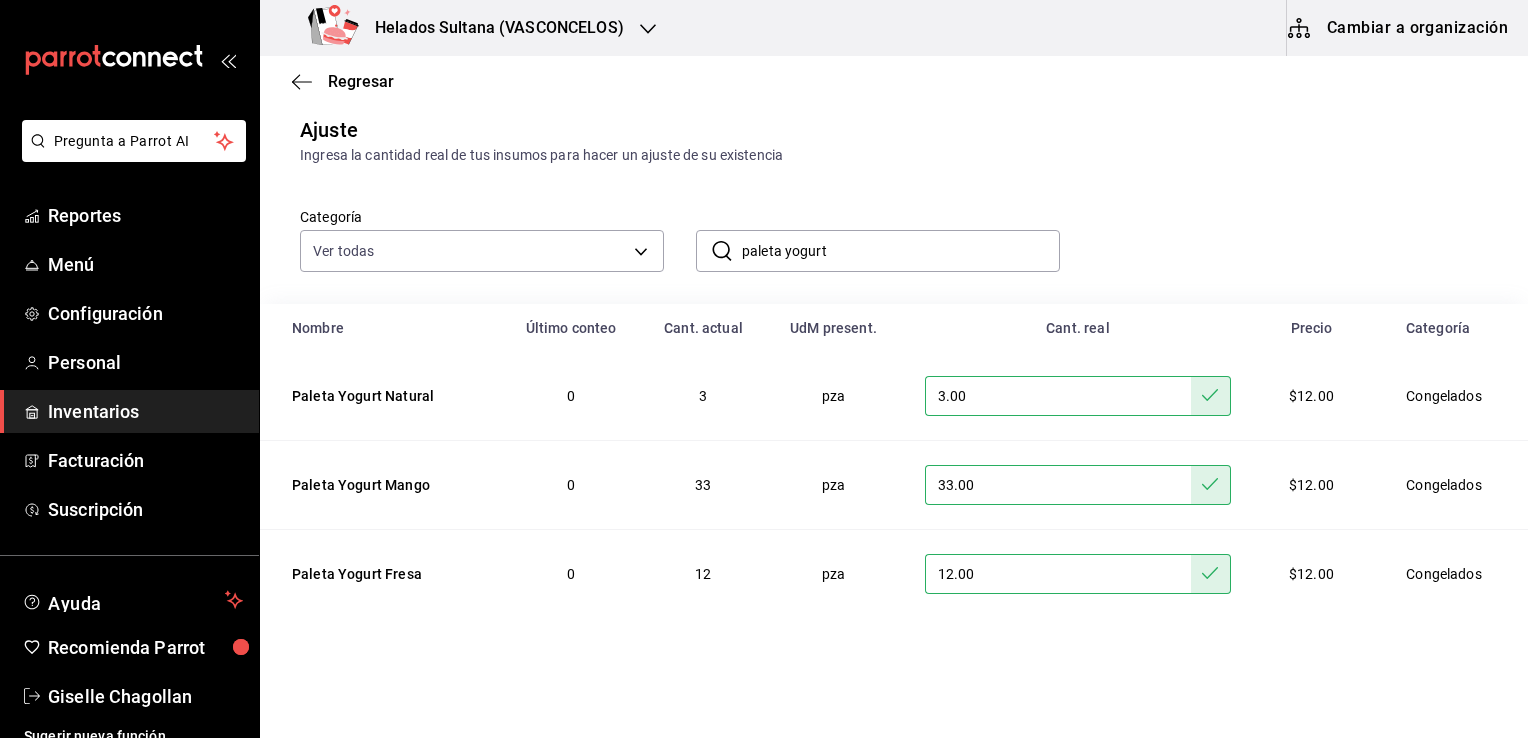 scroll, scrollTop: 40, scrollLeft: 0, axis: vertical 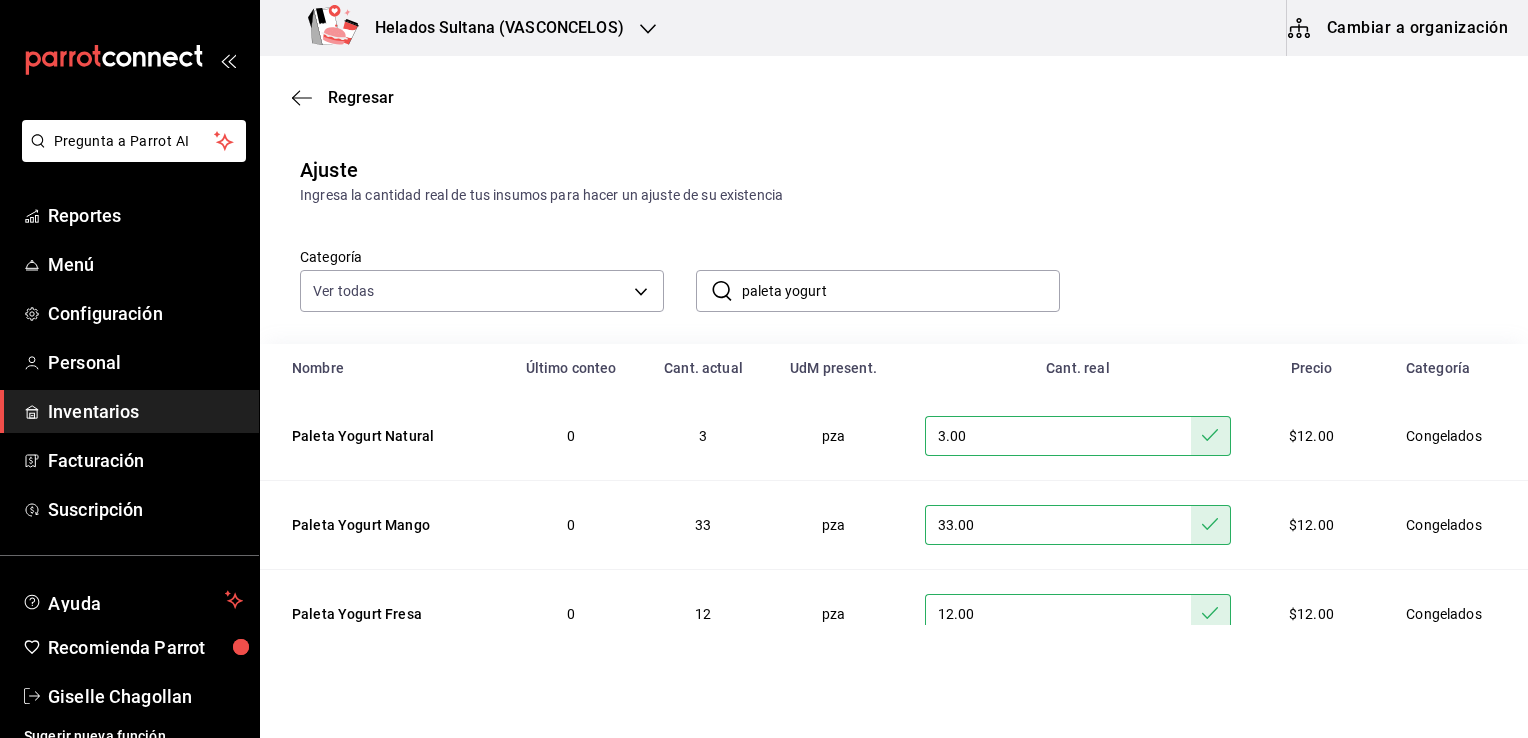 click on "paleta yogurt" at bounding box center (901, 291) 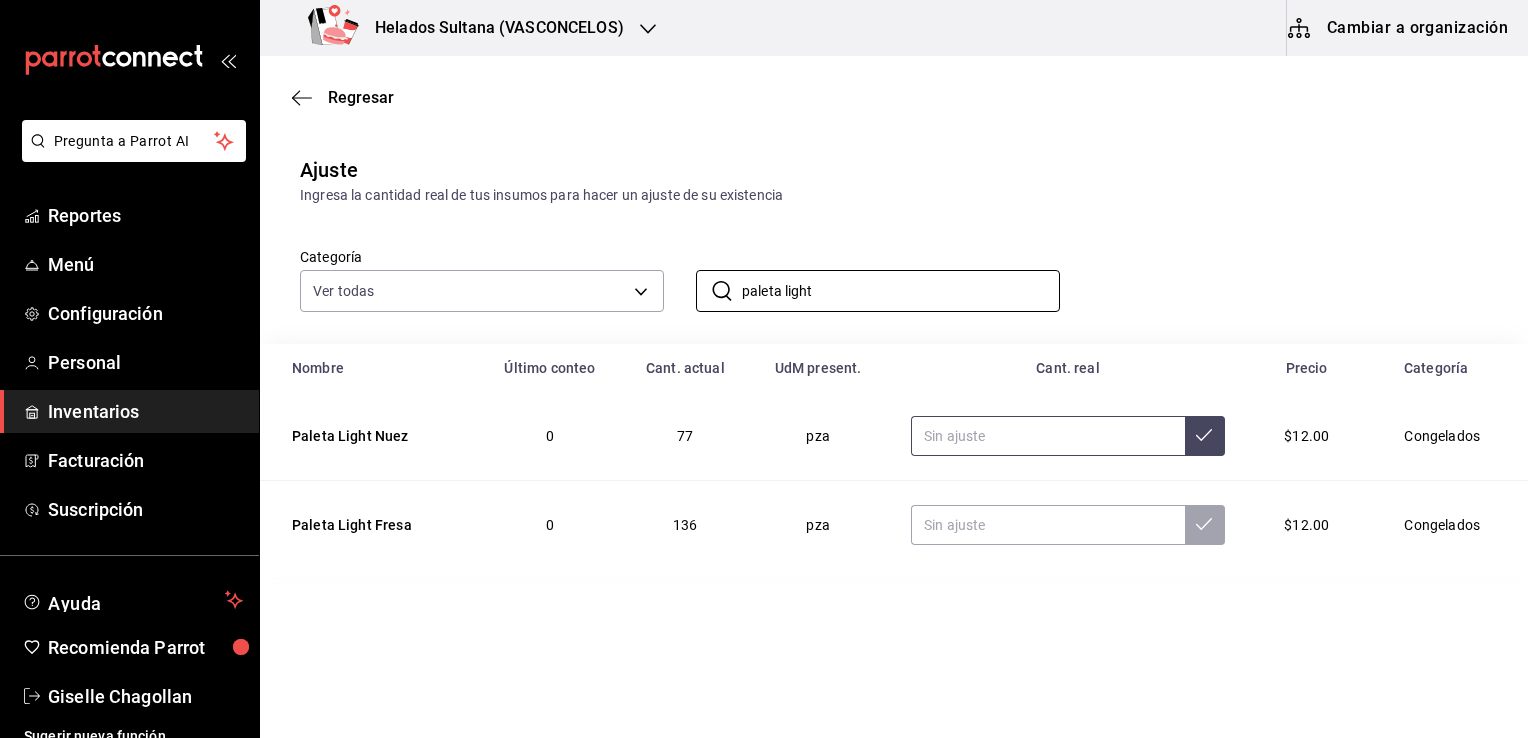 type on "paleta light" 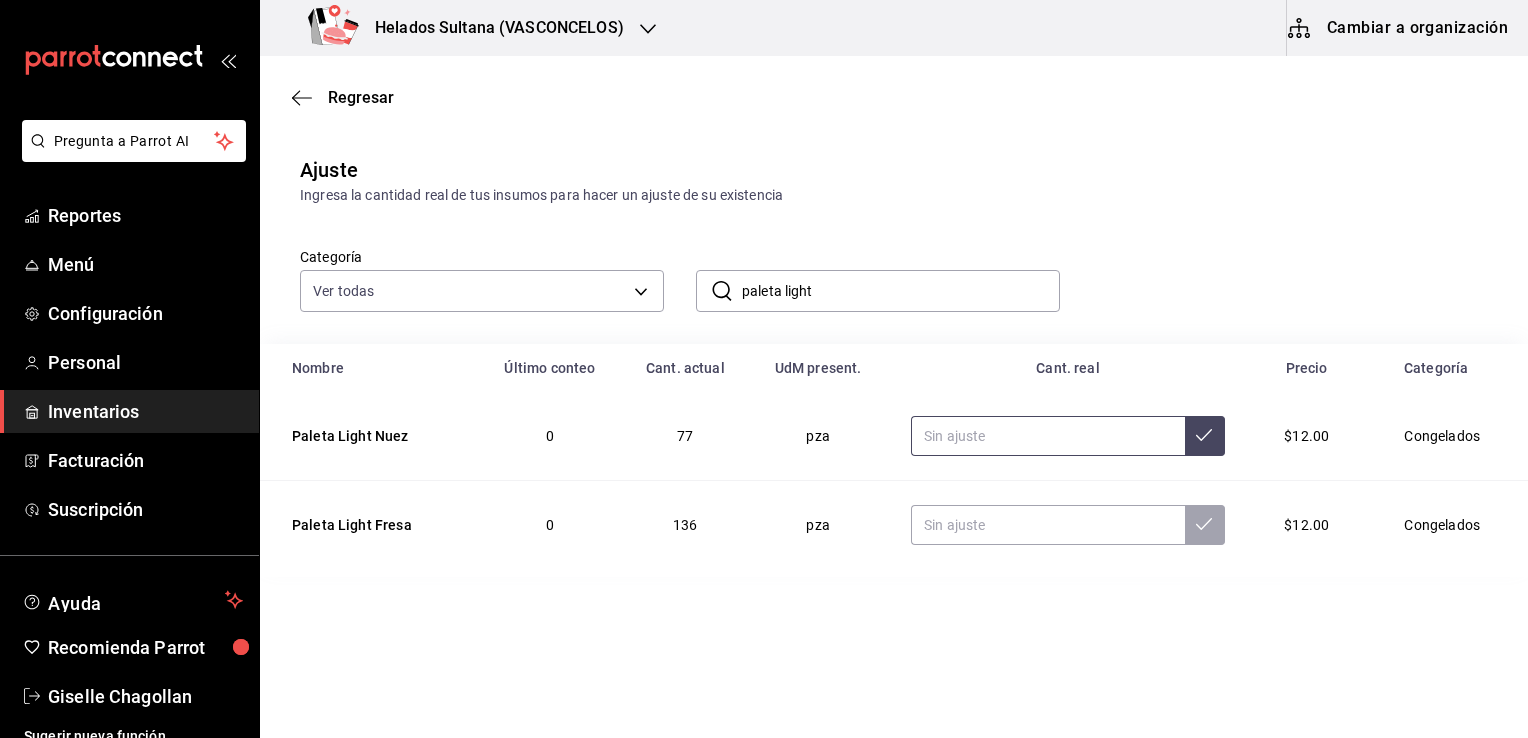 click at bounding box center [1048, 436] 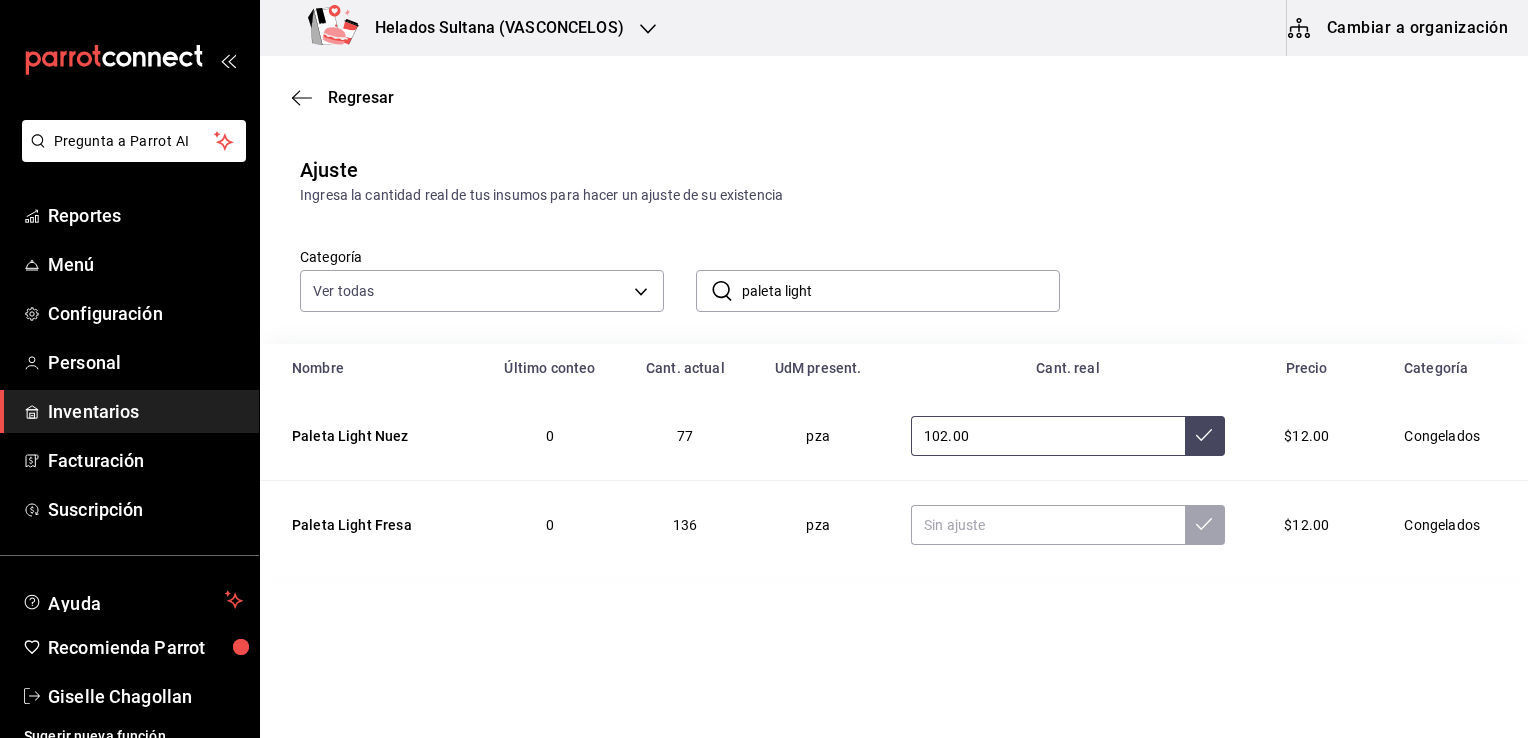 type on "102.00" 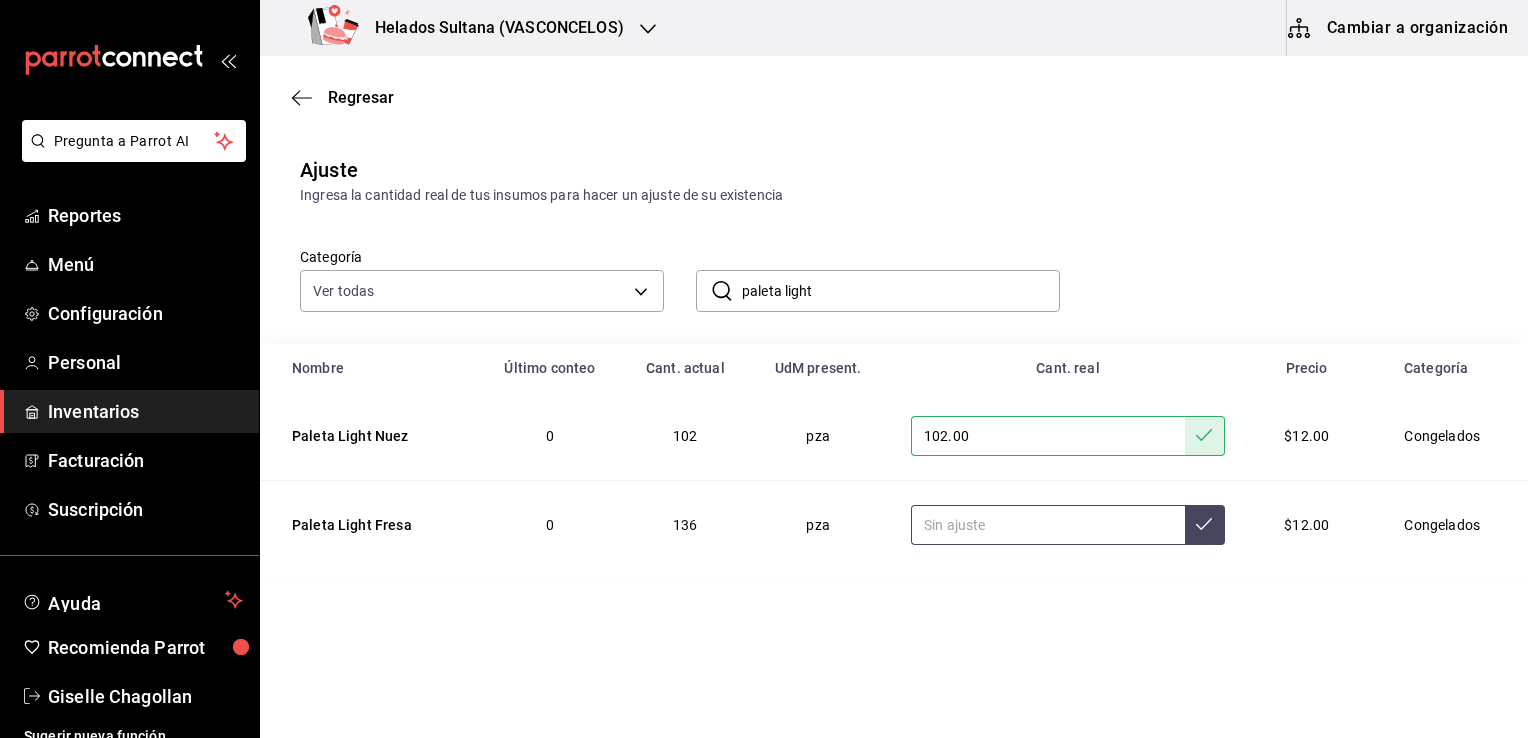 click at bounding box center (1048, 525) 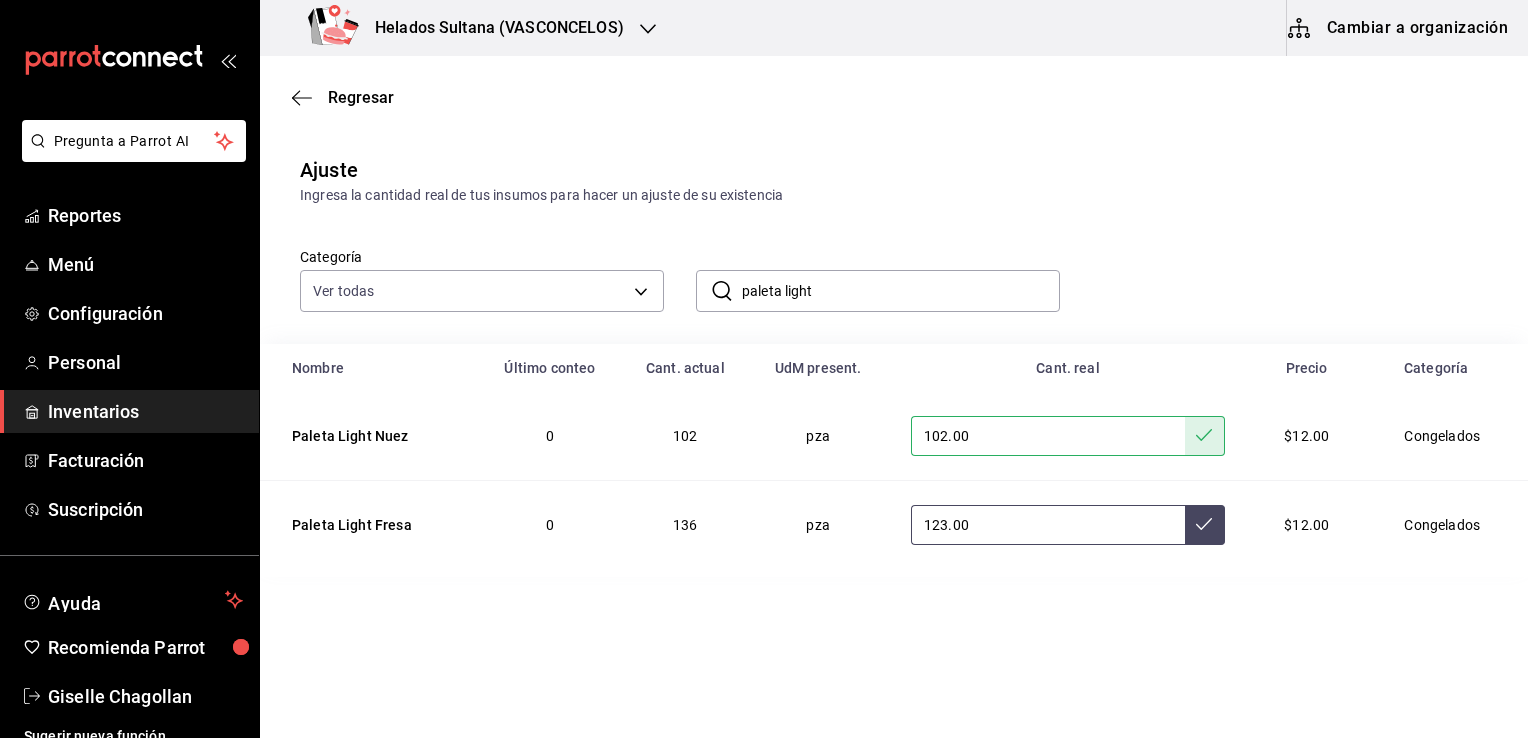 type on "123.00" 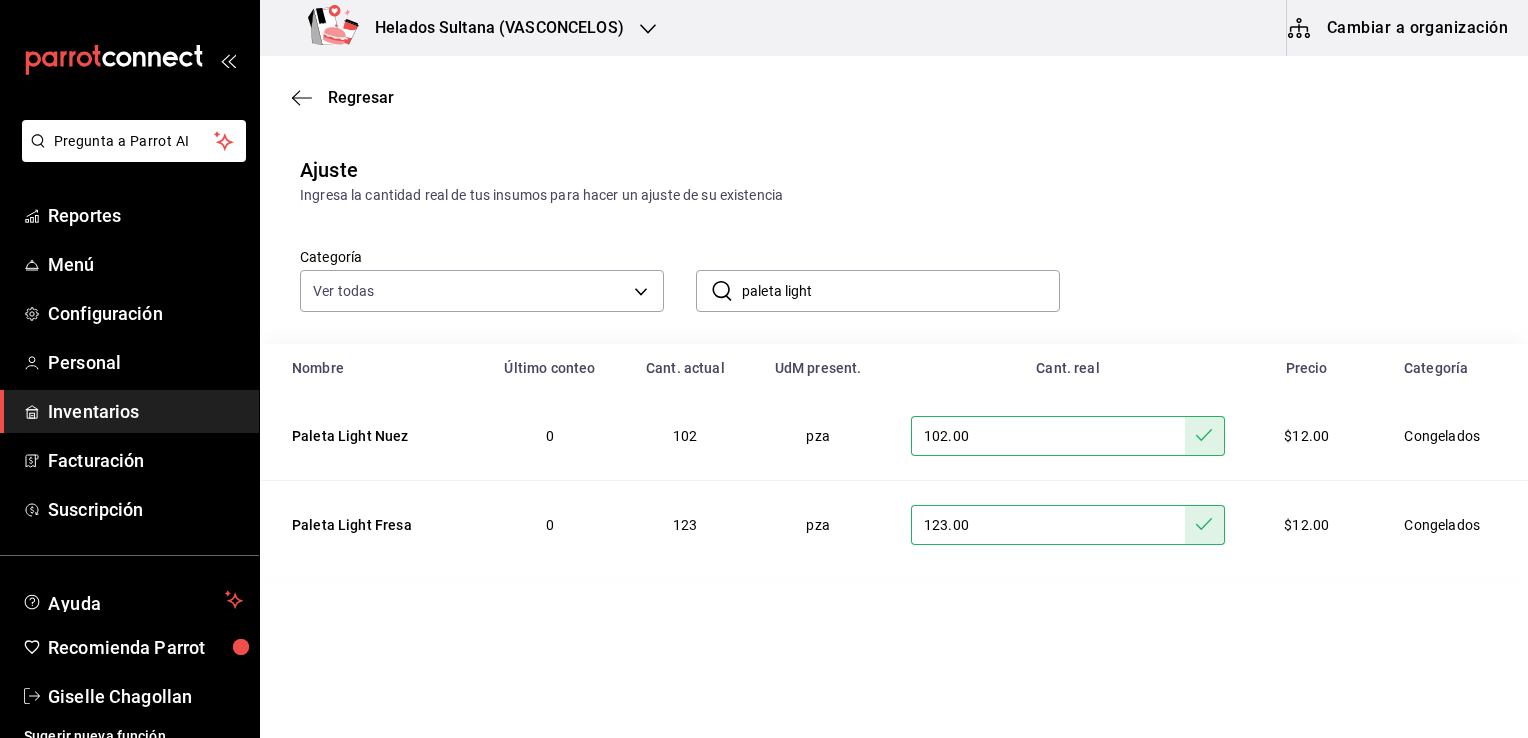 click on "paleta light" at bounding box center [901, 291] 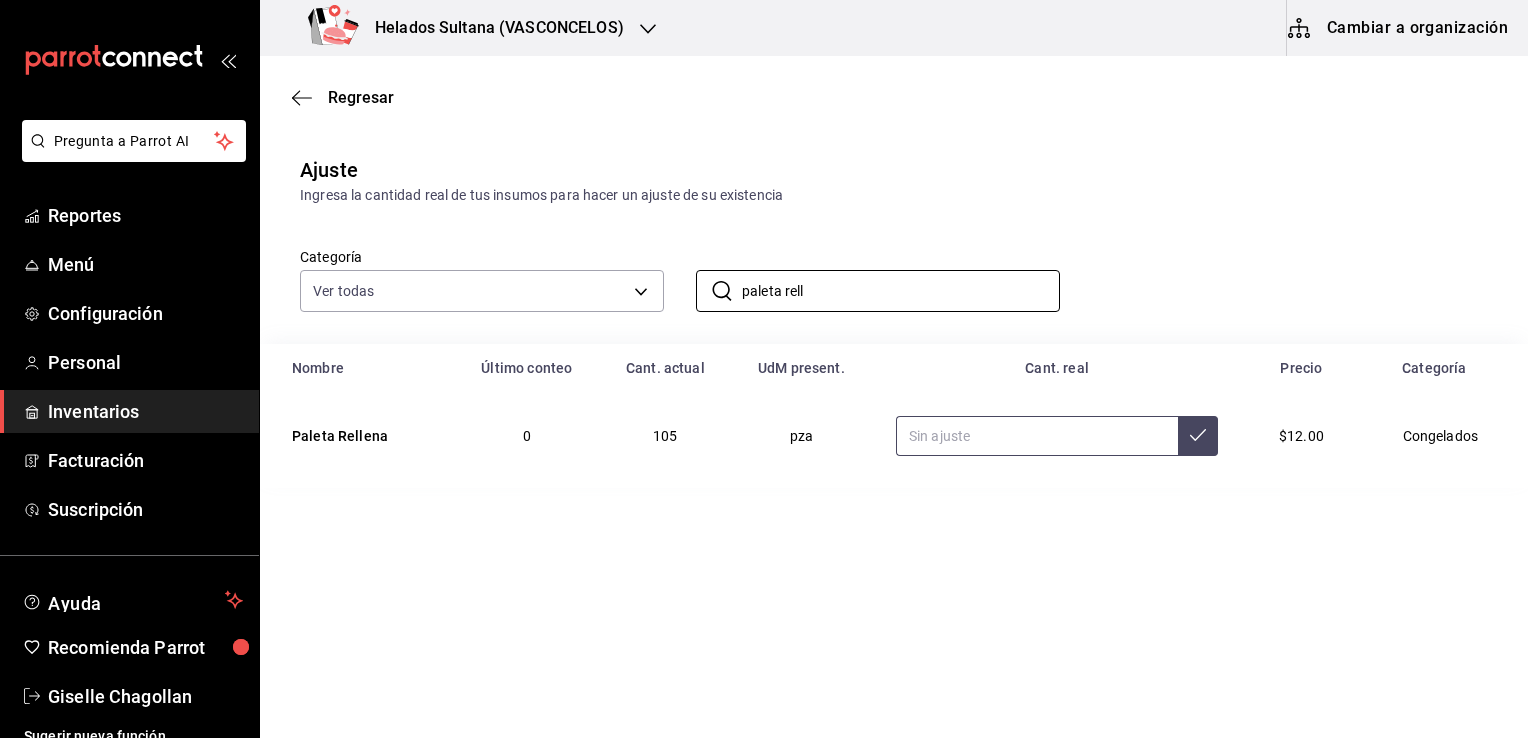 type on "paleta rell" 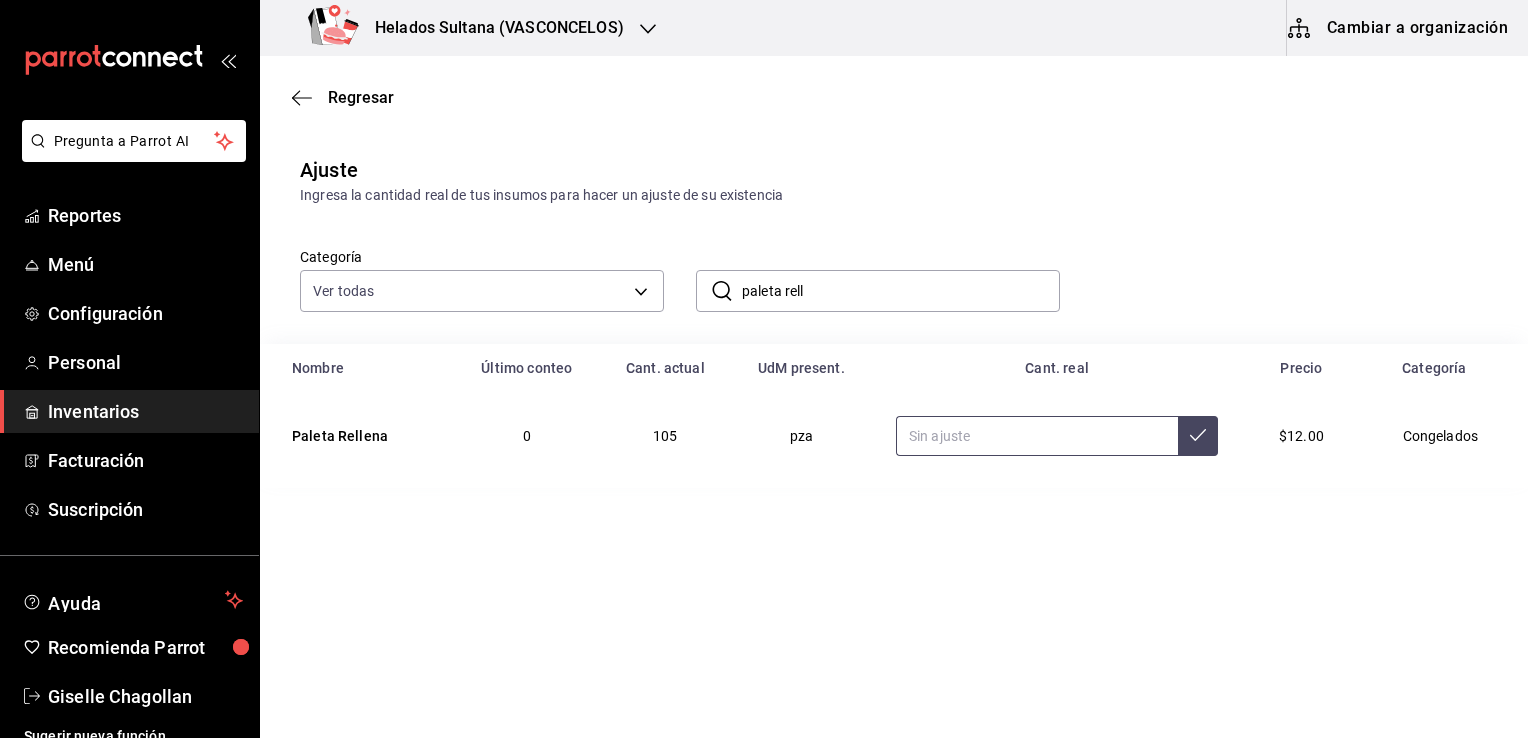 click at bounding box center (1037, 436) 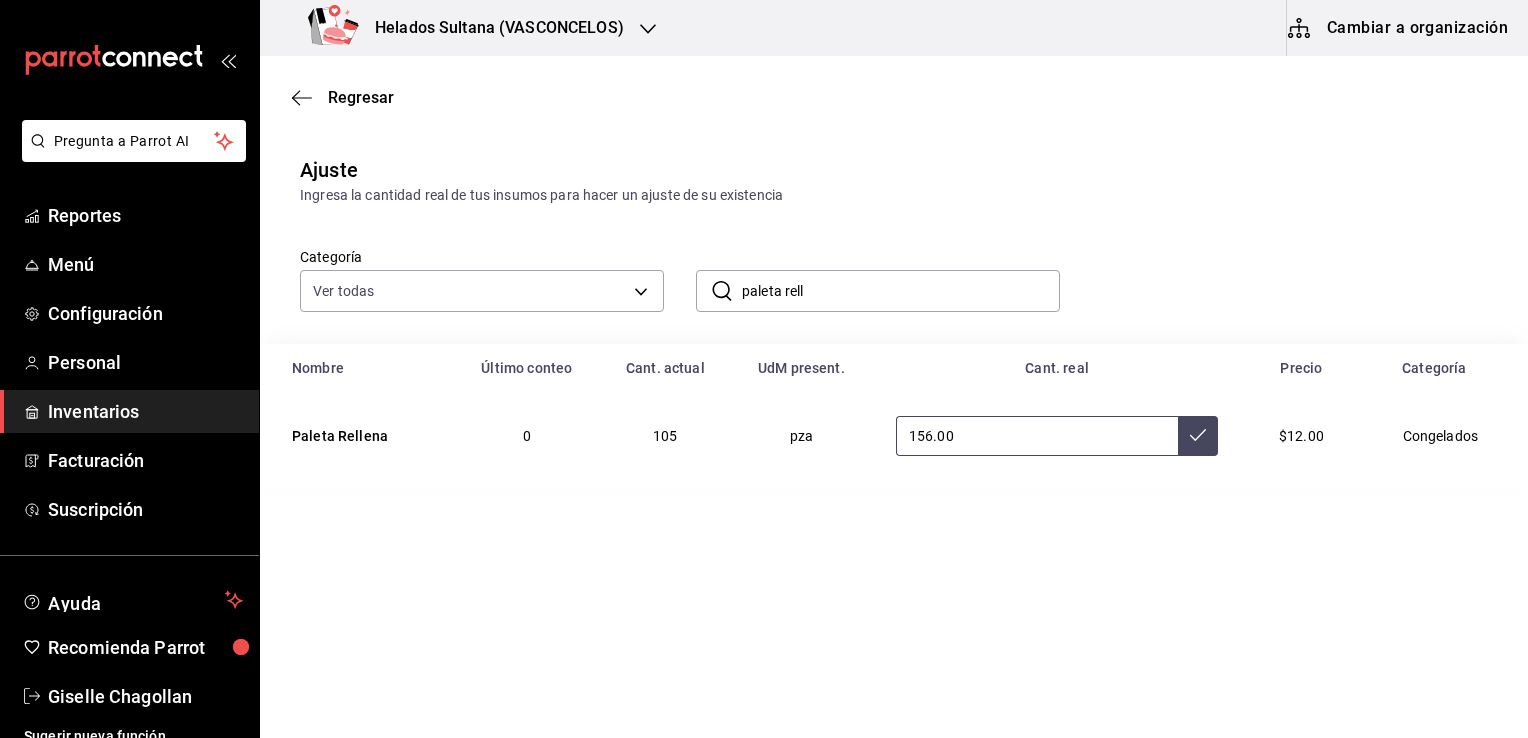 type on "156.00" 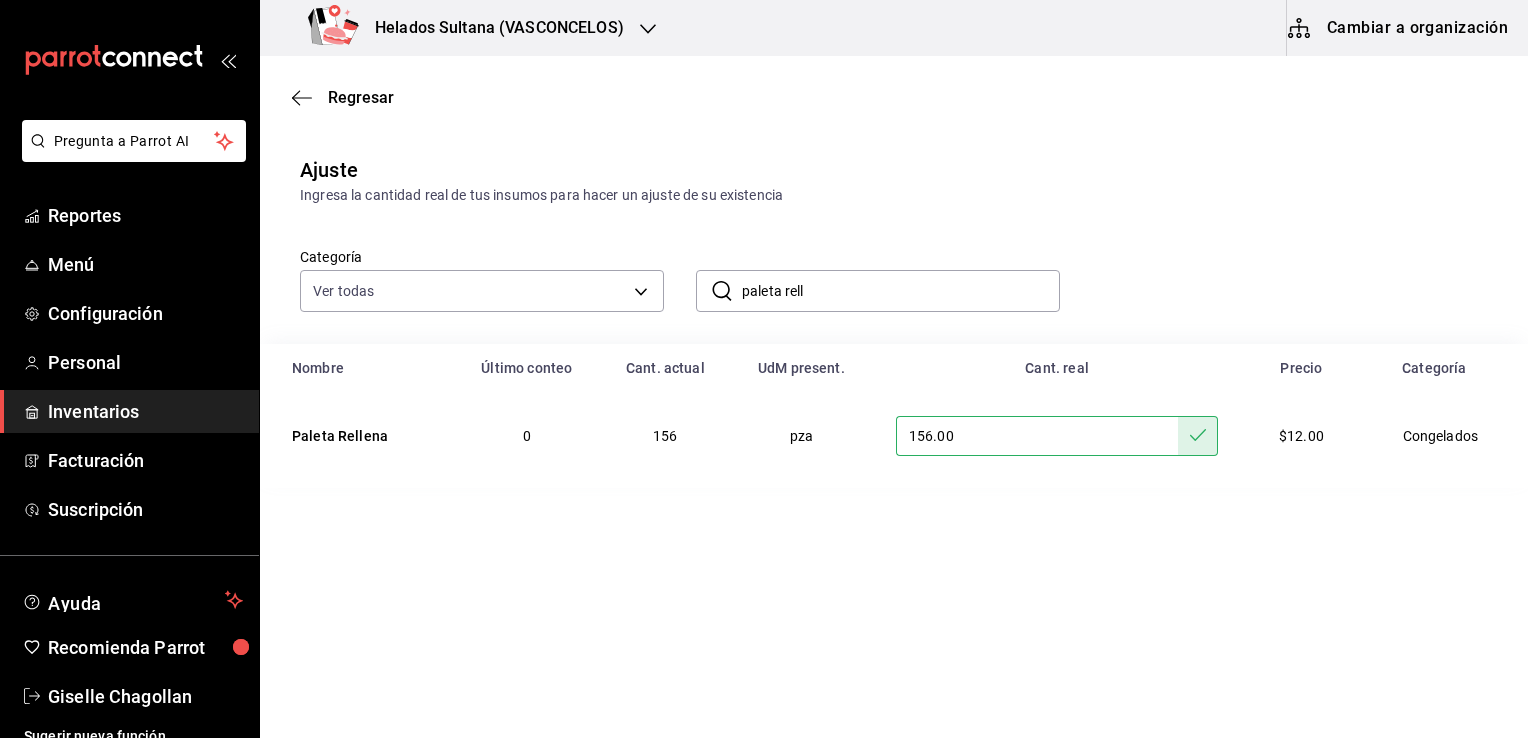 click on "paleta rell" at bounding box center [901, 291] 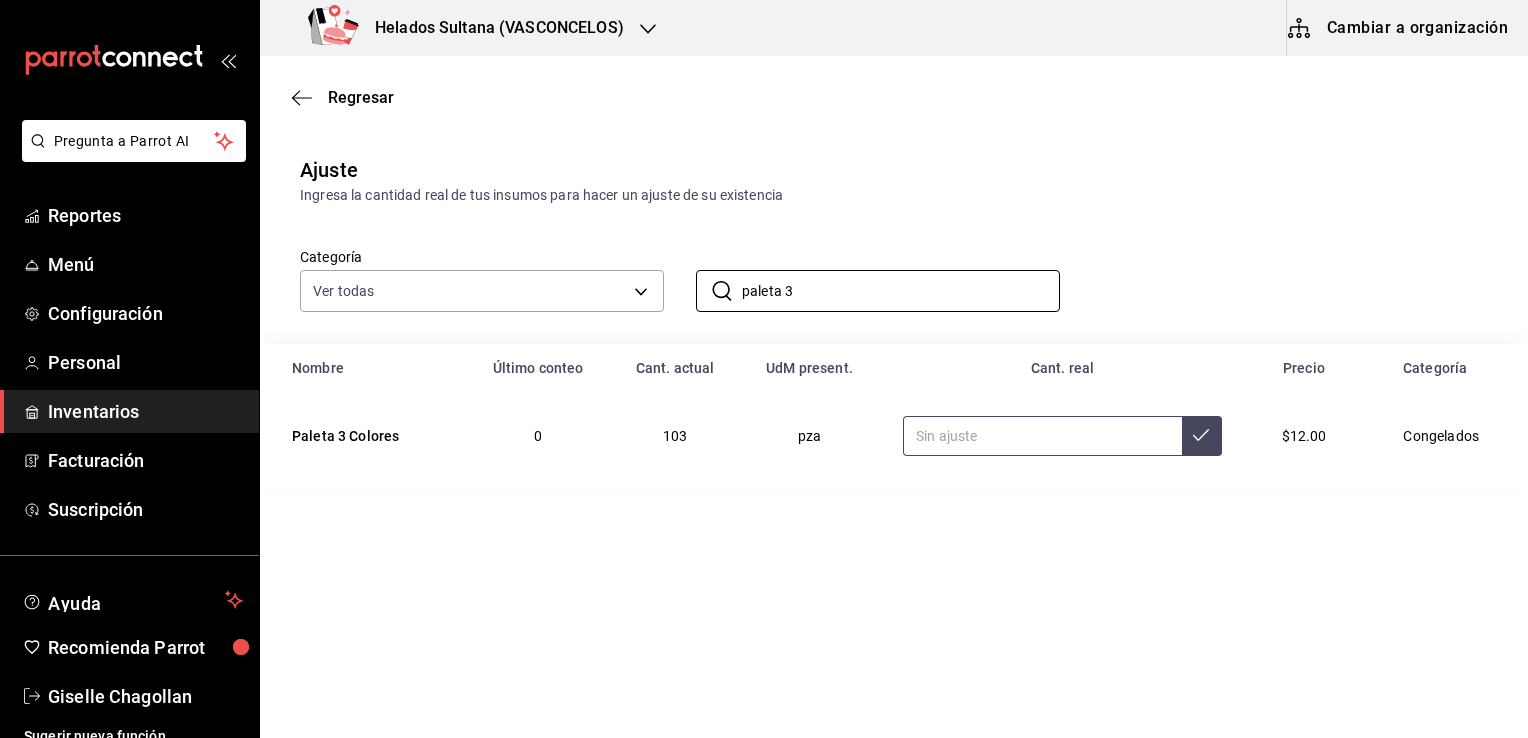 type on "paleta 3" 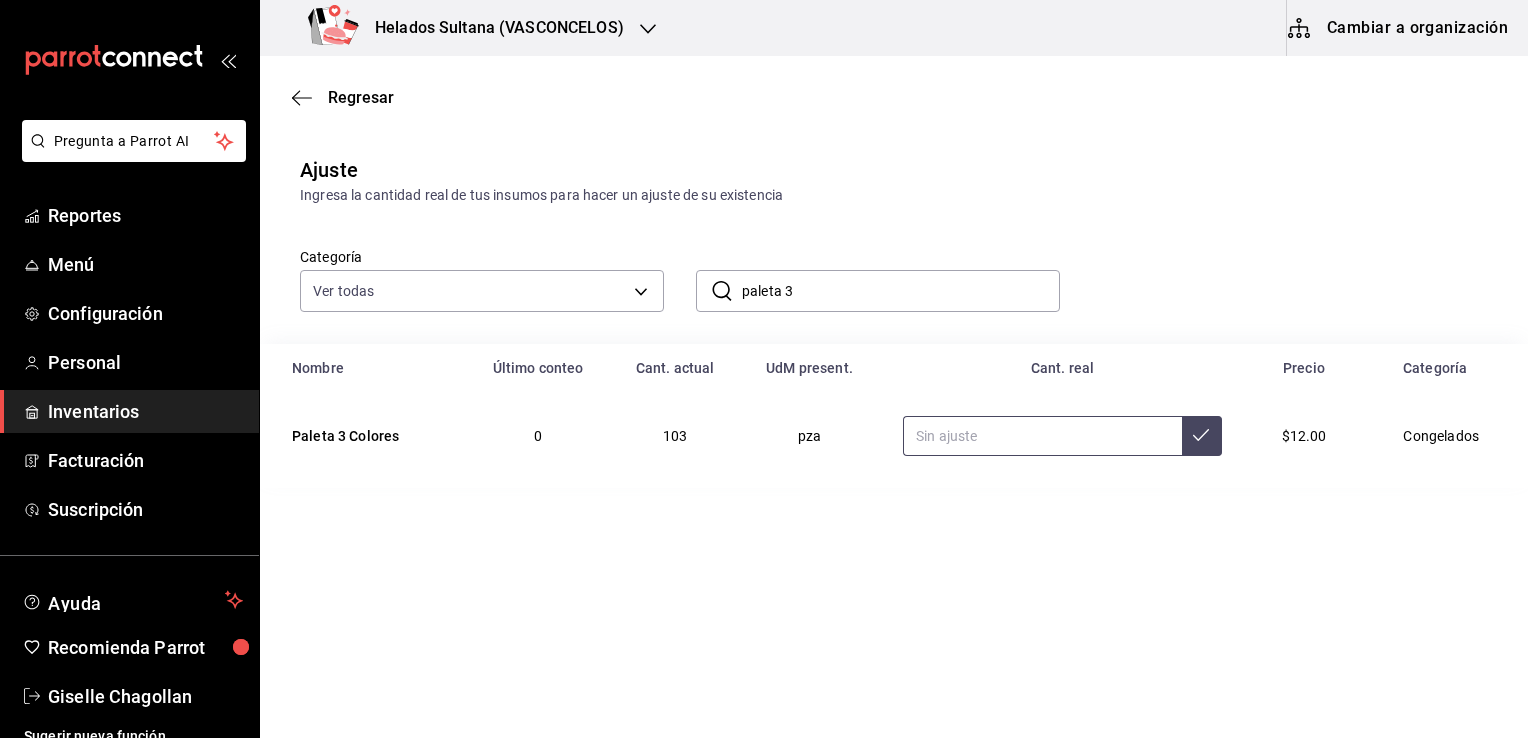 click at bounding box center [1042, 436] 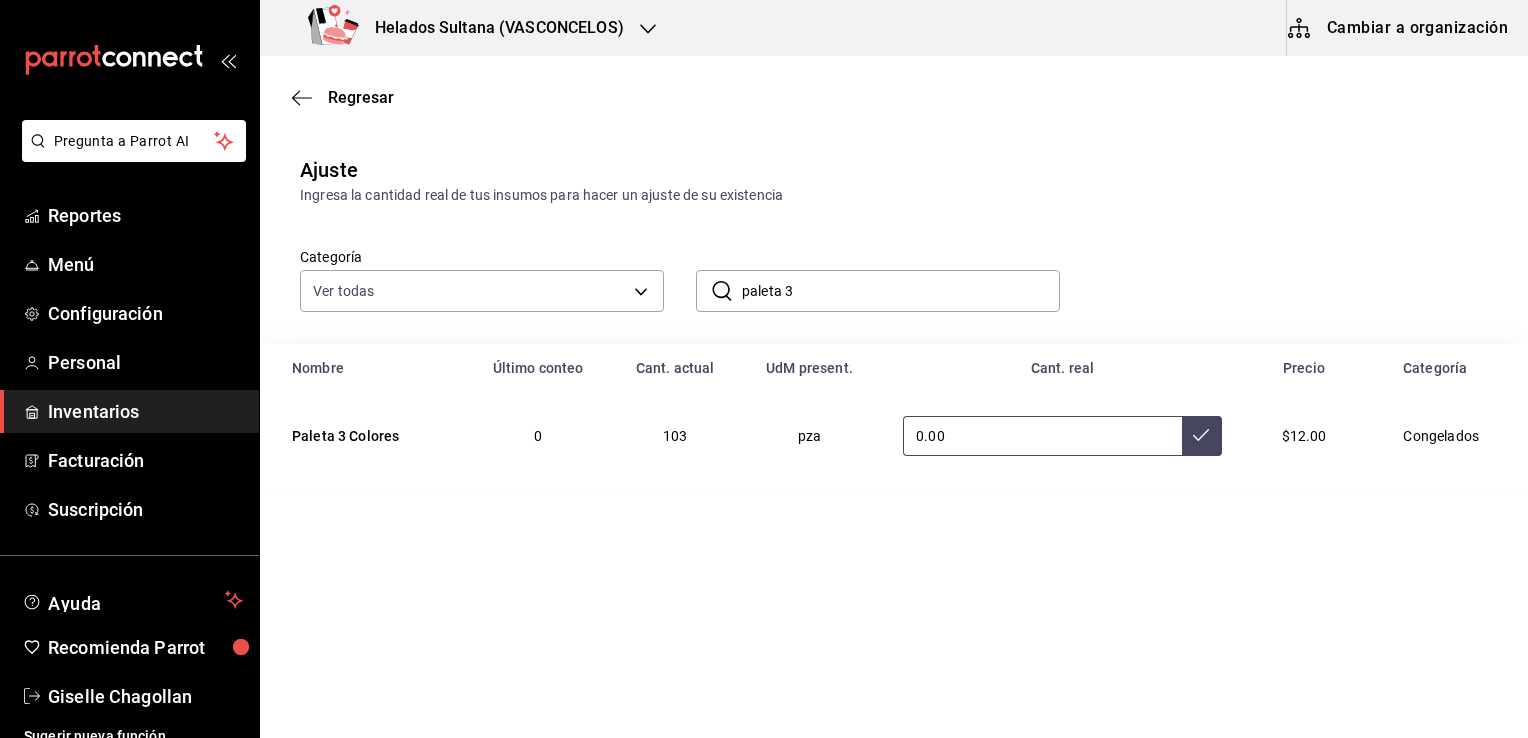 type on "0.00" 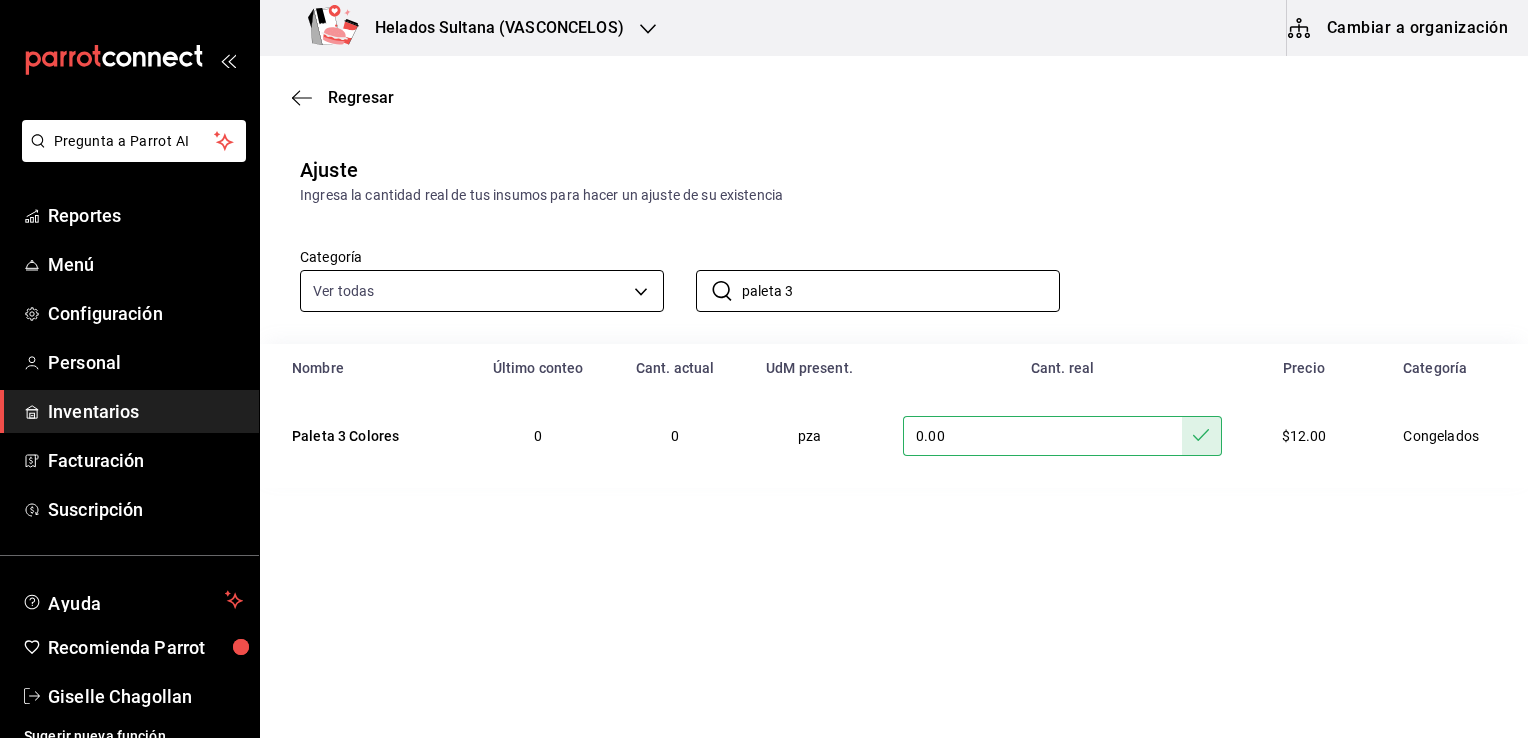 drag, startPoint x: 812, startPoint y: 299, endPoint x: 654, endPoint y: 294, distance: 158.0791 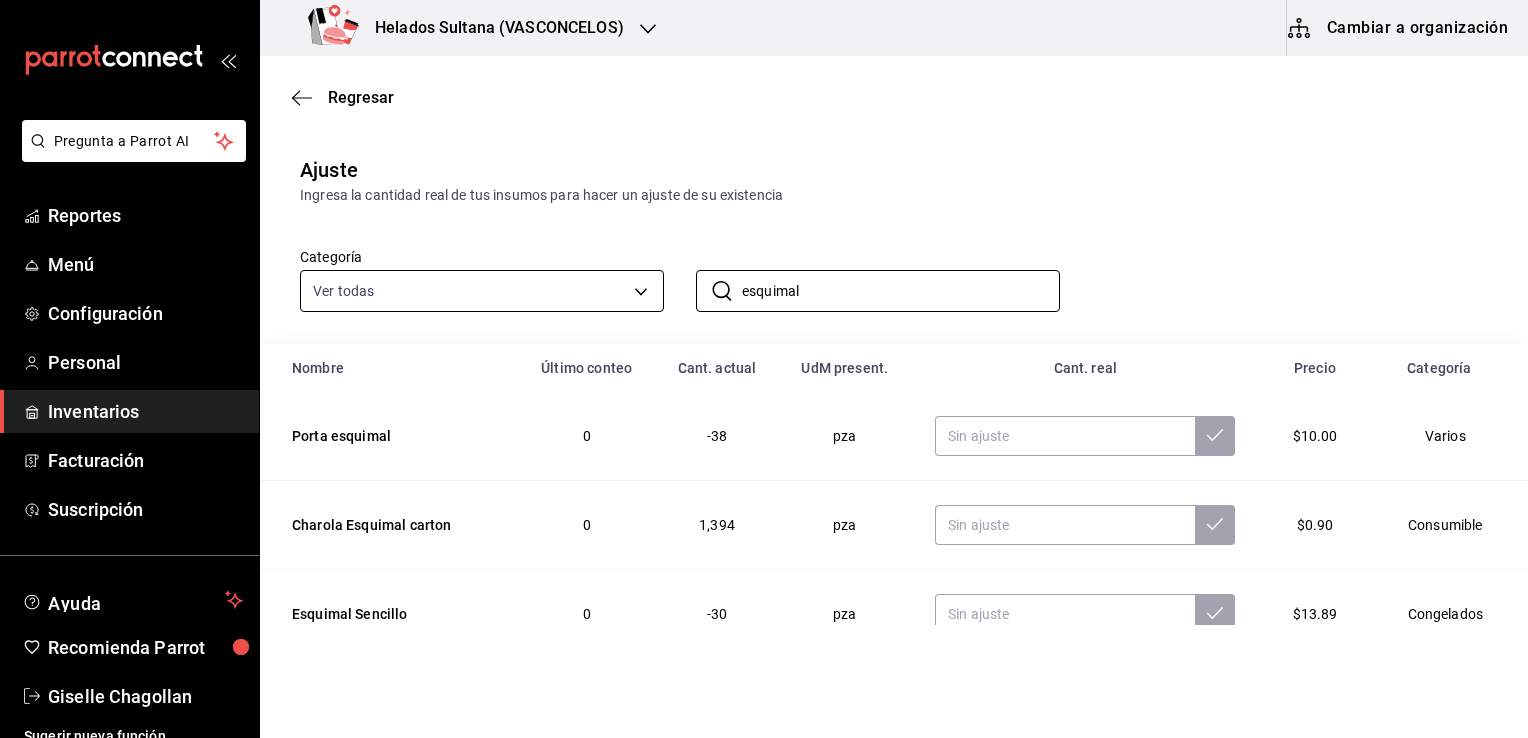 type on "esquimal" 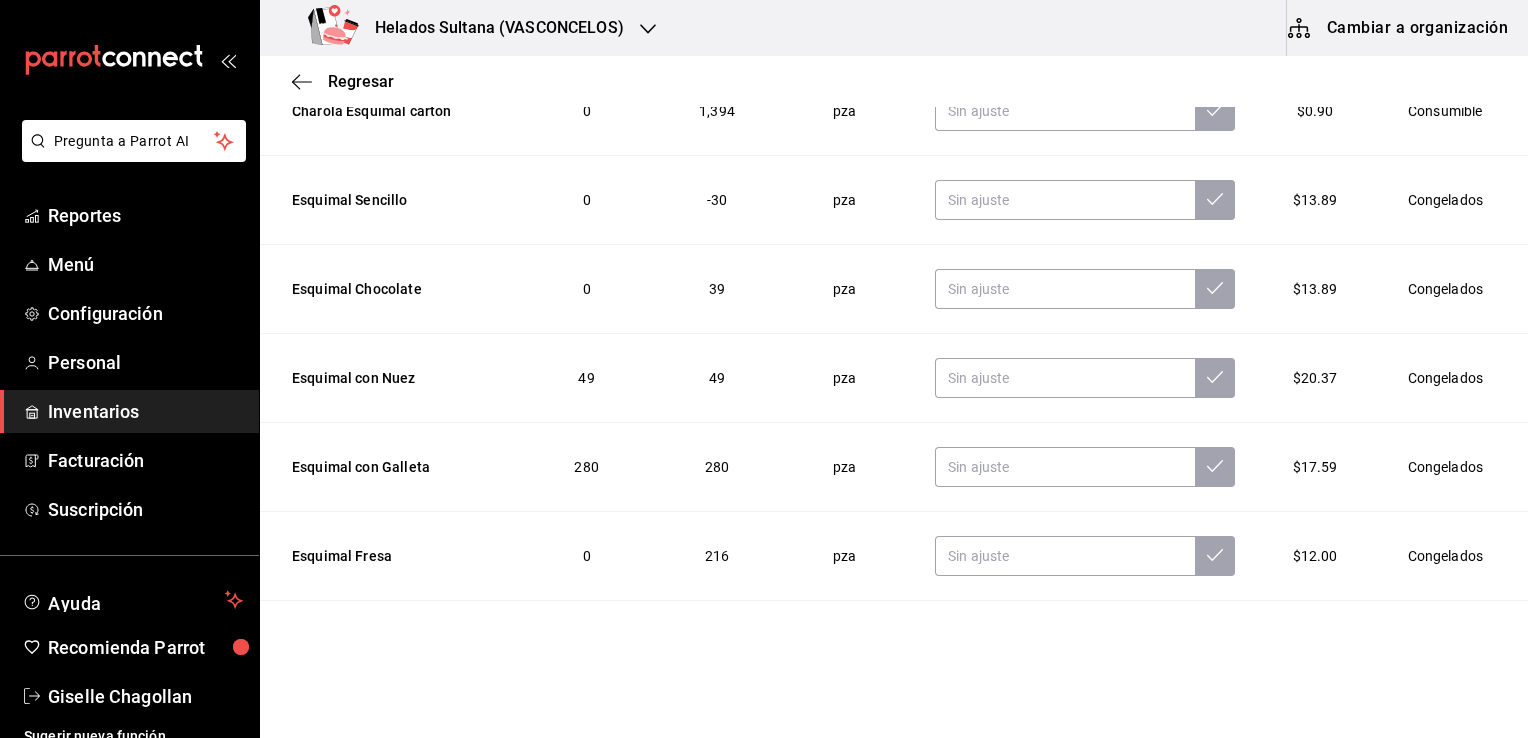 scroll, scrollTop: 331, scrollLeft: 0, axis: vertical 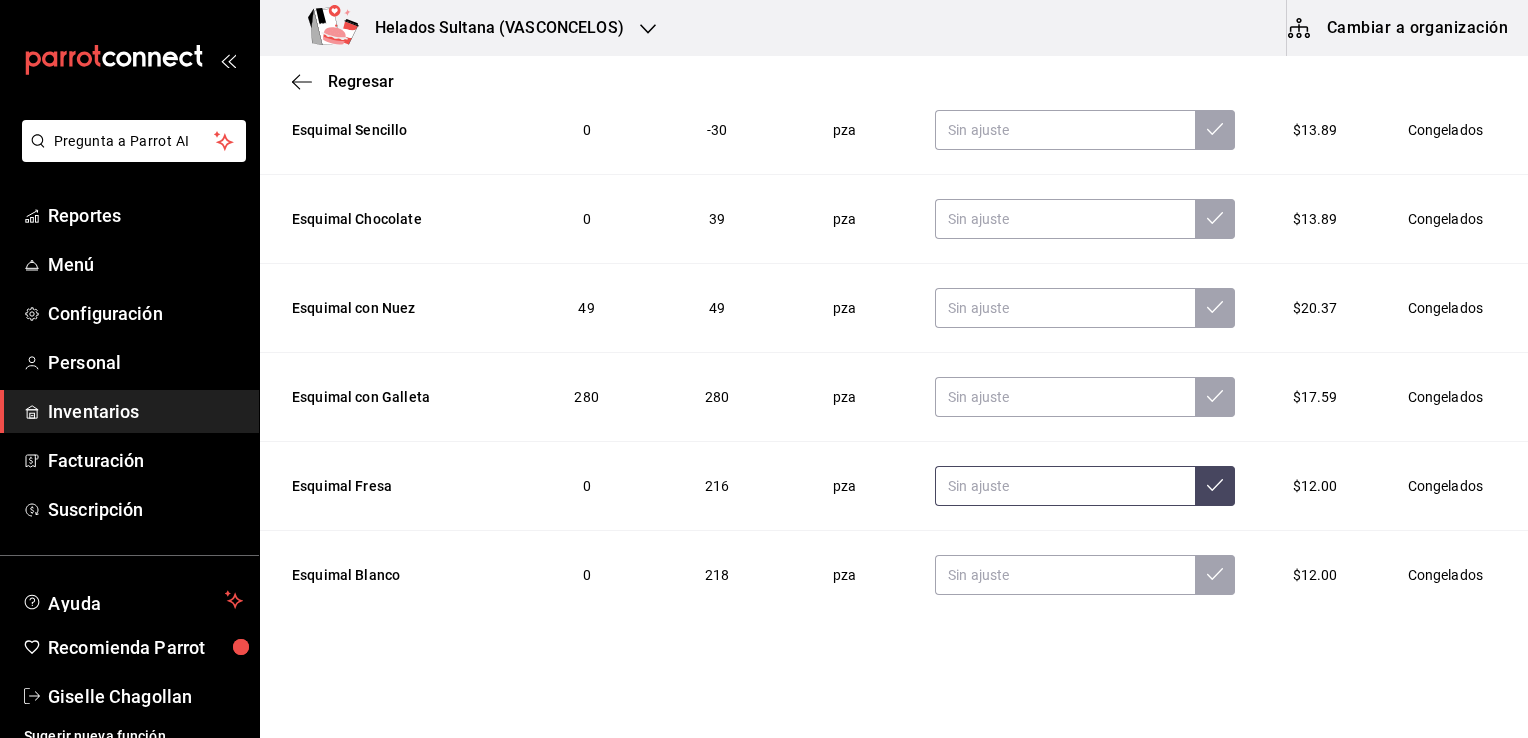 click at bounding box center (1065, 486) 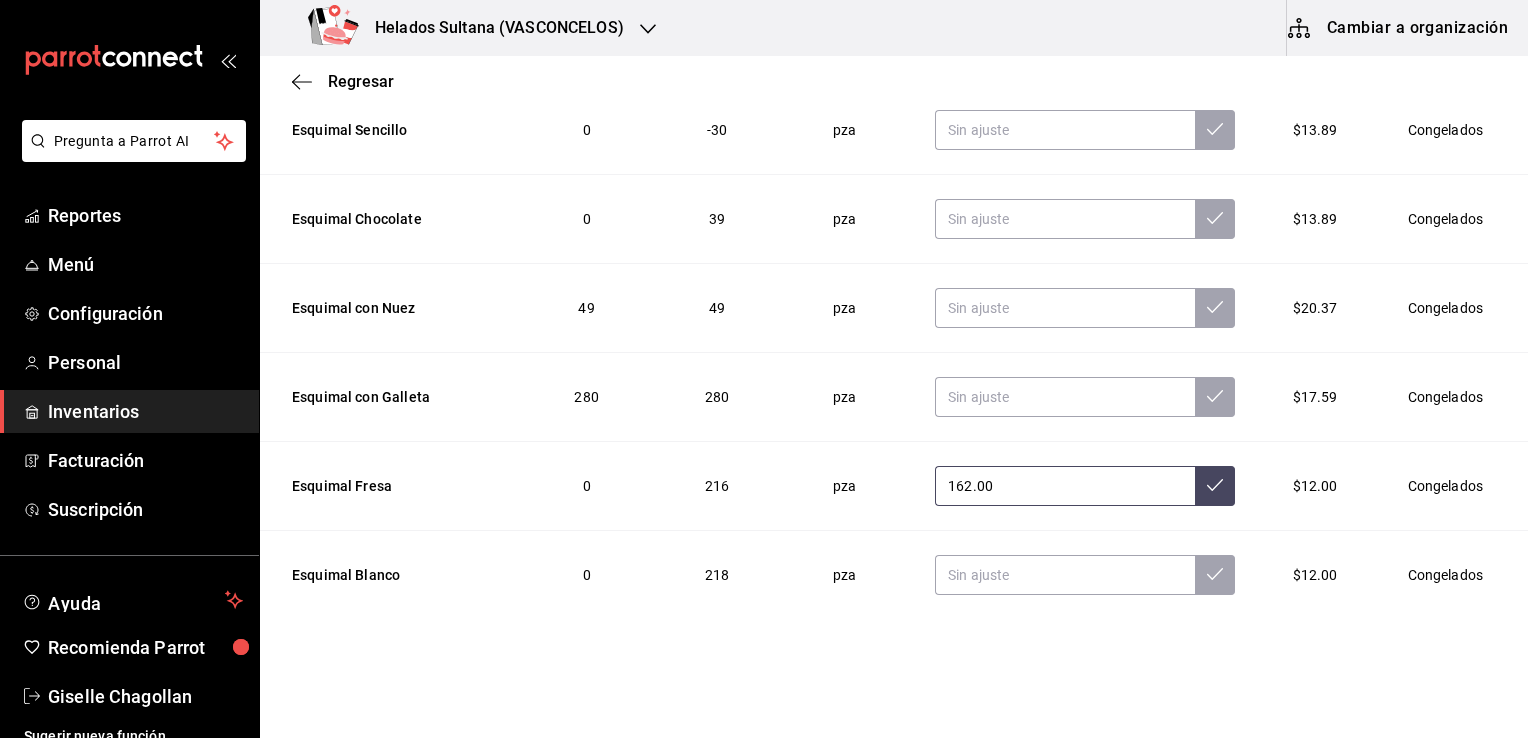 type on "162.00" 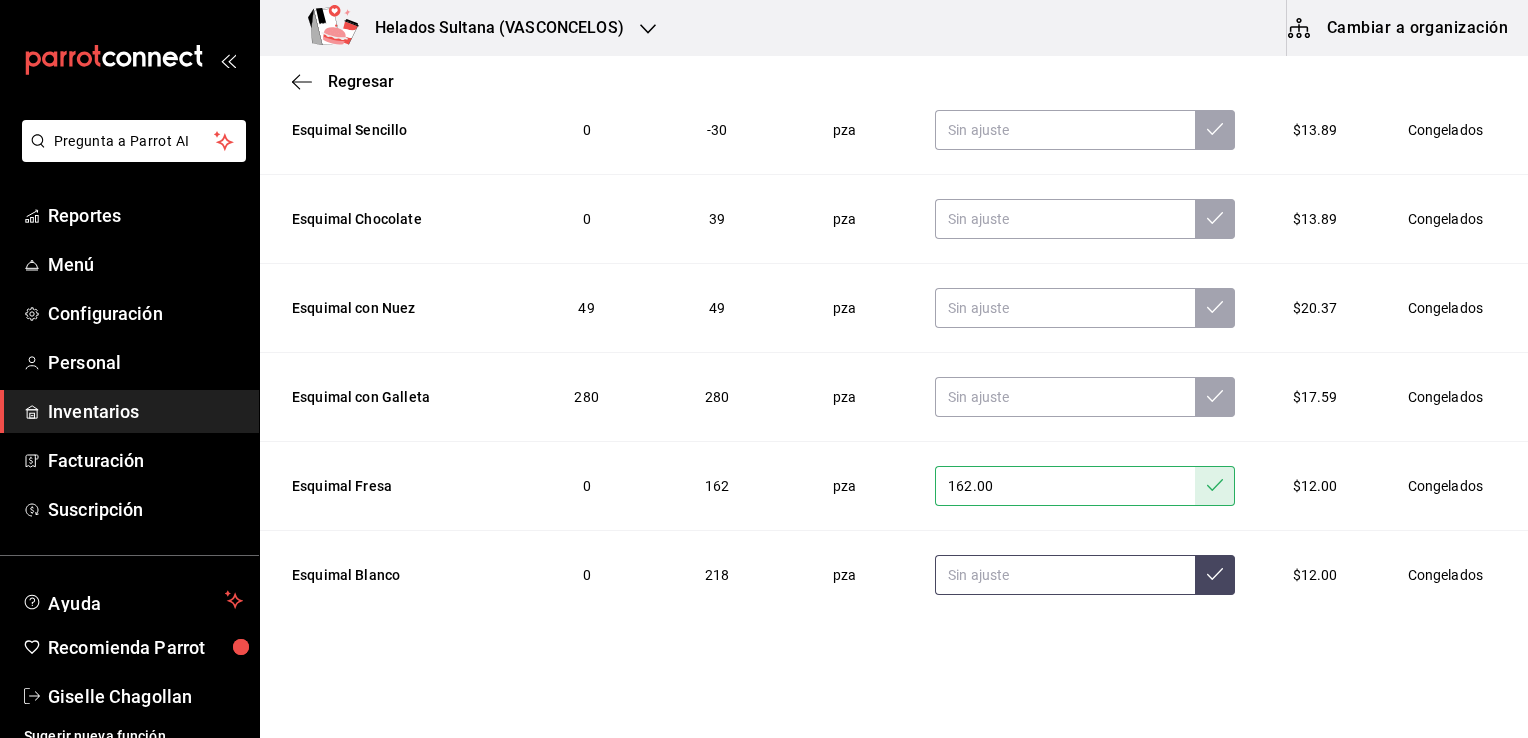 click at bounding box center [1065, 575] 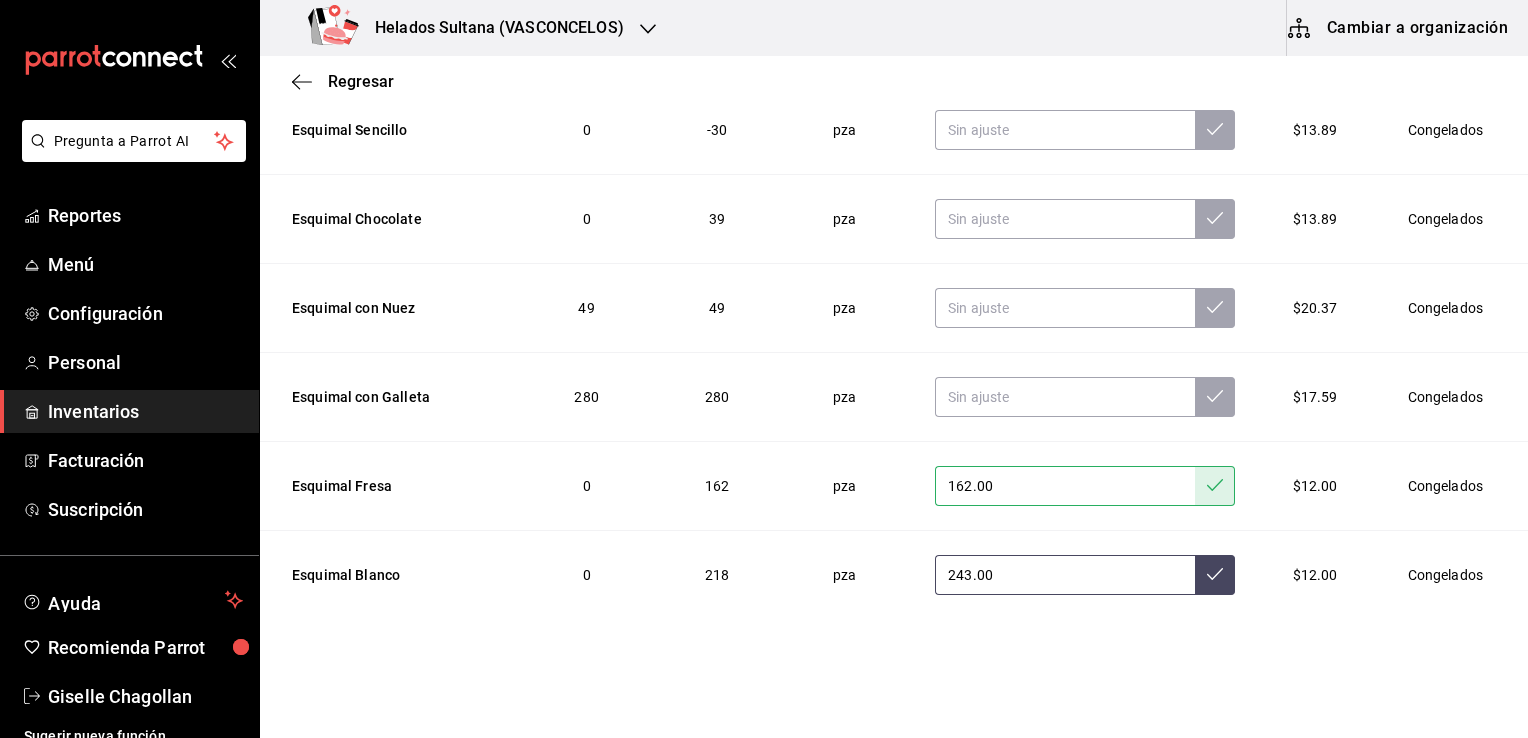 type on "243.00" 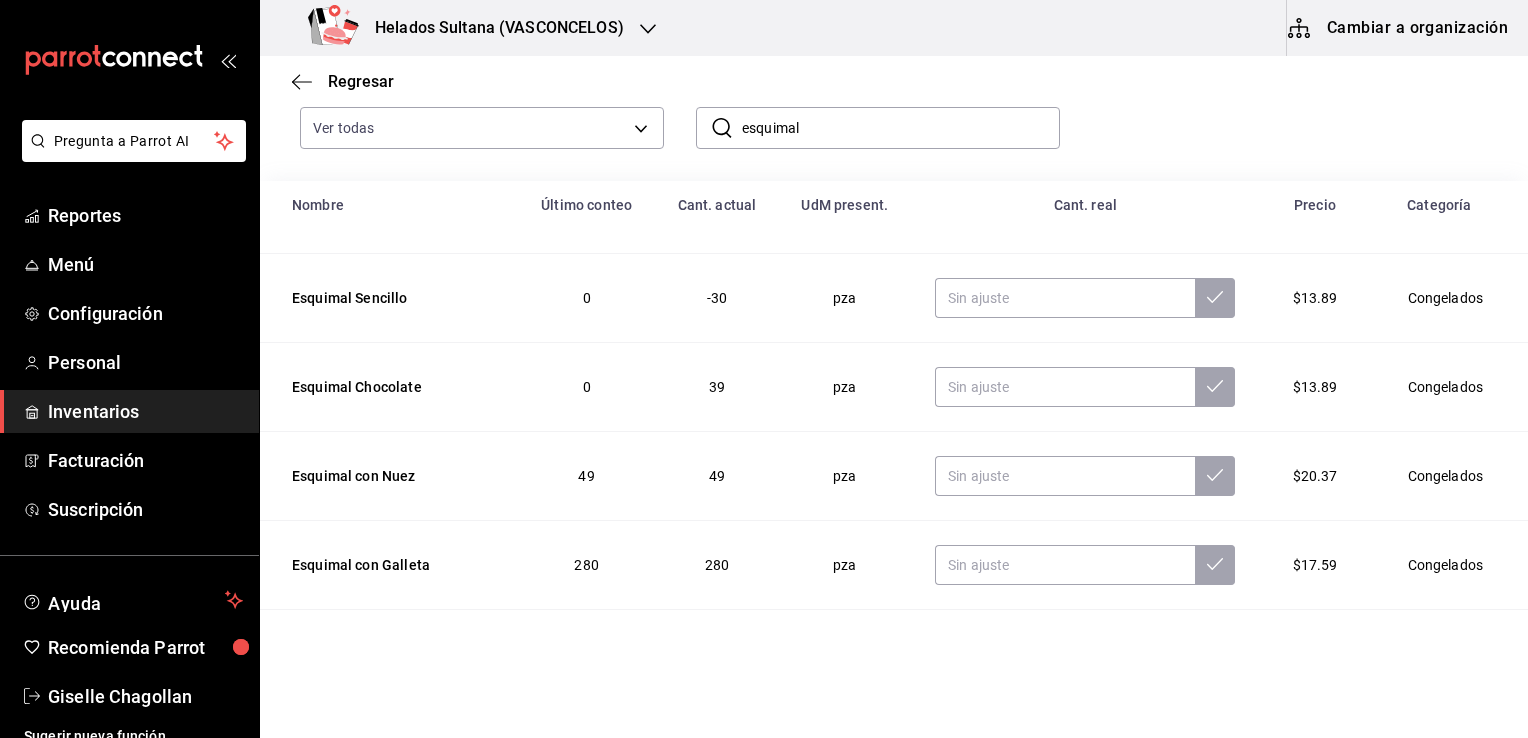 scroll, scrollTop: 120, scrollLeft: 0, axis: vertical 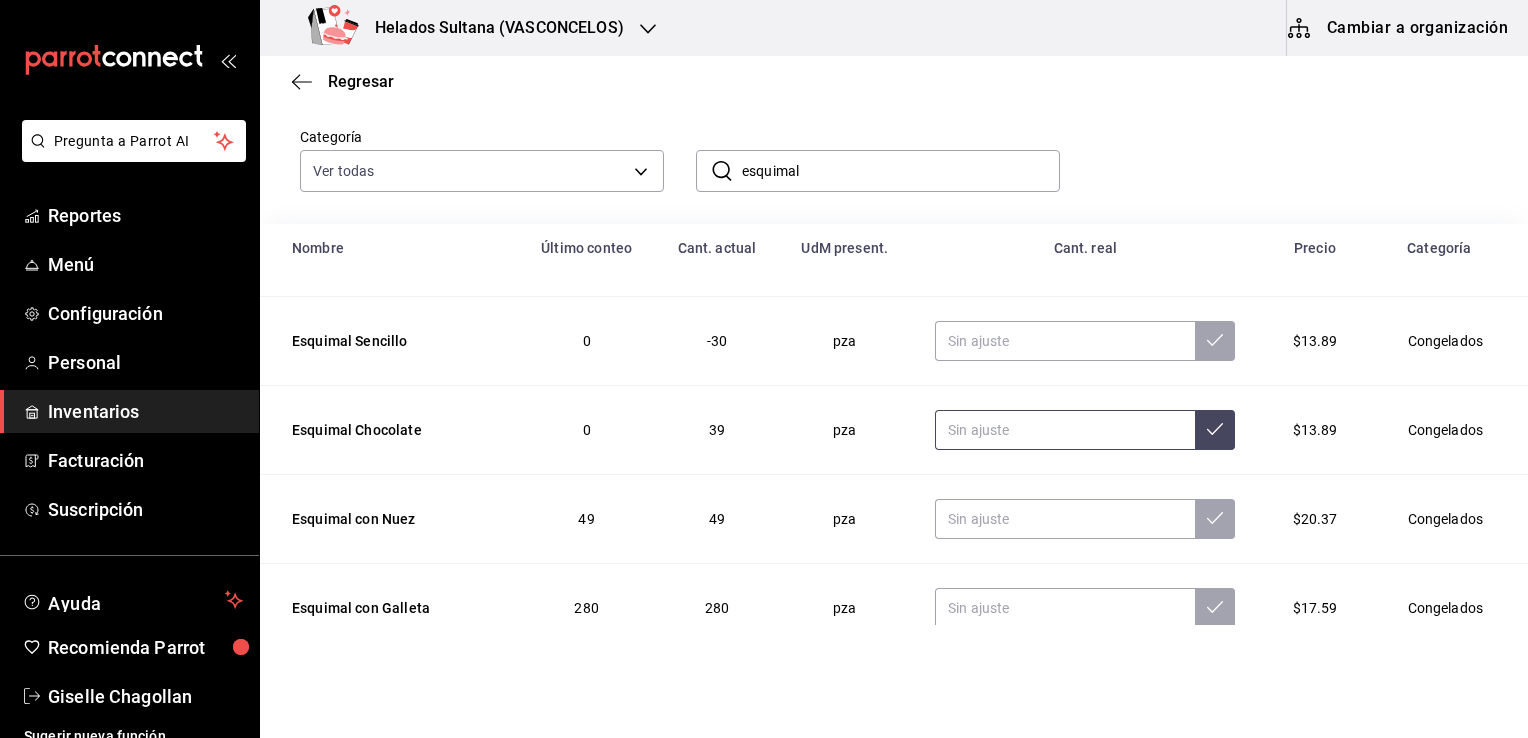 click at bounding box center [1065, 430] 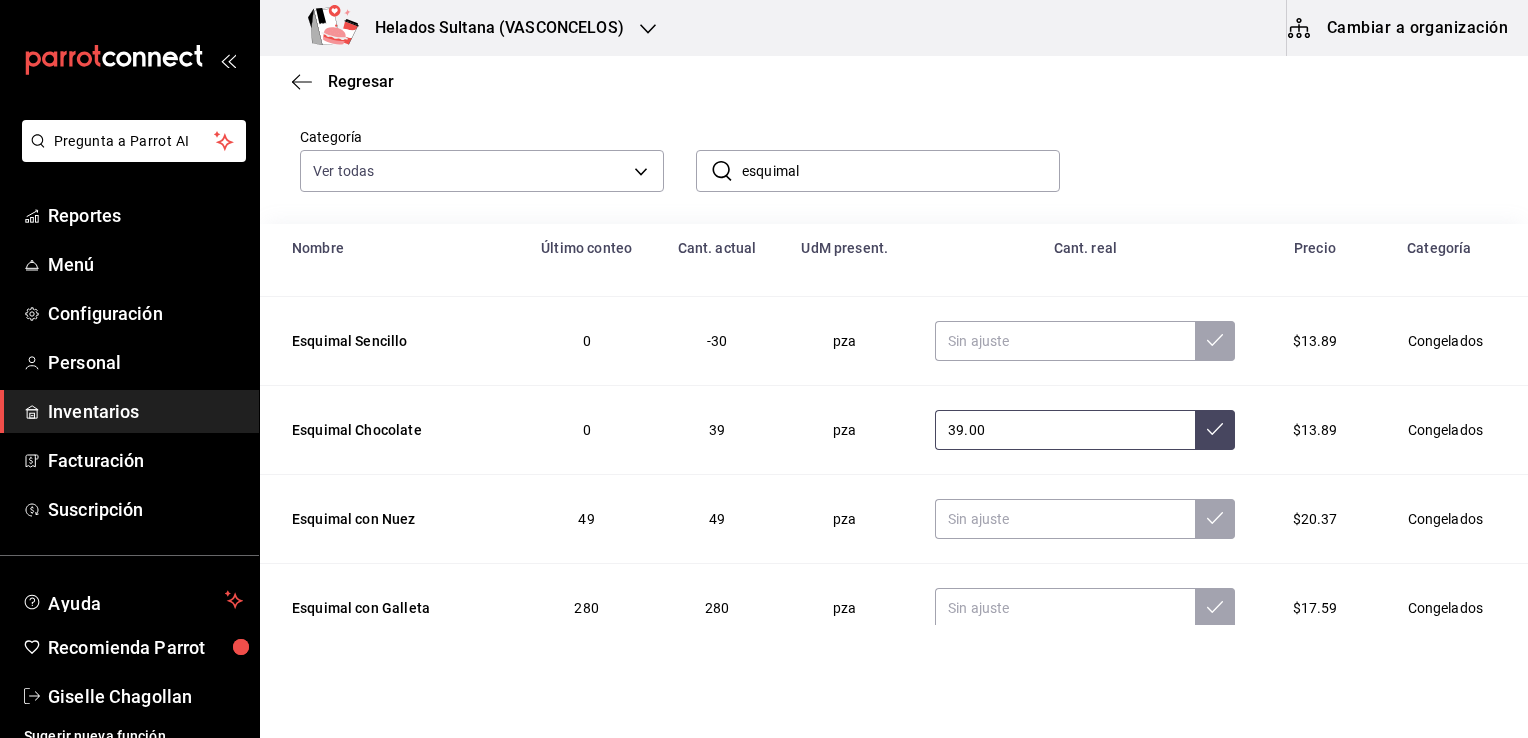 type on "39.00" 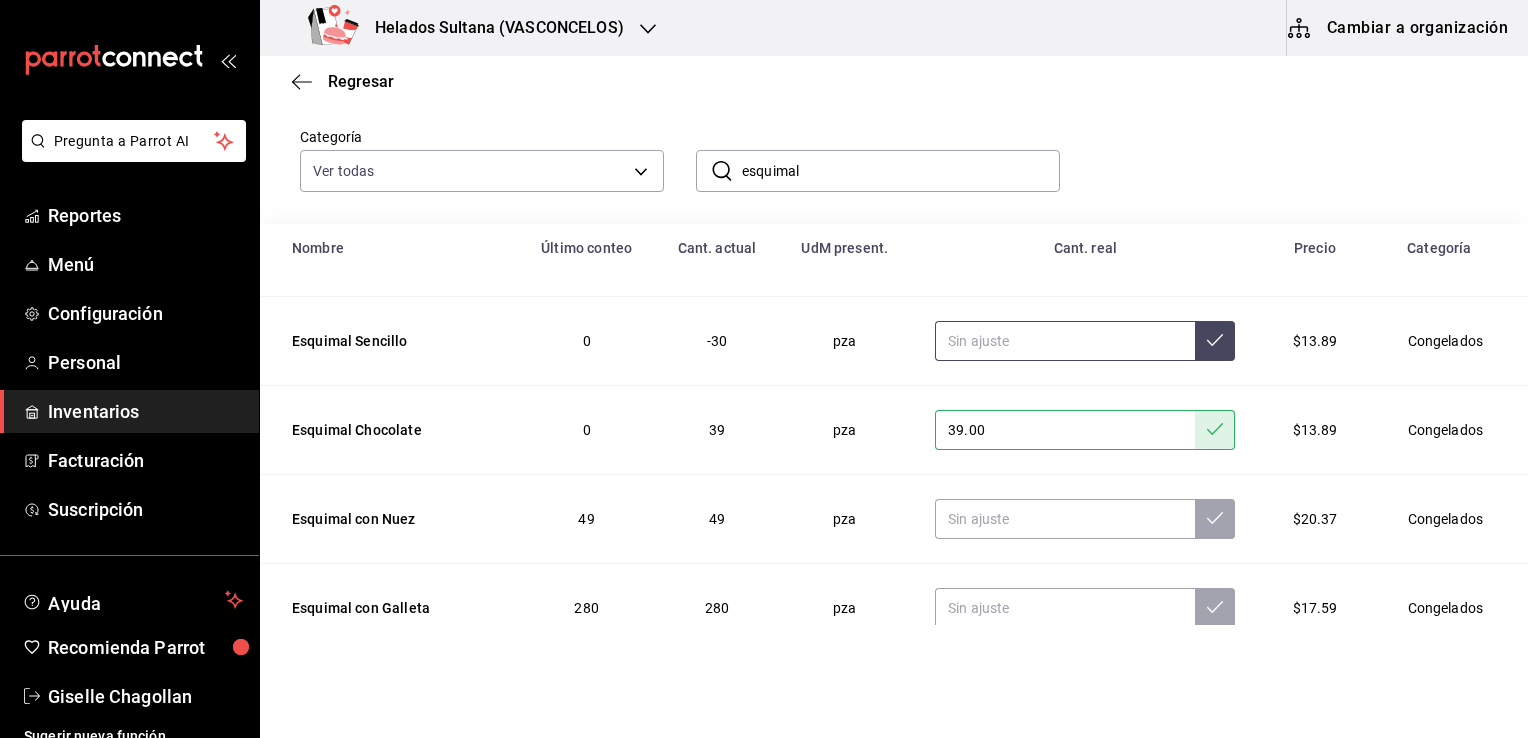 click at bounding box center [1065, 341] 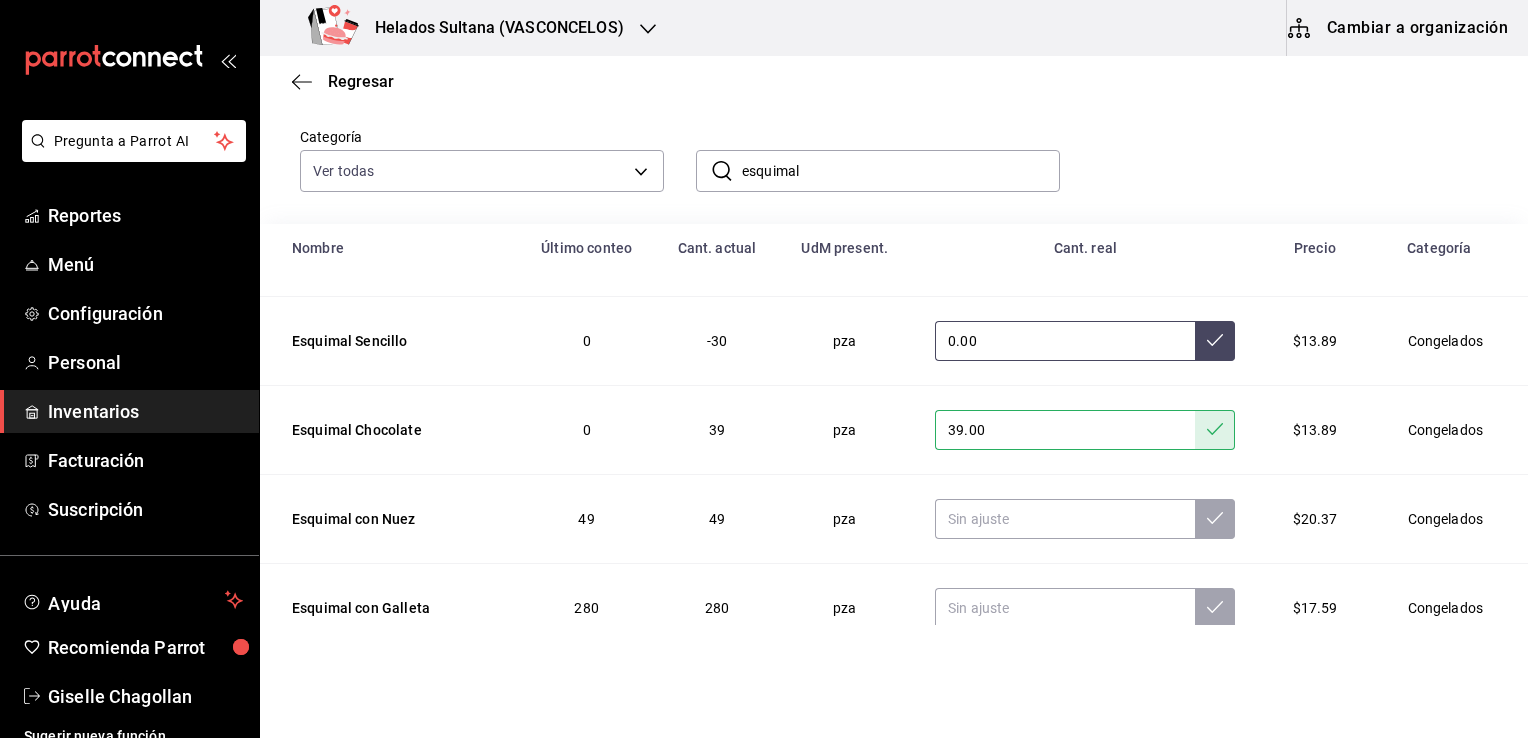 type on "0.00" 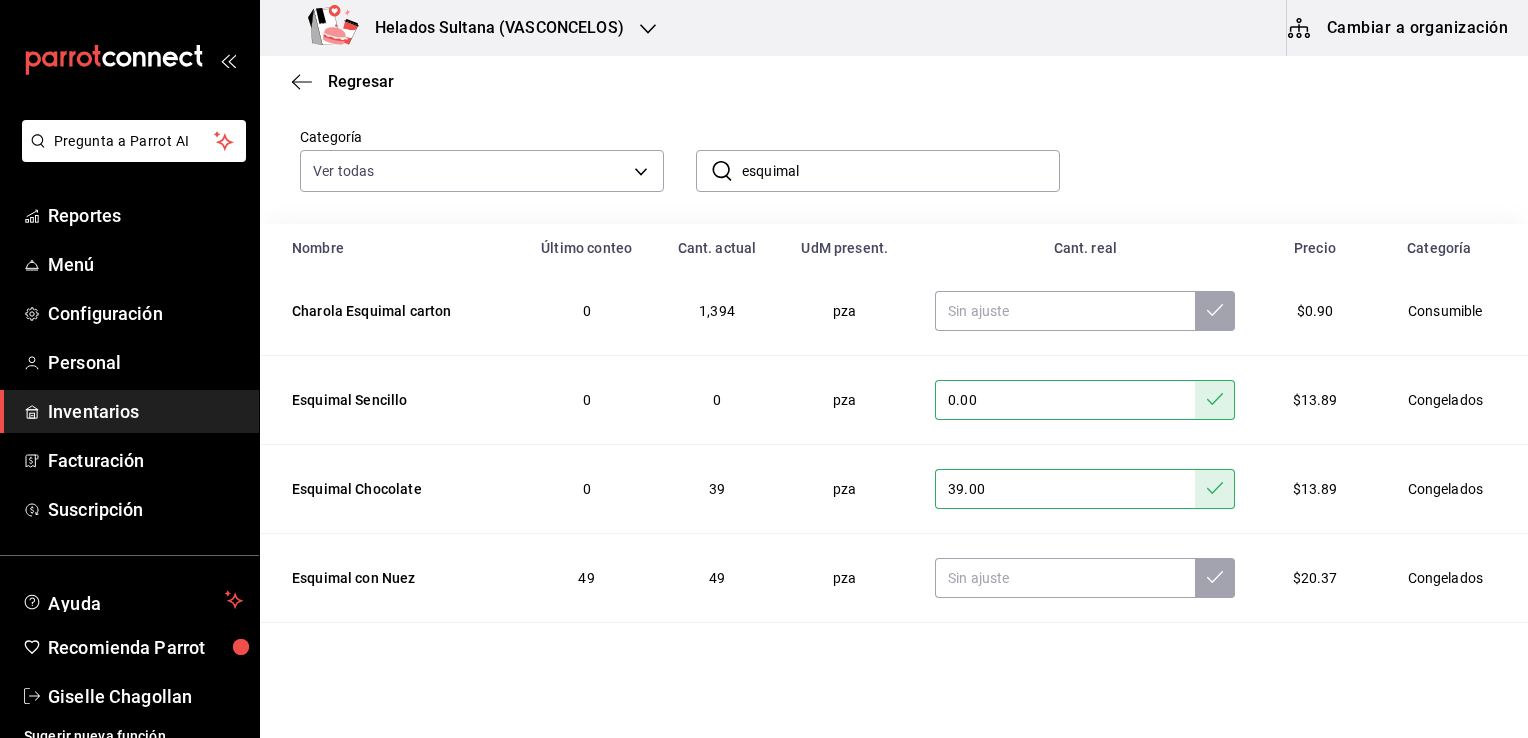 scroll, scrollTop: 0, scrollLeft: 0, axis: both 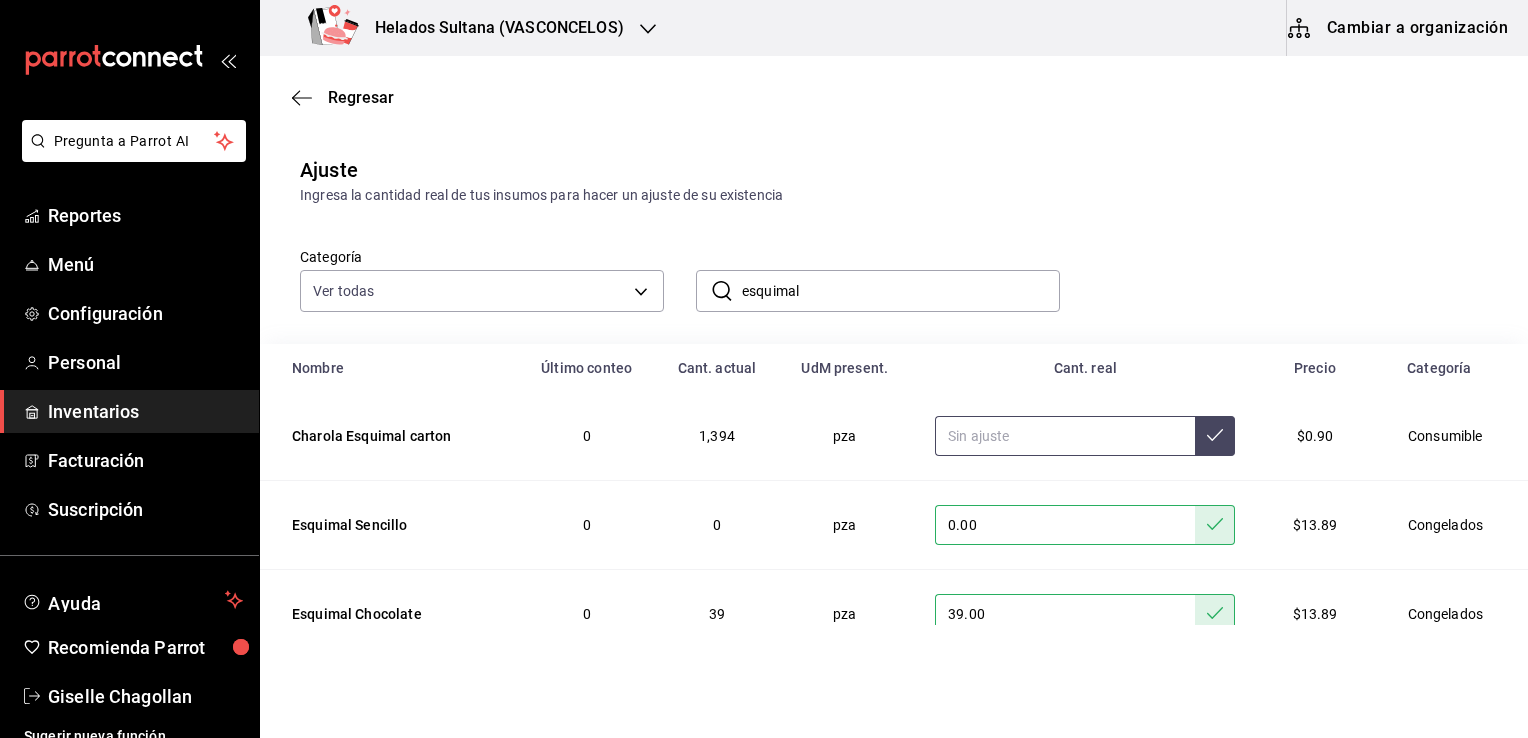 click at bounding box center [1065, 436] 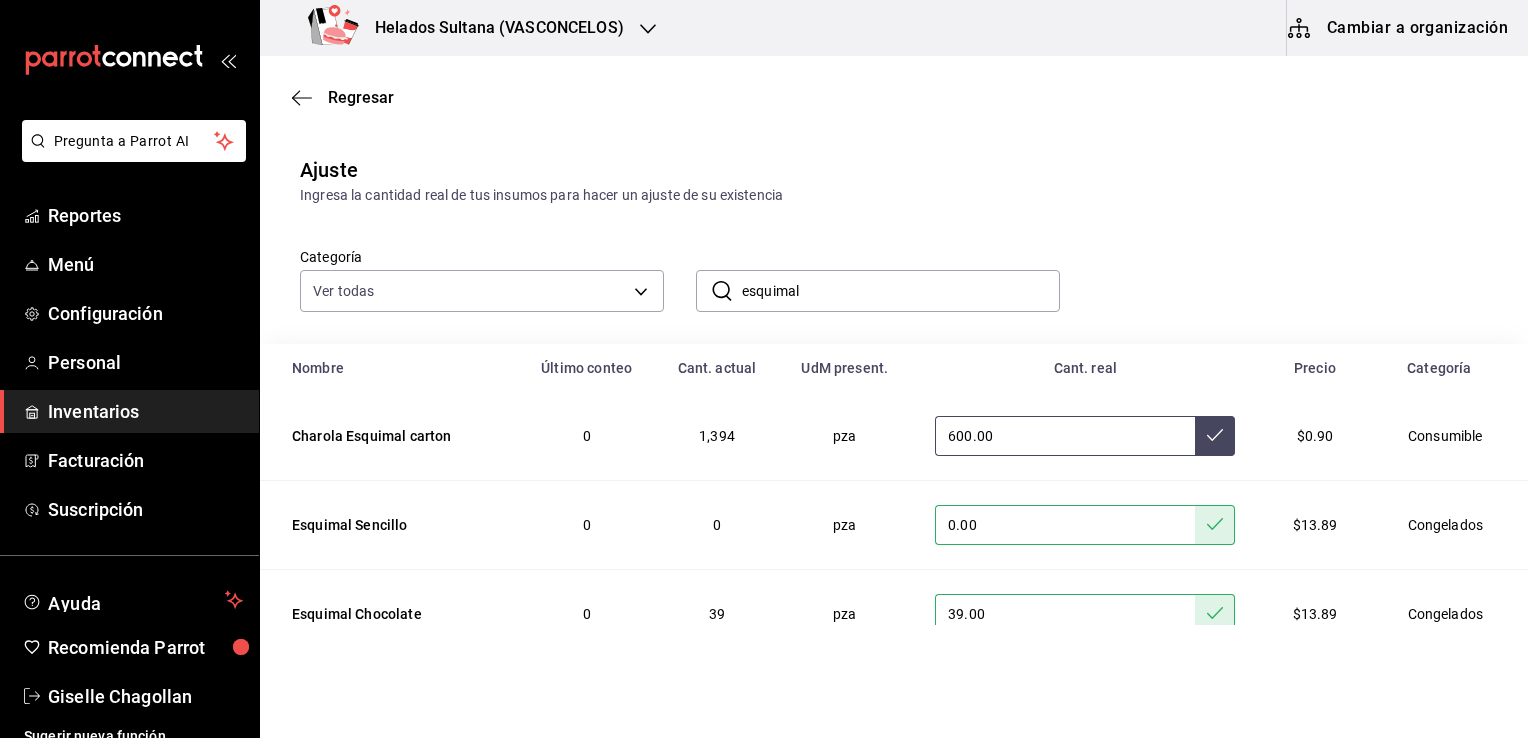type on "600.00" 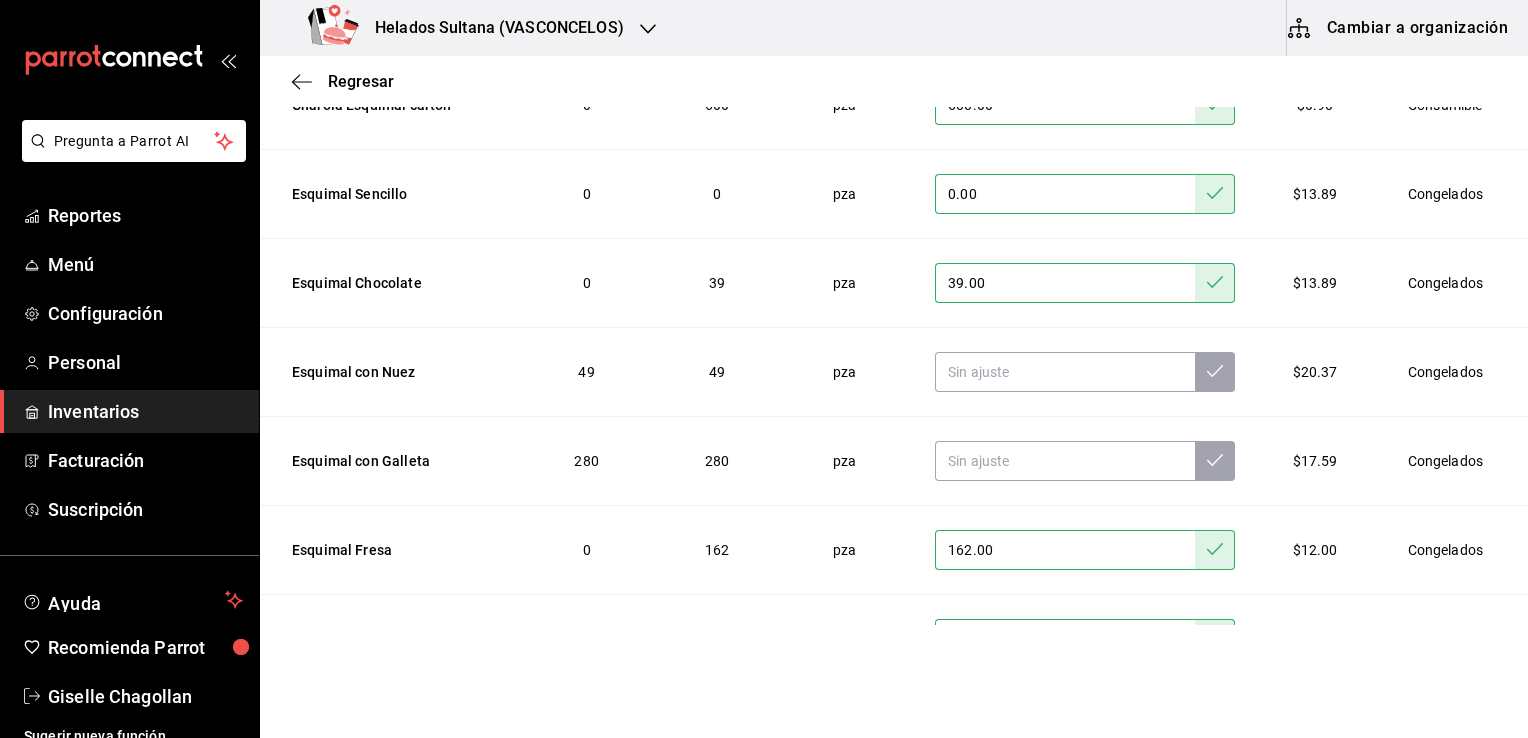 scroll, scrollTop: 0, scrollLeft: 0, axis: both 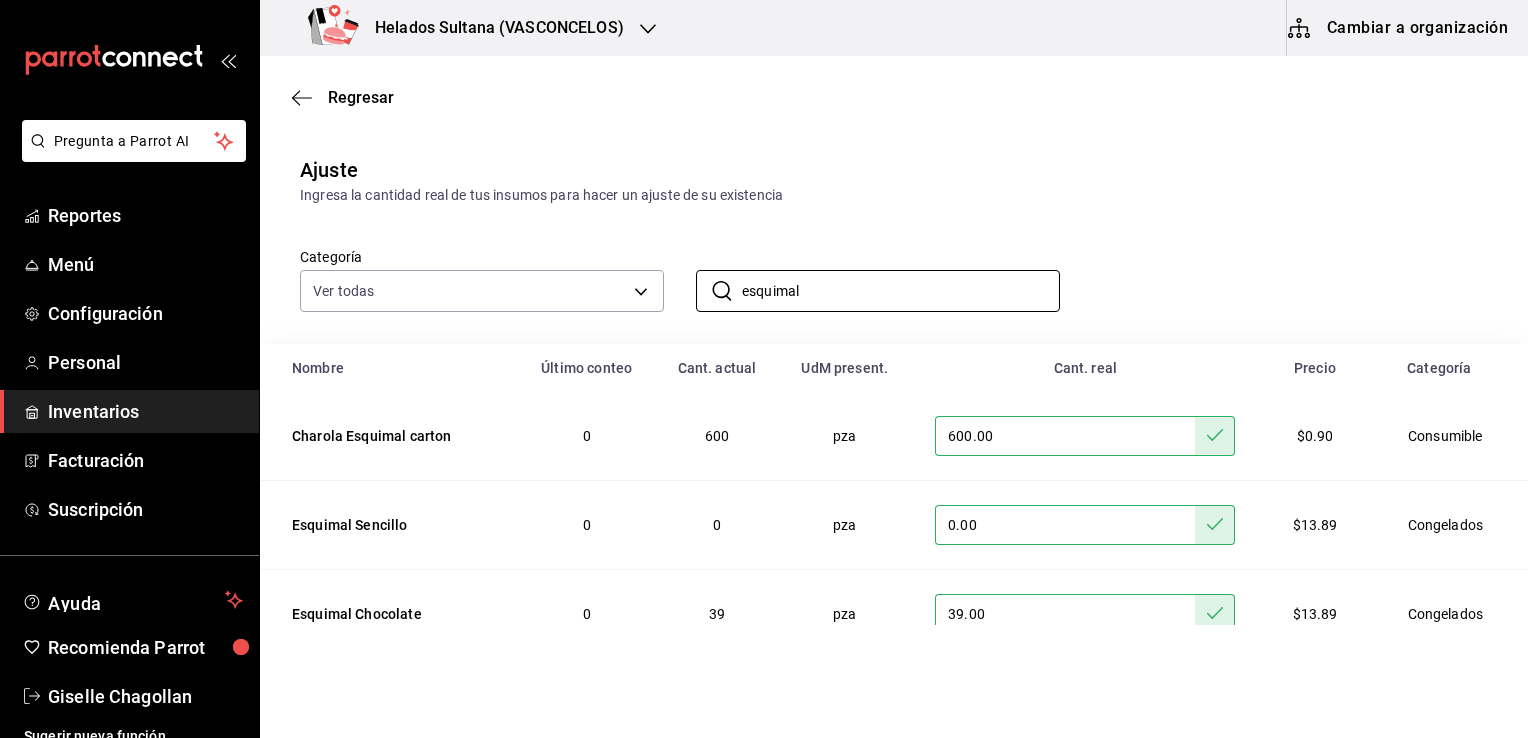 drag, startPoint x: 810, startPoint y: 294, endPoint x: 446, endPoint y: 312, distance: 364.4448 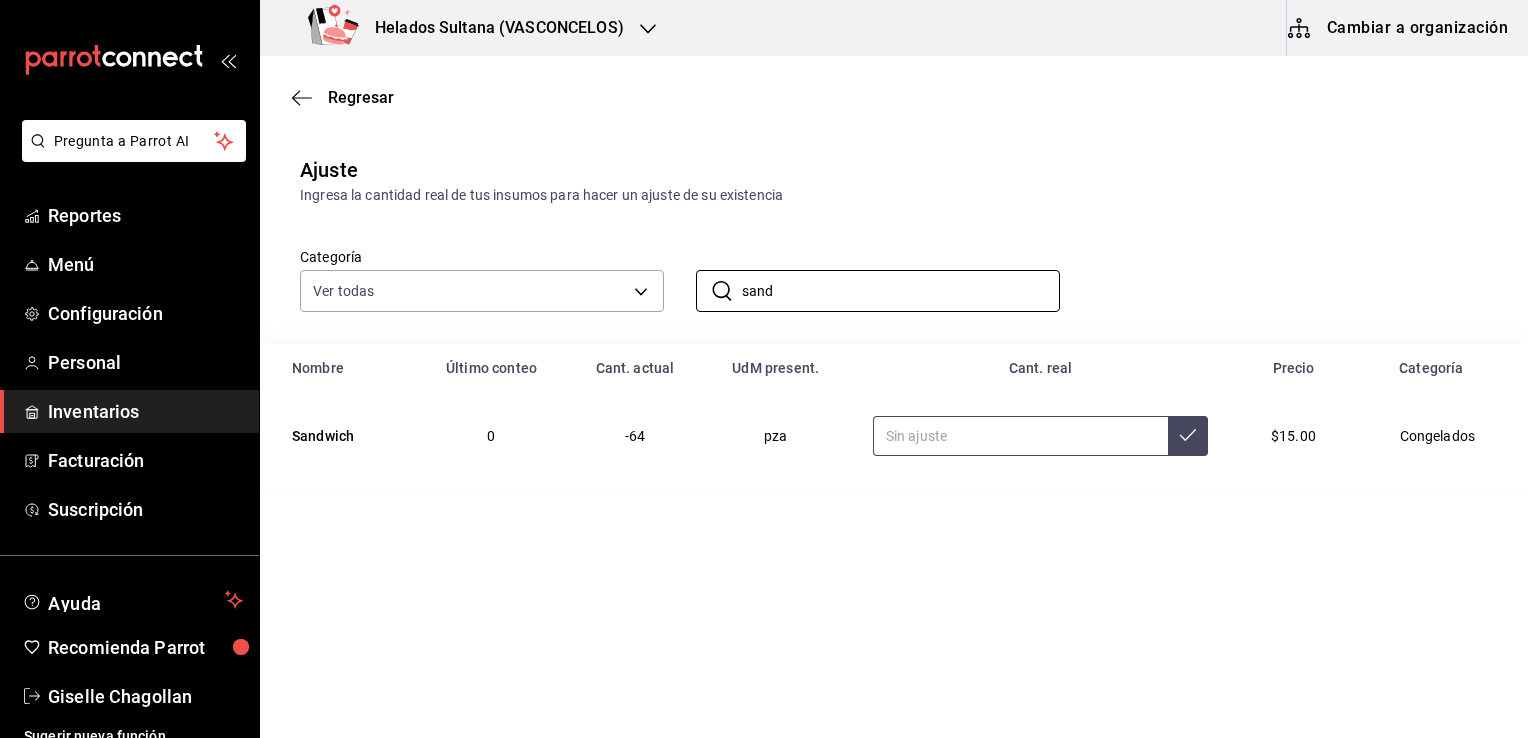 type on "sand" 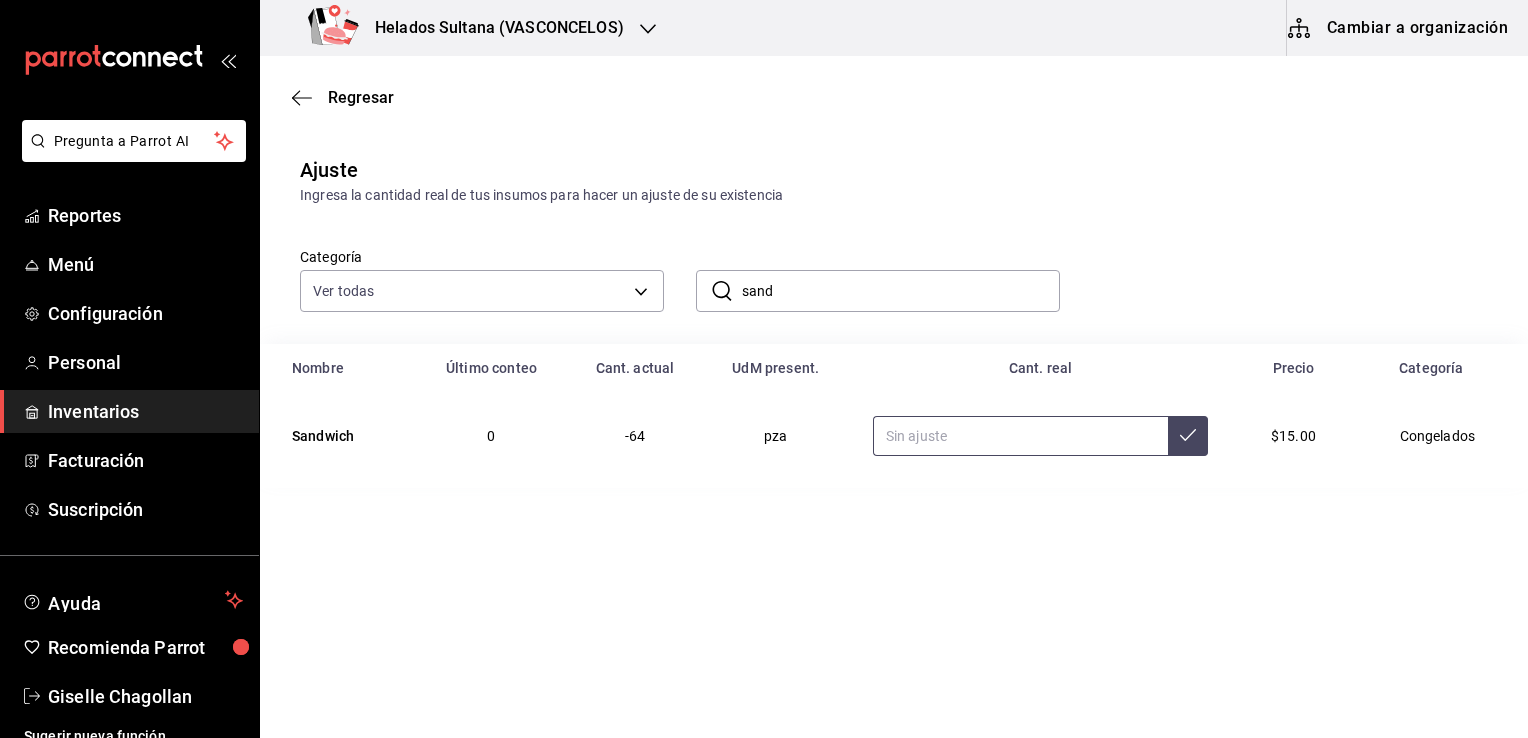 click at bounding box center (1020, 436) 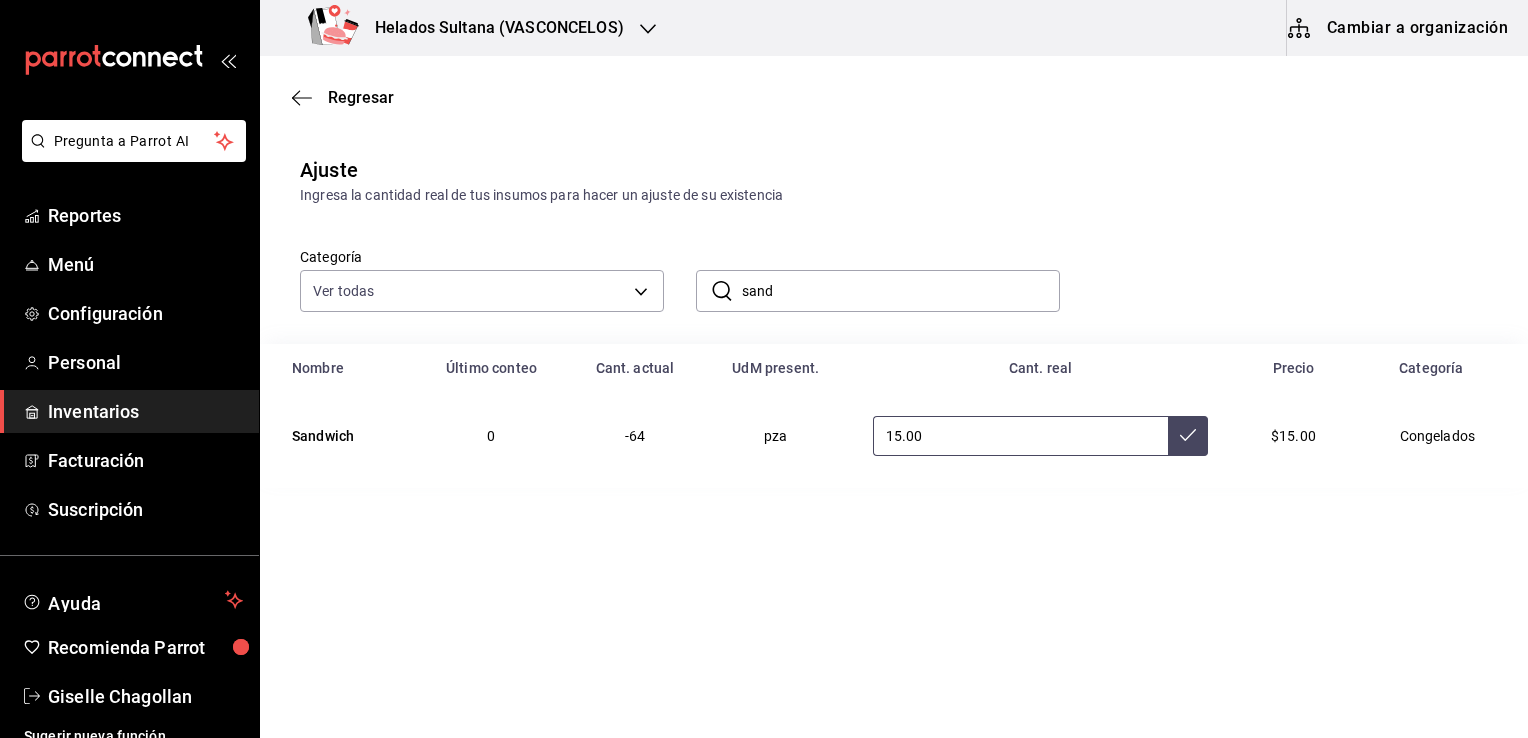 type on "15.00" 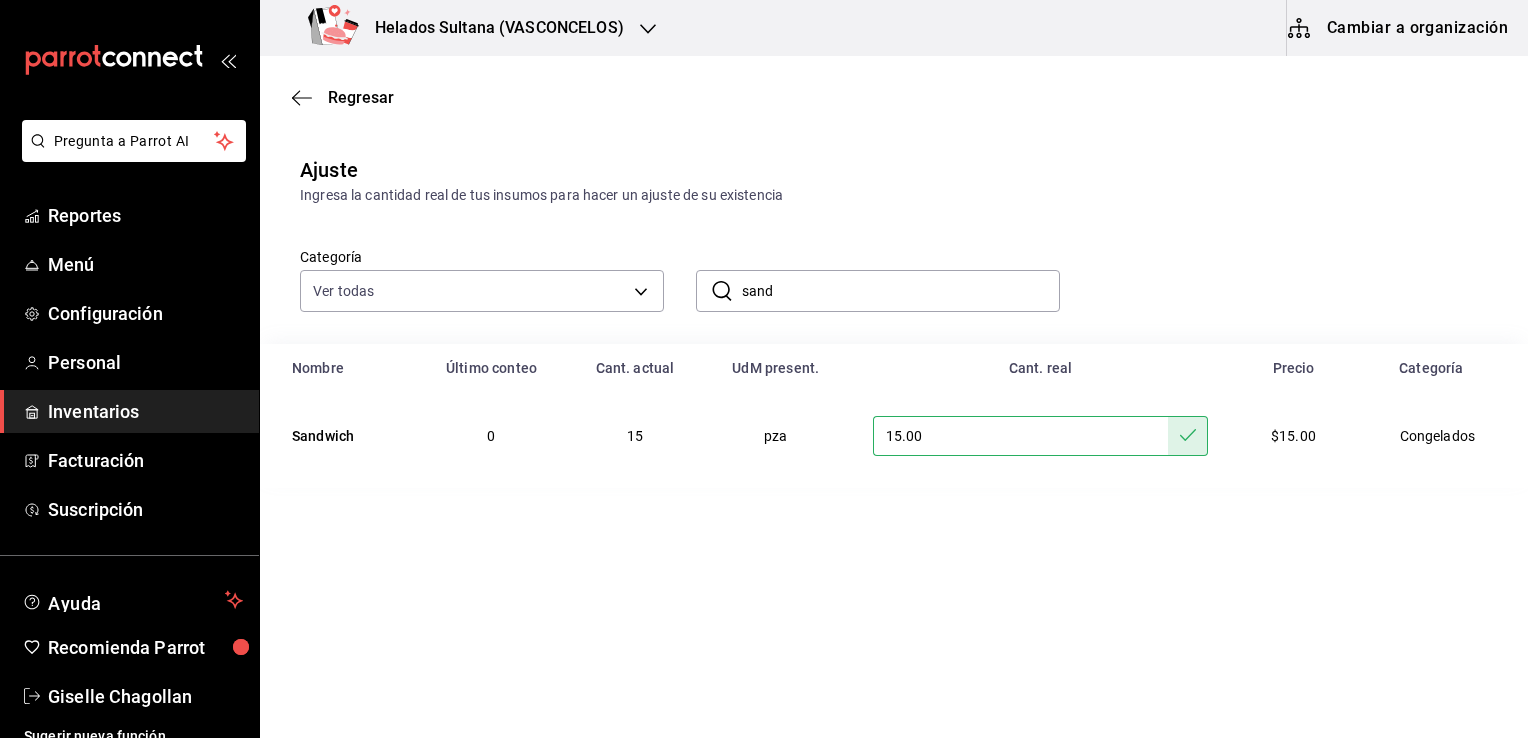 click on "Inventarios" at bounding box center [145, 411] 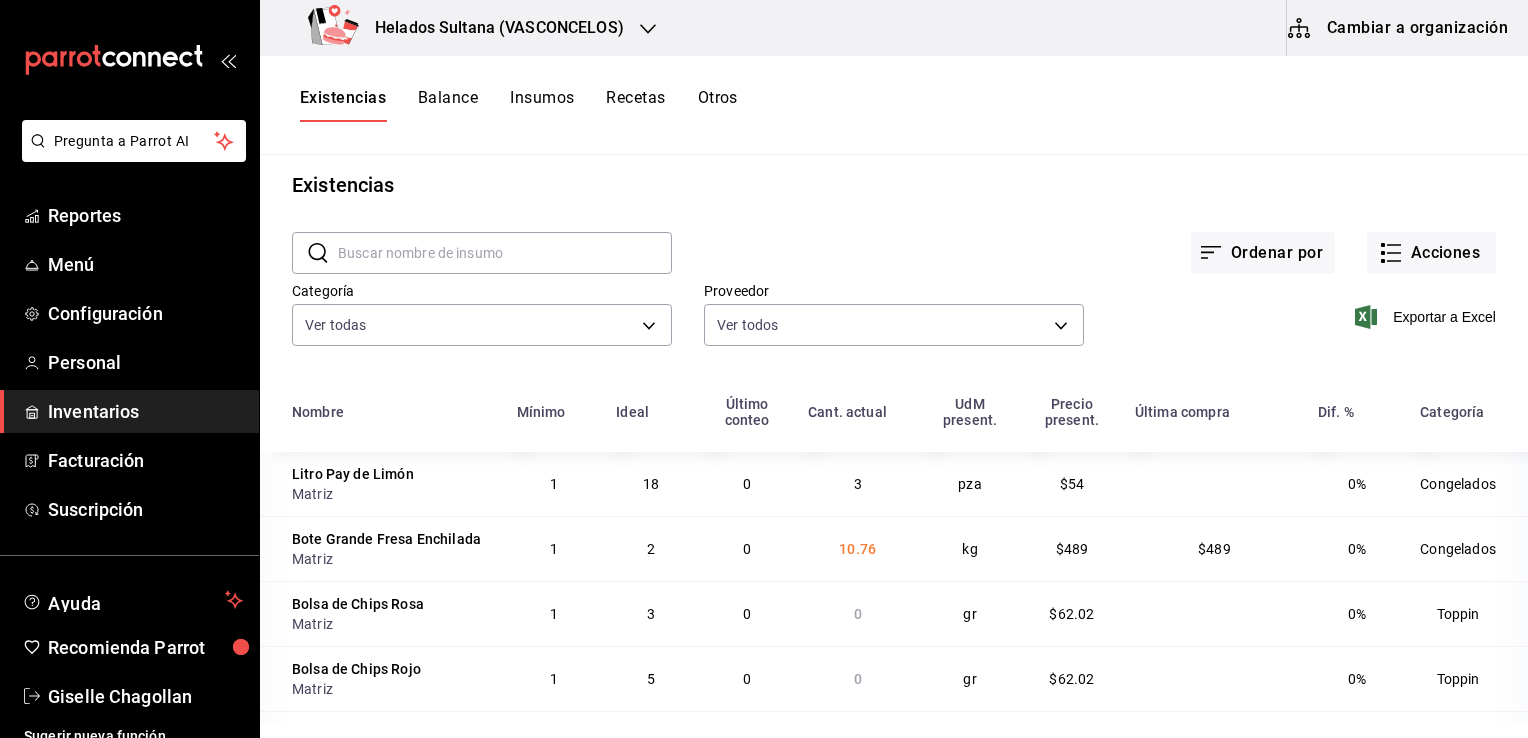 scroll, scrollTop: 0, scrollLeft: 0, axis: both 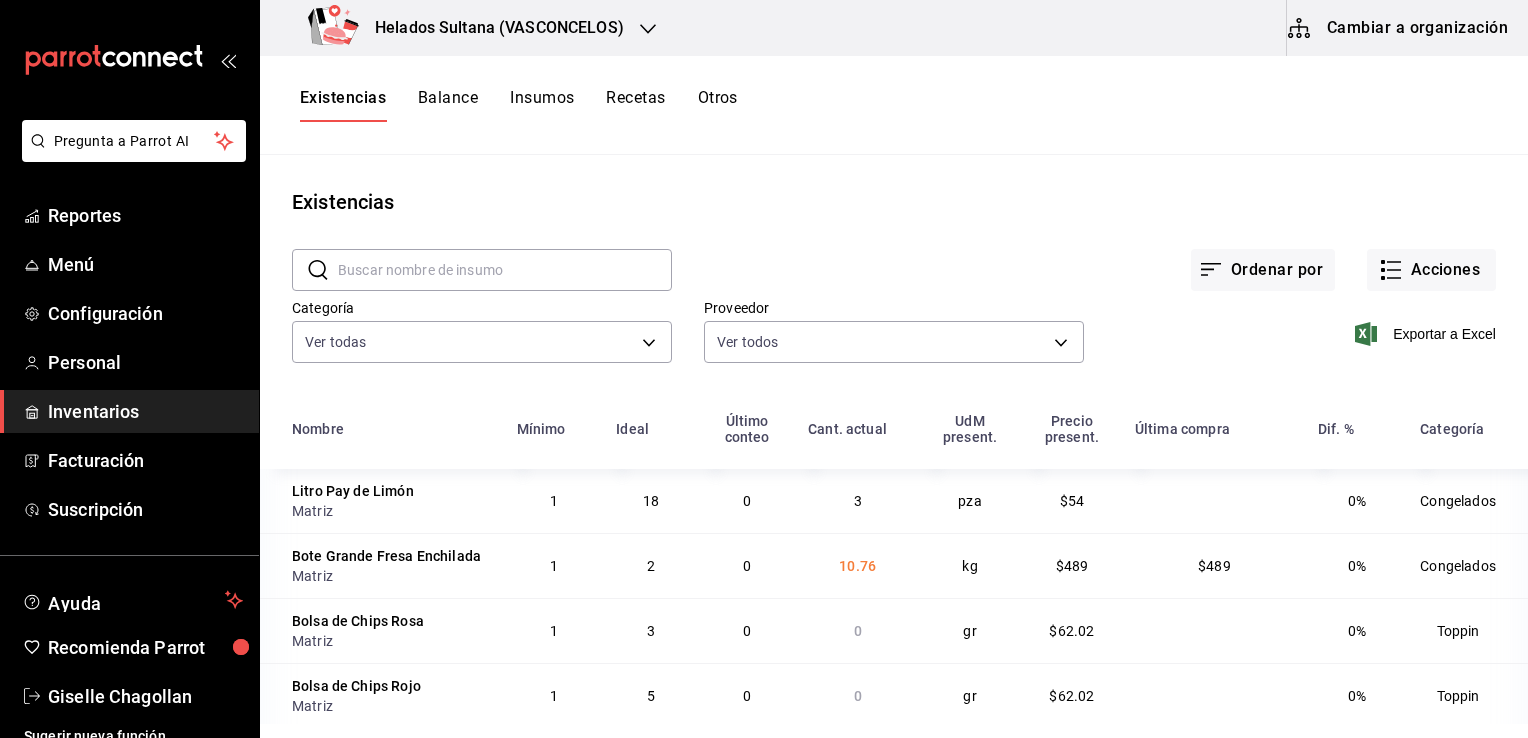 click at bounding box center (505, 270) 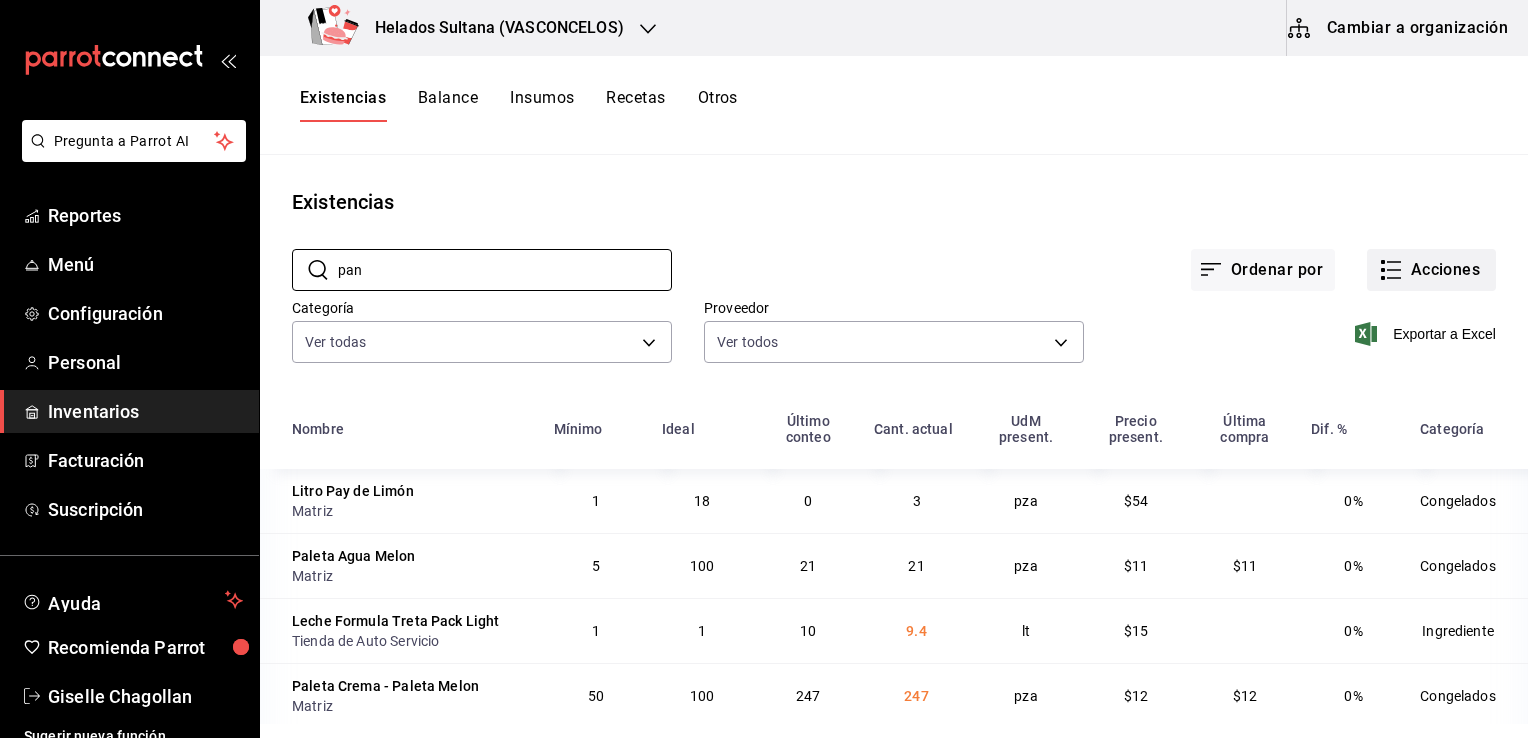 type on "pan" 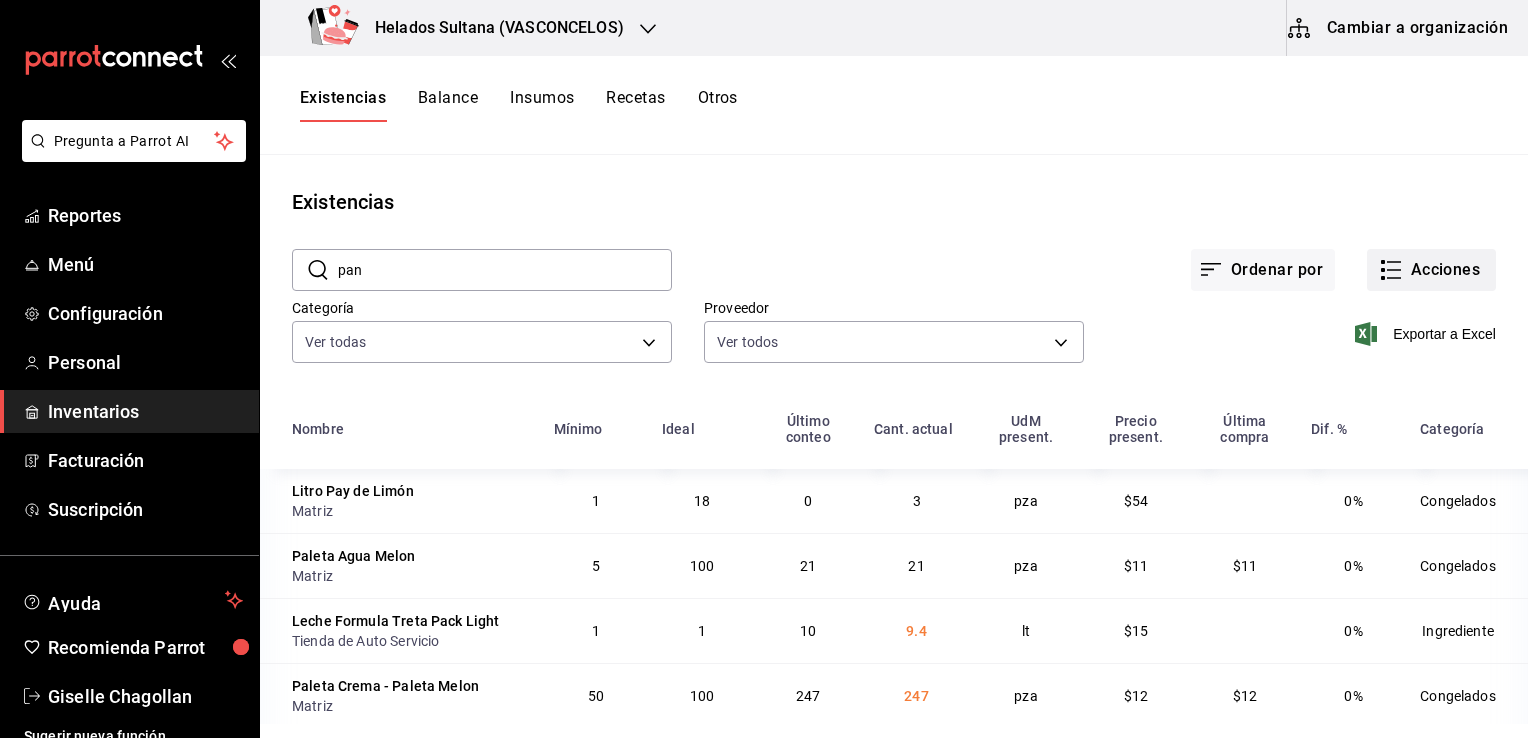 click 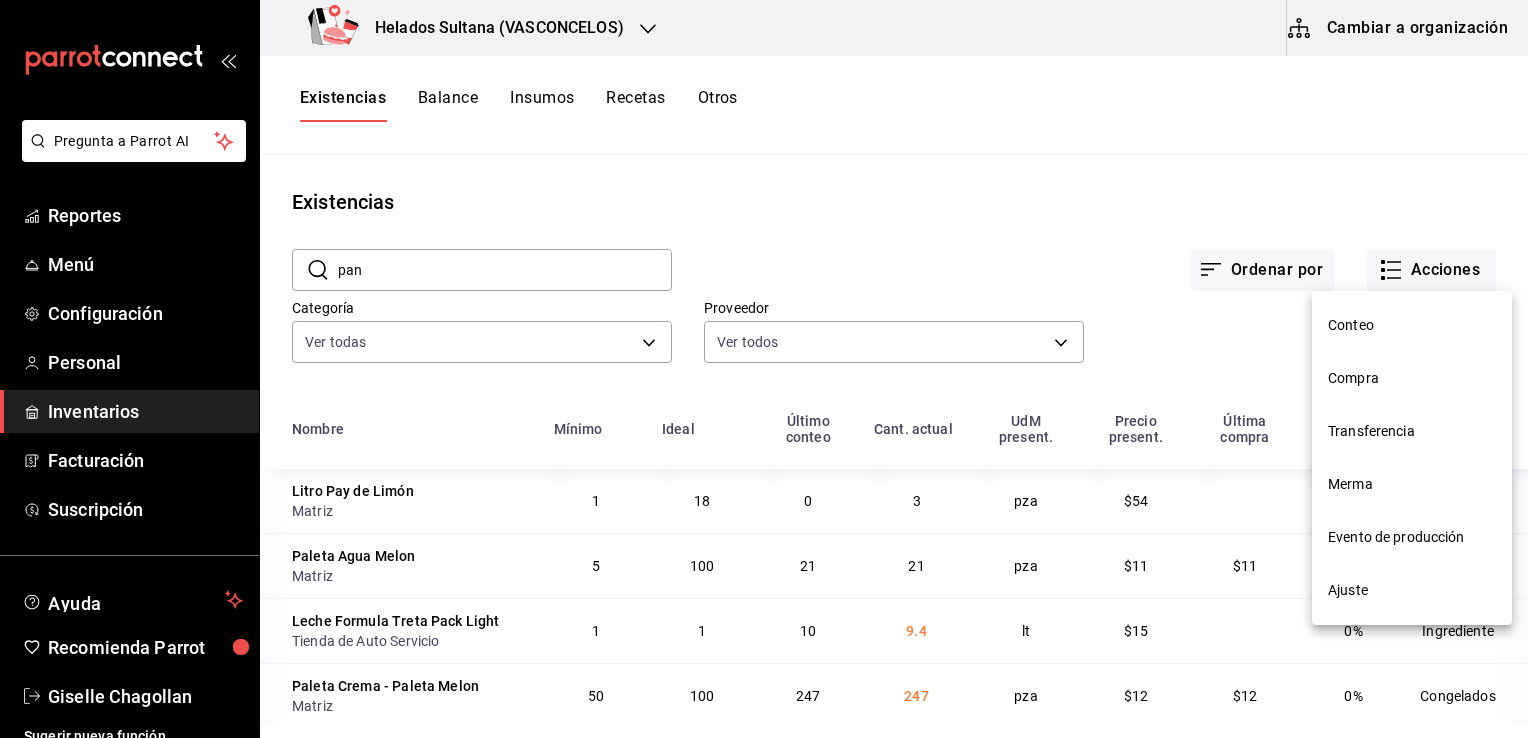 click on "Ajuste" at bounding box center [1412, 590] 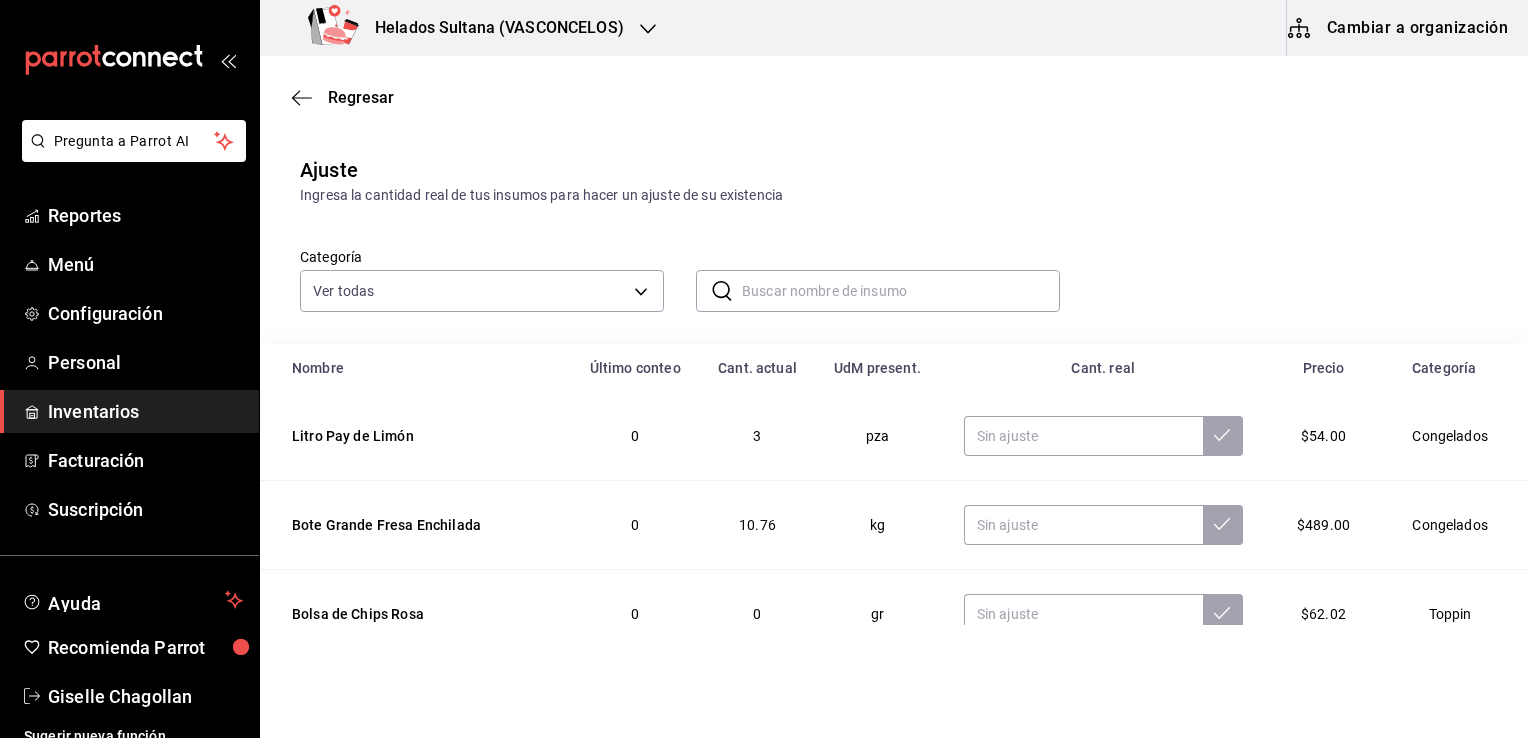 click at bounding box center [901, 291] 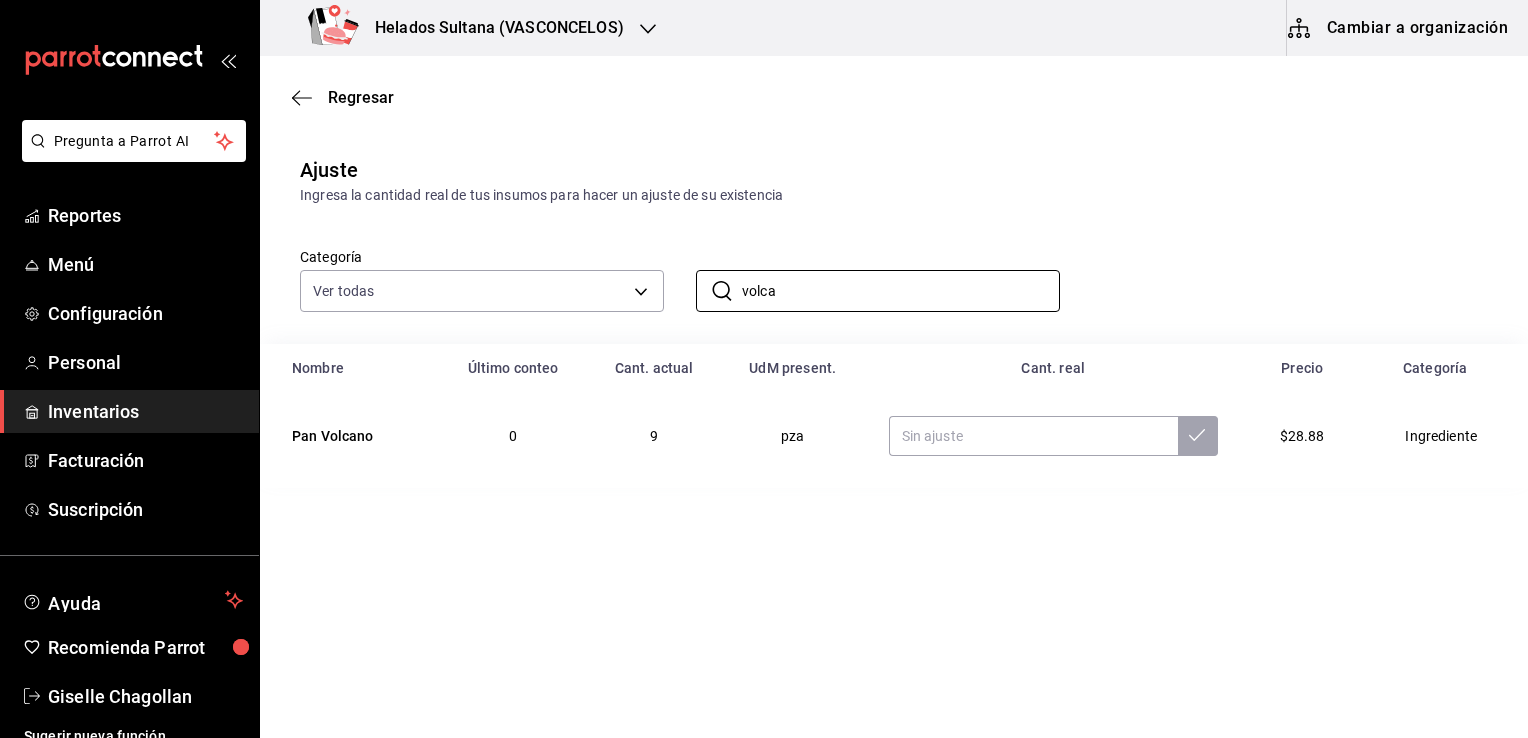 drag, startPoint x: 865, startPoint y: 283, endPoint x: 587, endPoint y: 326, distance: 281.30588 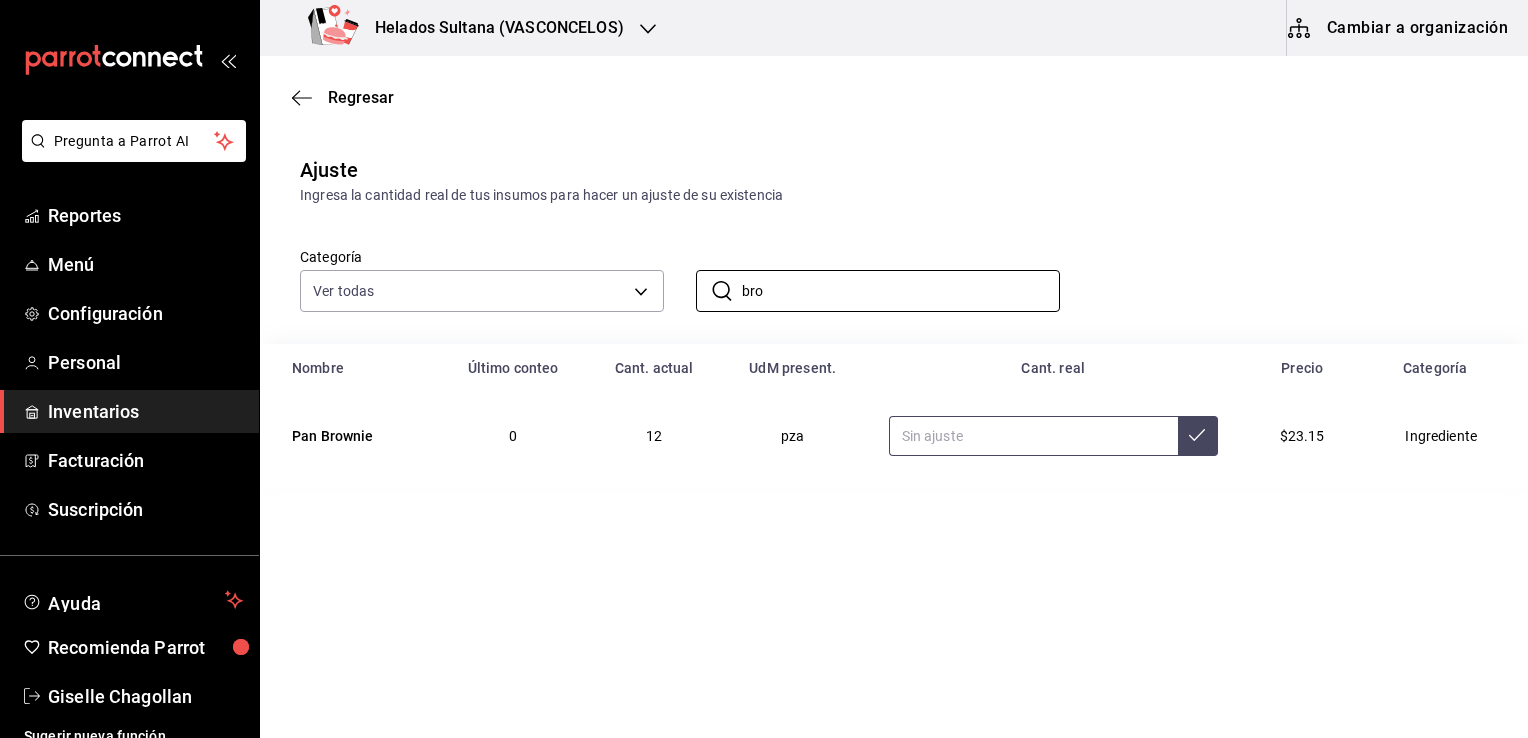 type on "bro" 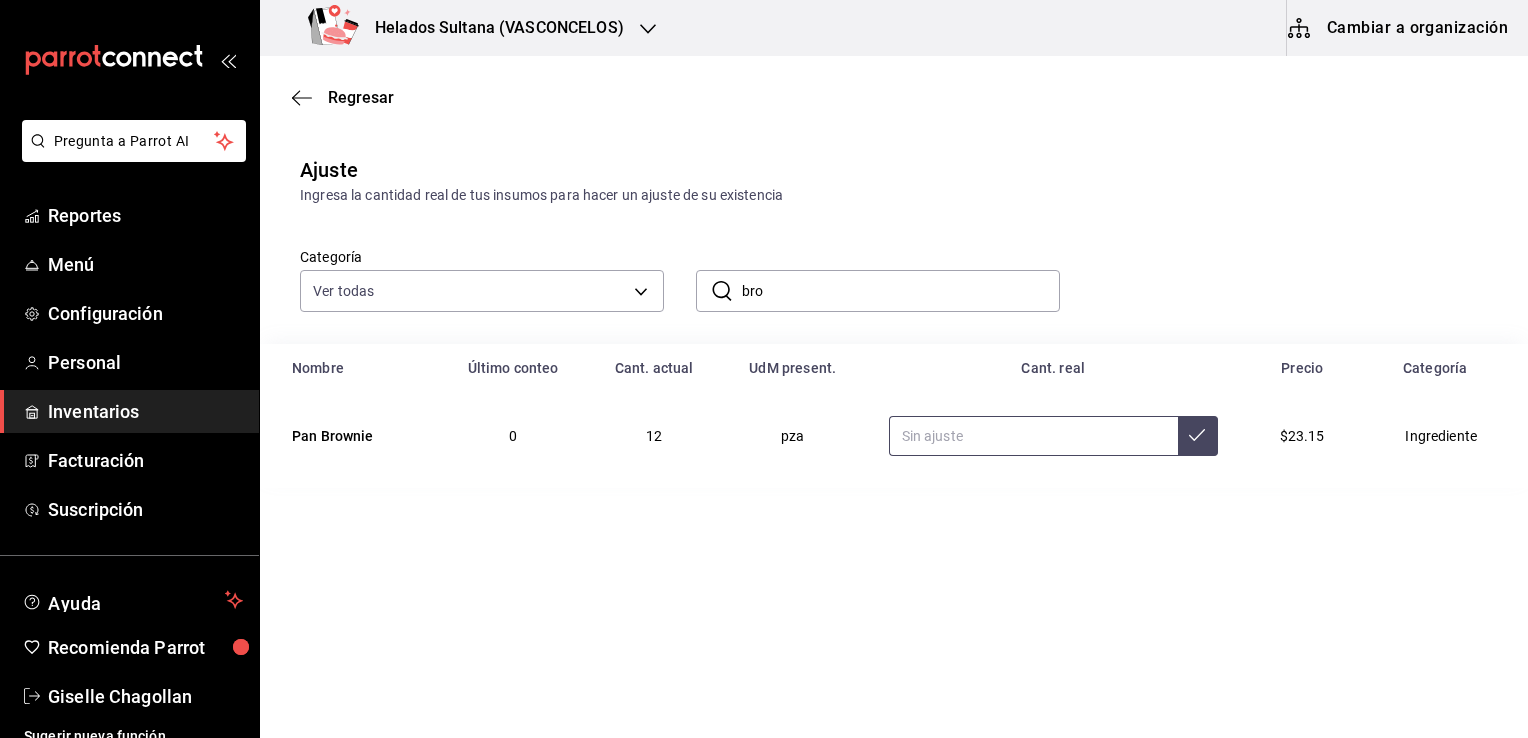 click at bounding box center (1033, 436) 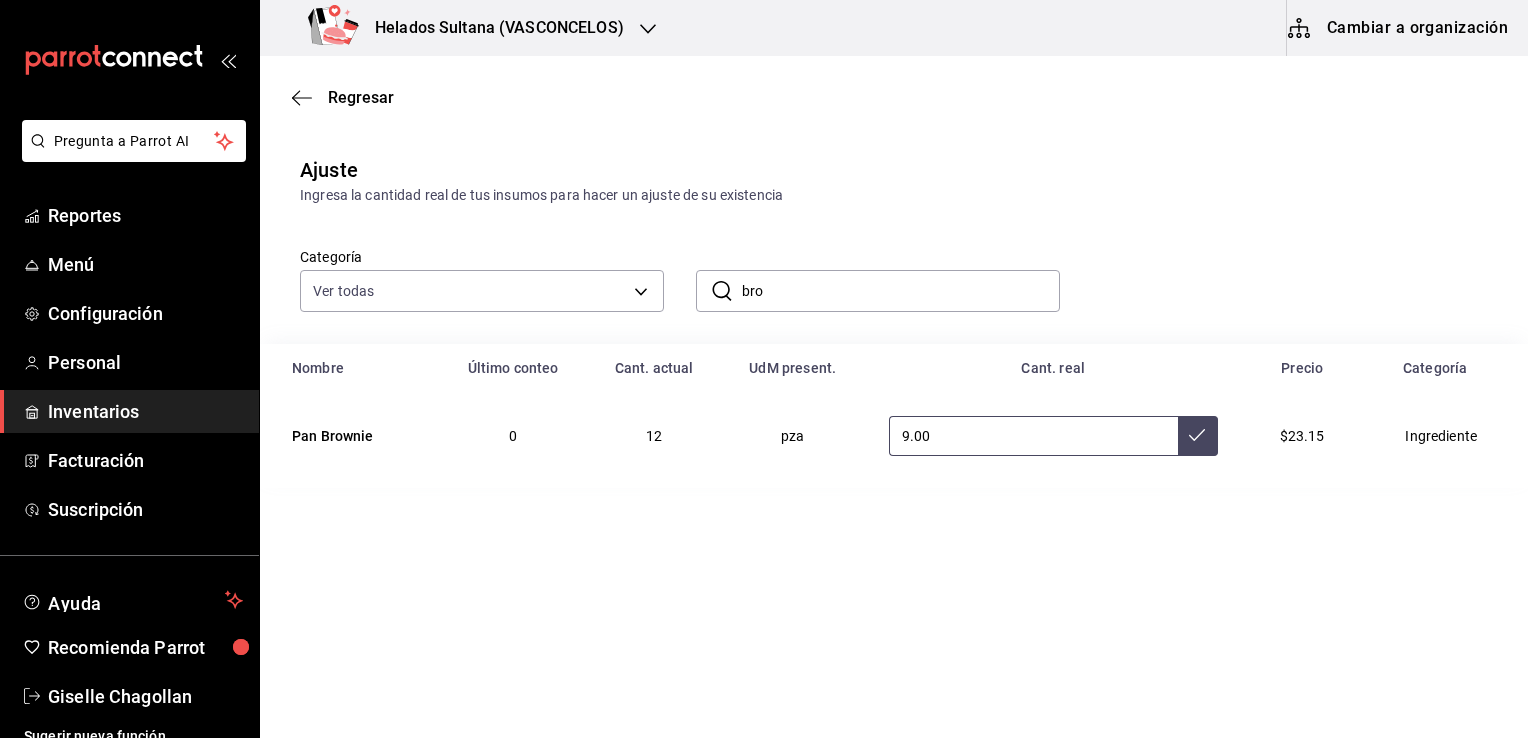 type on "9.00" 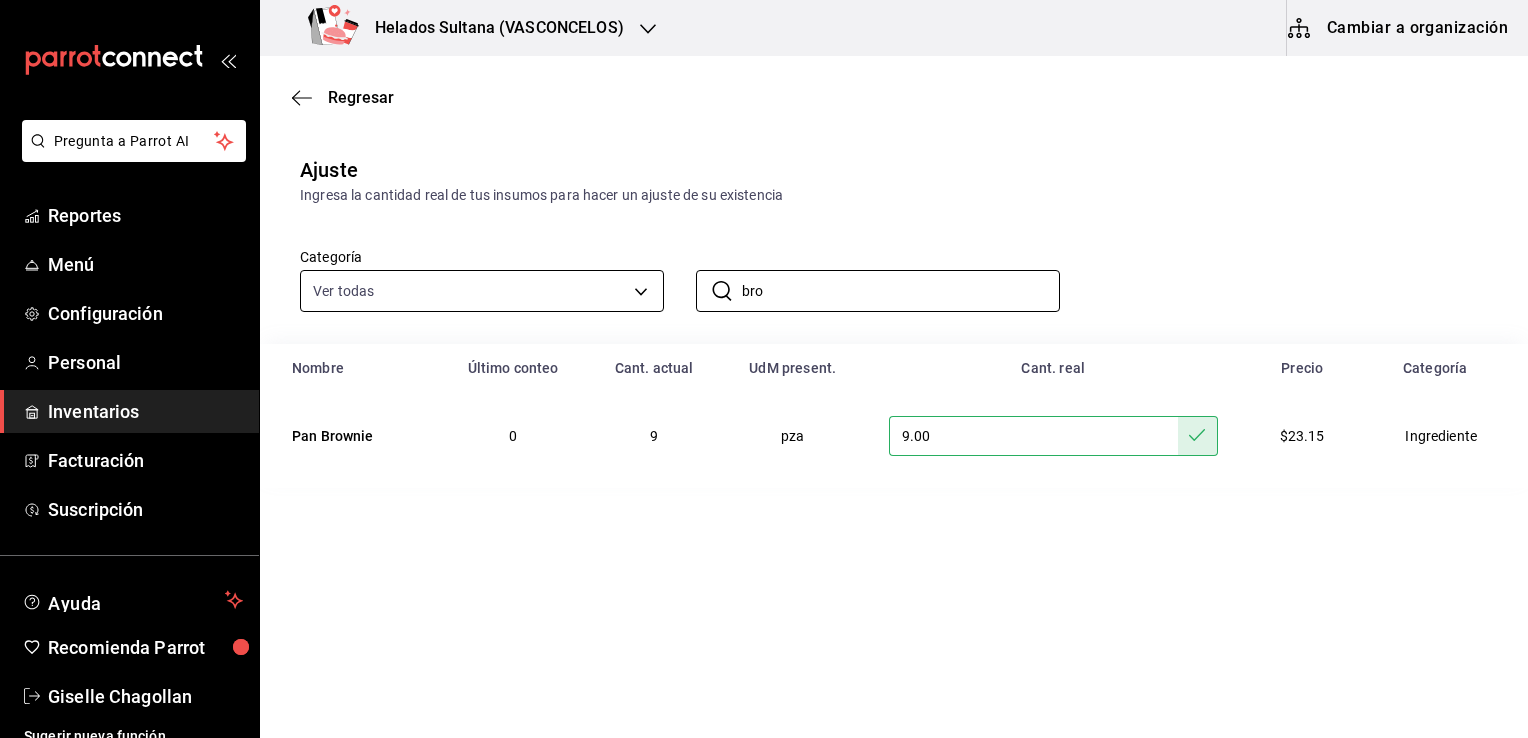 drag, startPoint x: 816, startPoint y: 286, endPoint x: 548, endPoint y: 289, distance: 268.01678 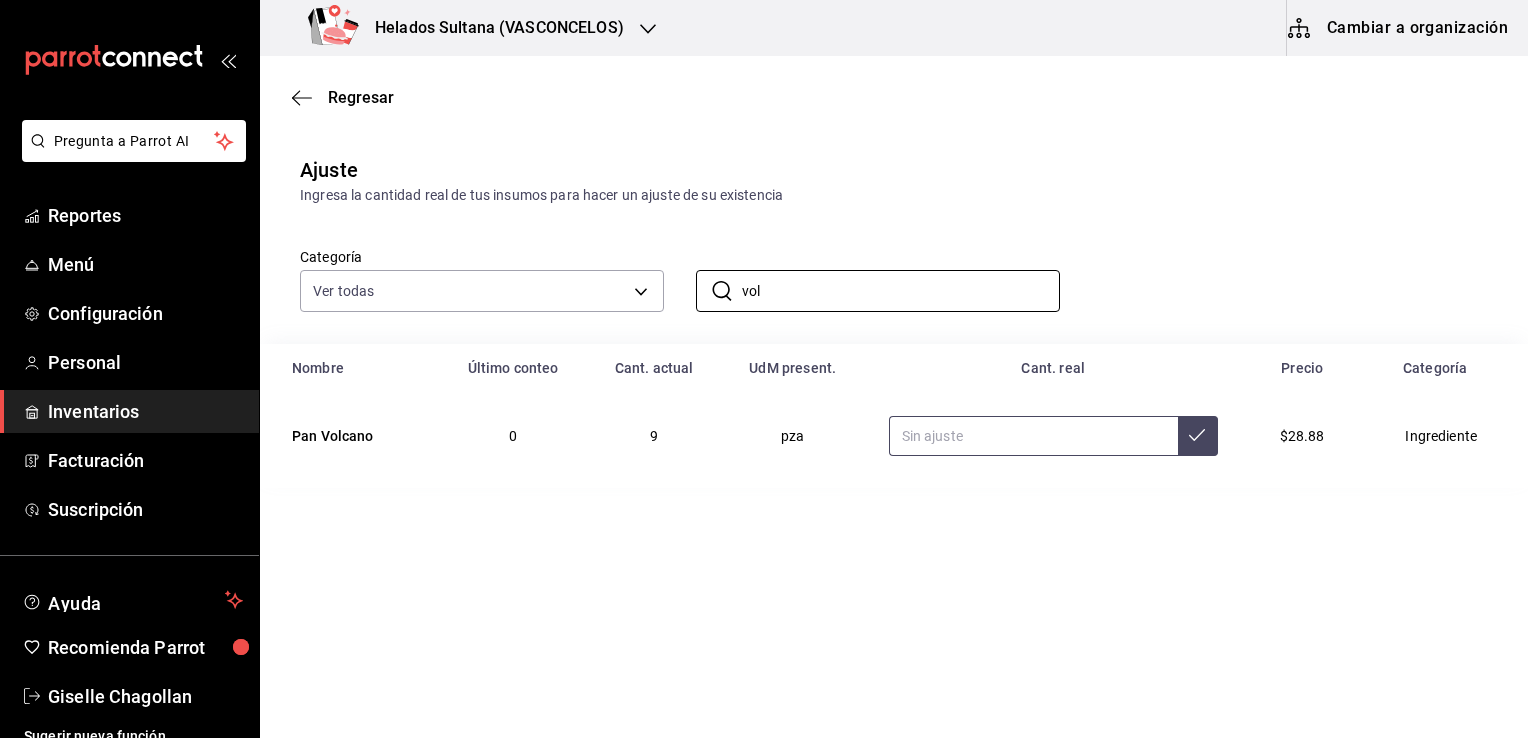 type on "vol" 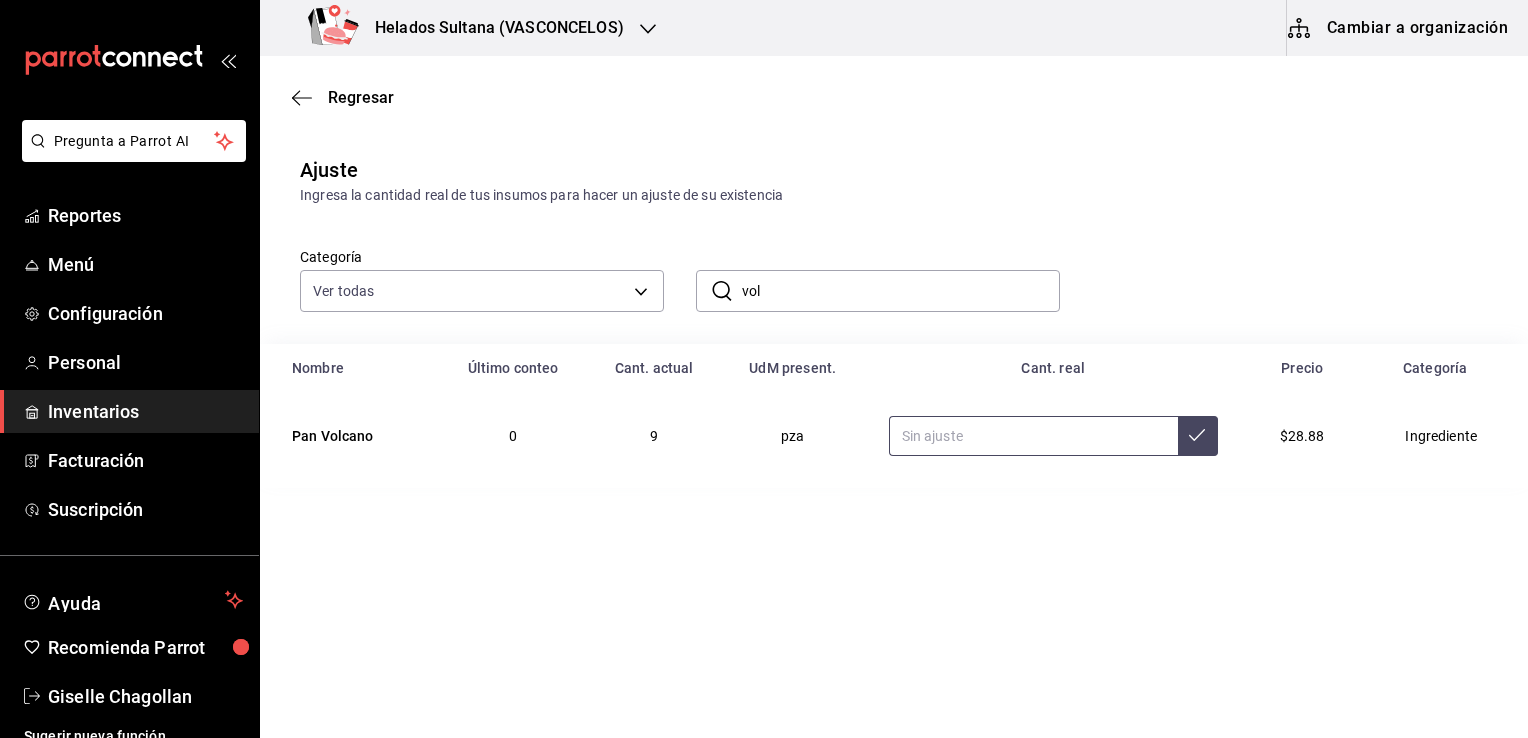 click at bounding box center [1033, 436] 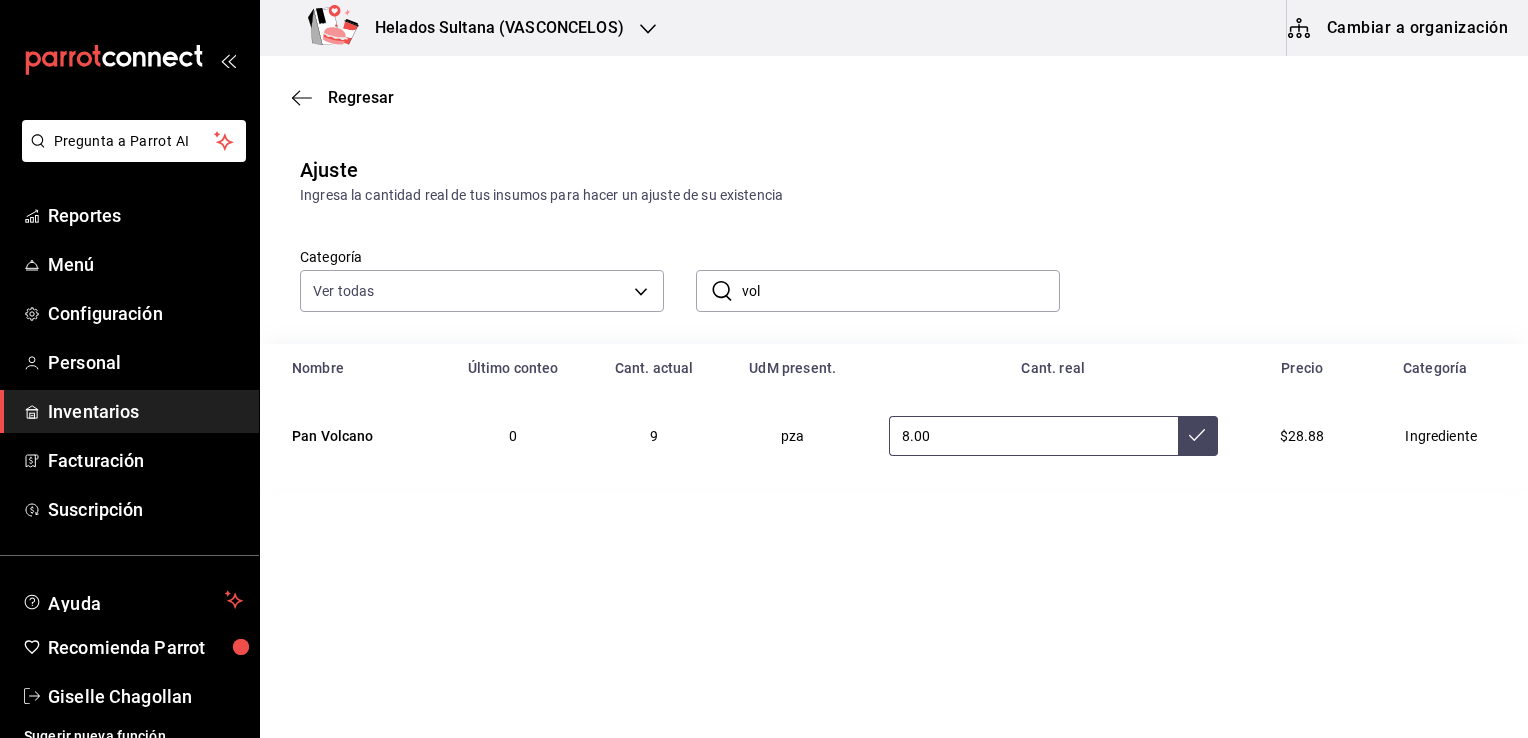 type on "8.00" 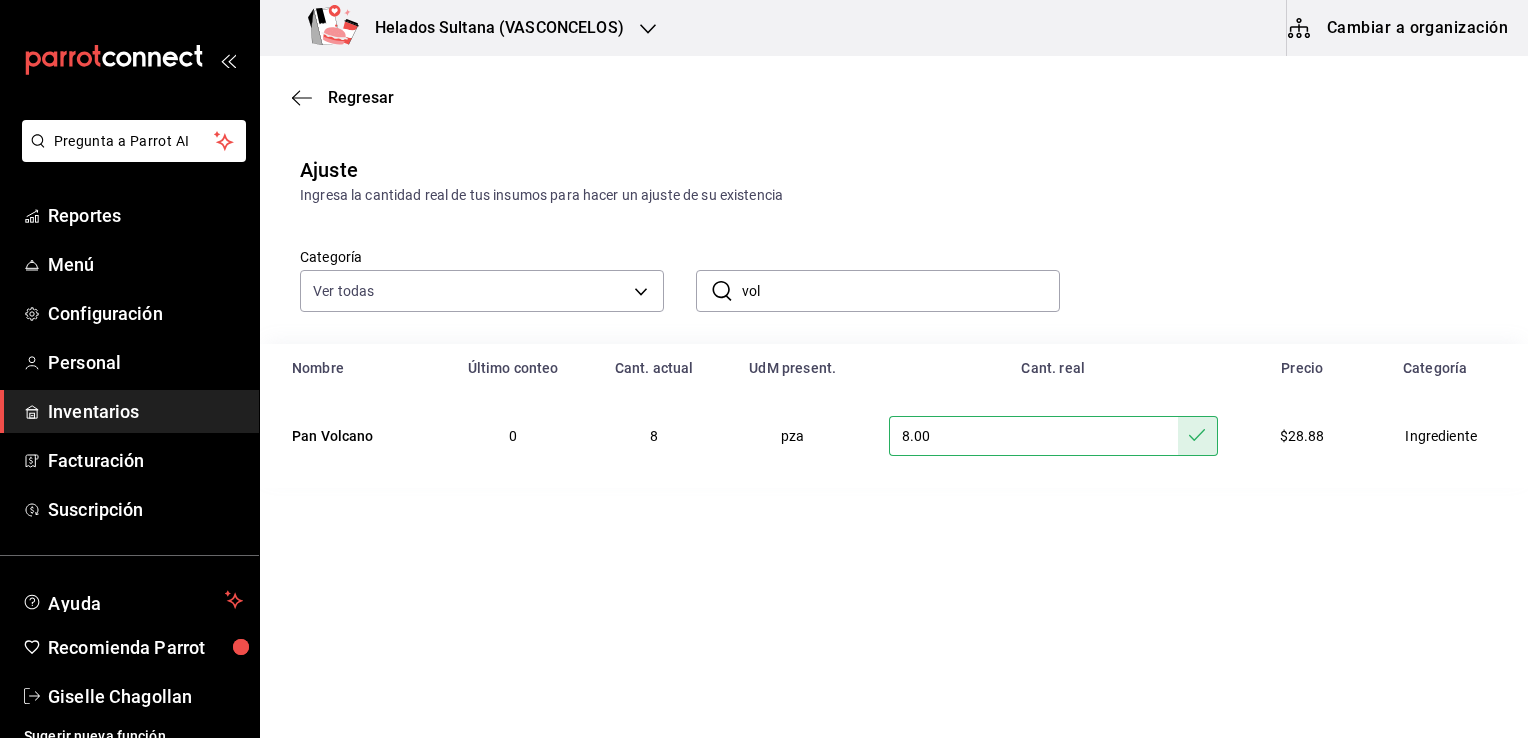 click on "Categoría Ver todas 9d7c0833-9408-45a5-a882-93b31da9ea45,47676bda-ffc7-450b-a11c-eba97d588f5c,c2b53399-e04f-40df-98f3-94b8daf2fe8f,7ad8fc3f-77cc-4159-b27c-b30a73574e2d,1cc4c2ea-1b41-490d-997b-ec8d043e3a29,1e1cffeb-e780-4f78-a3b6-cf61c2c21262 ​ vol ​" at bounding box center [862, 259] 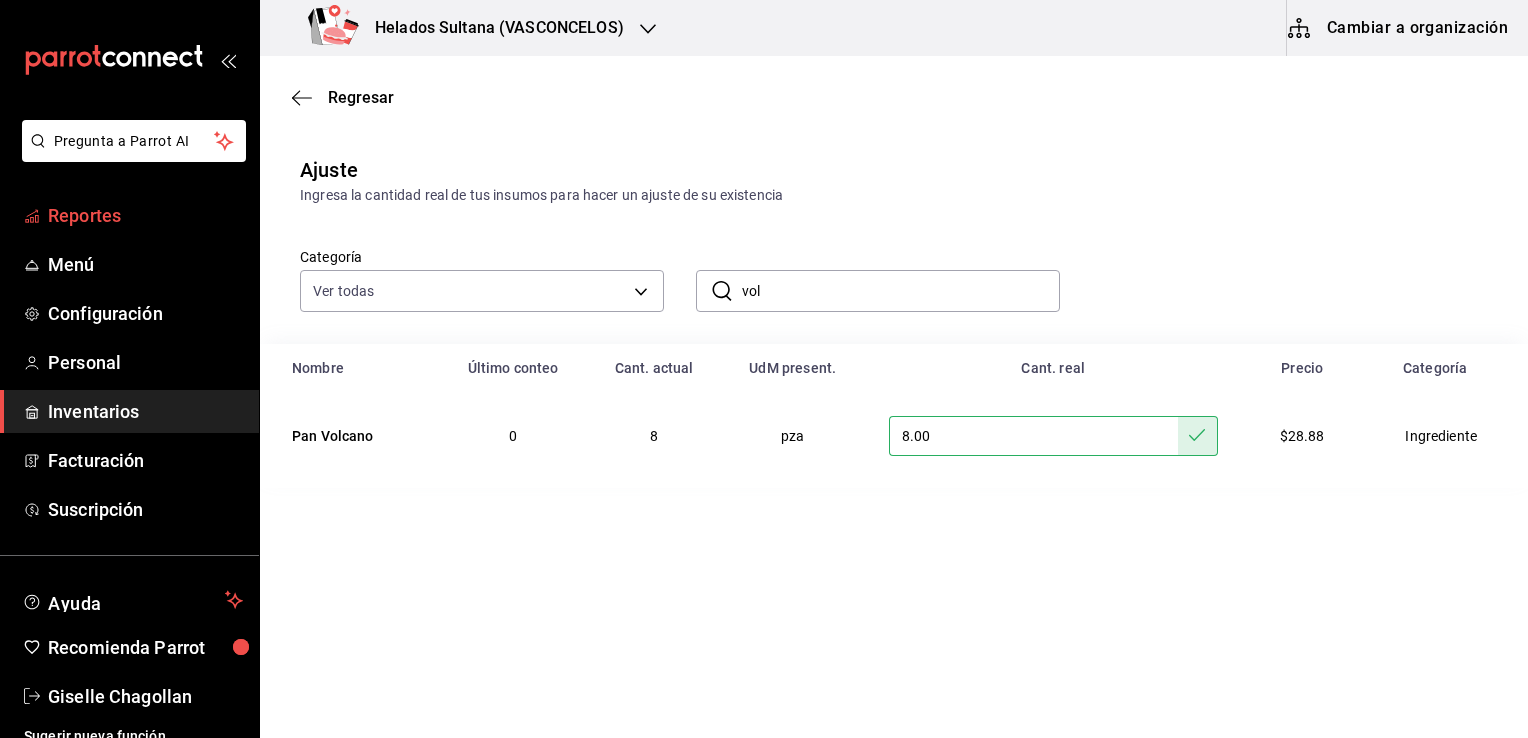 click on "Reportes" at bounding box center [145, 215] 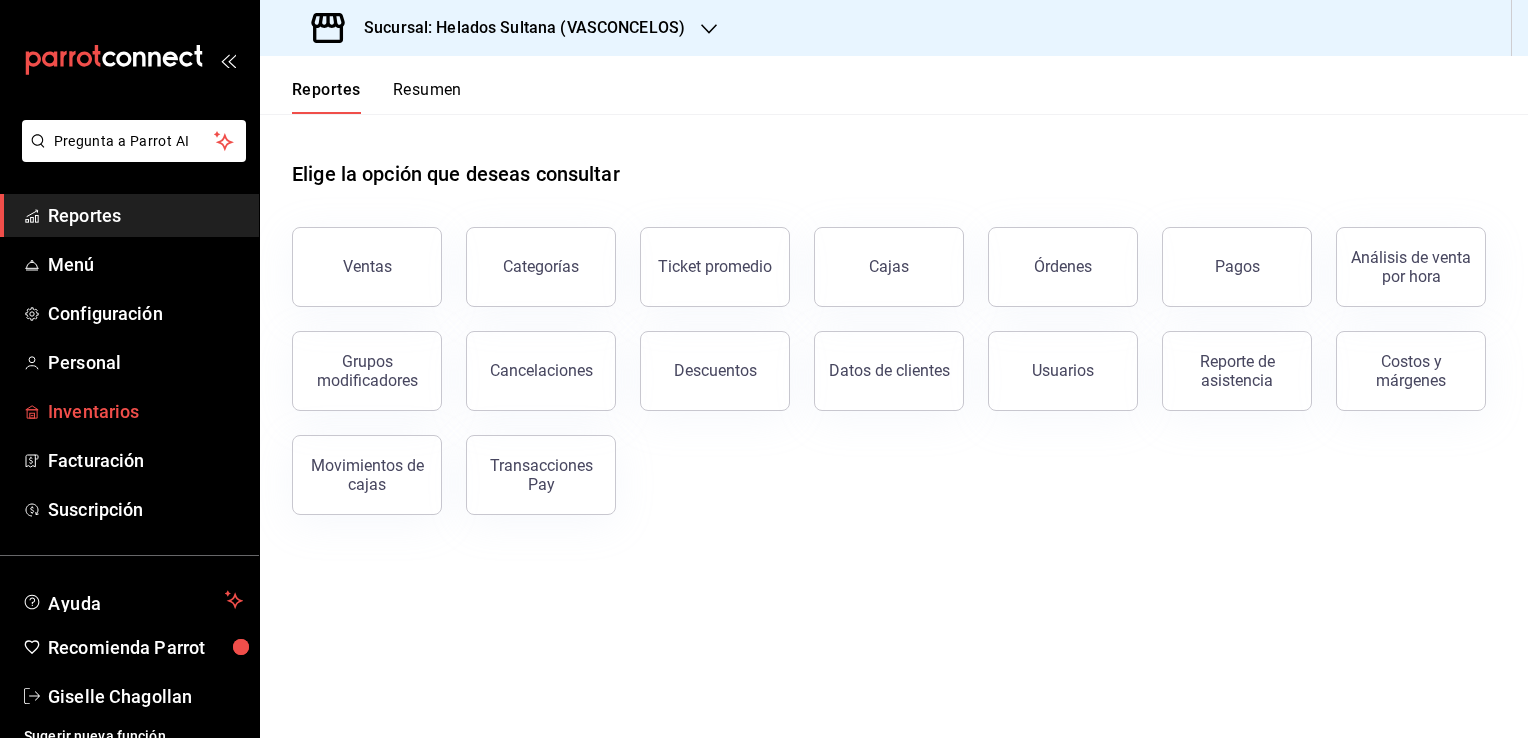 click on "Inventarios" at bounding box center (145, 411) 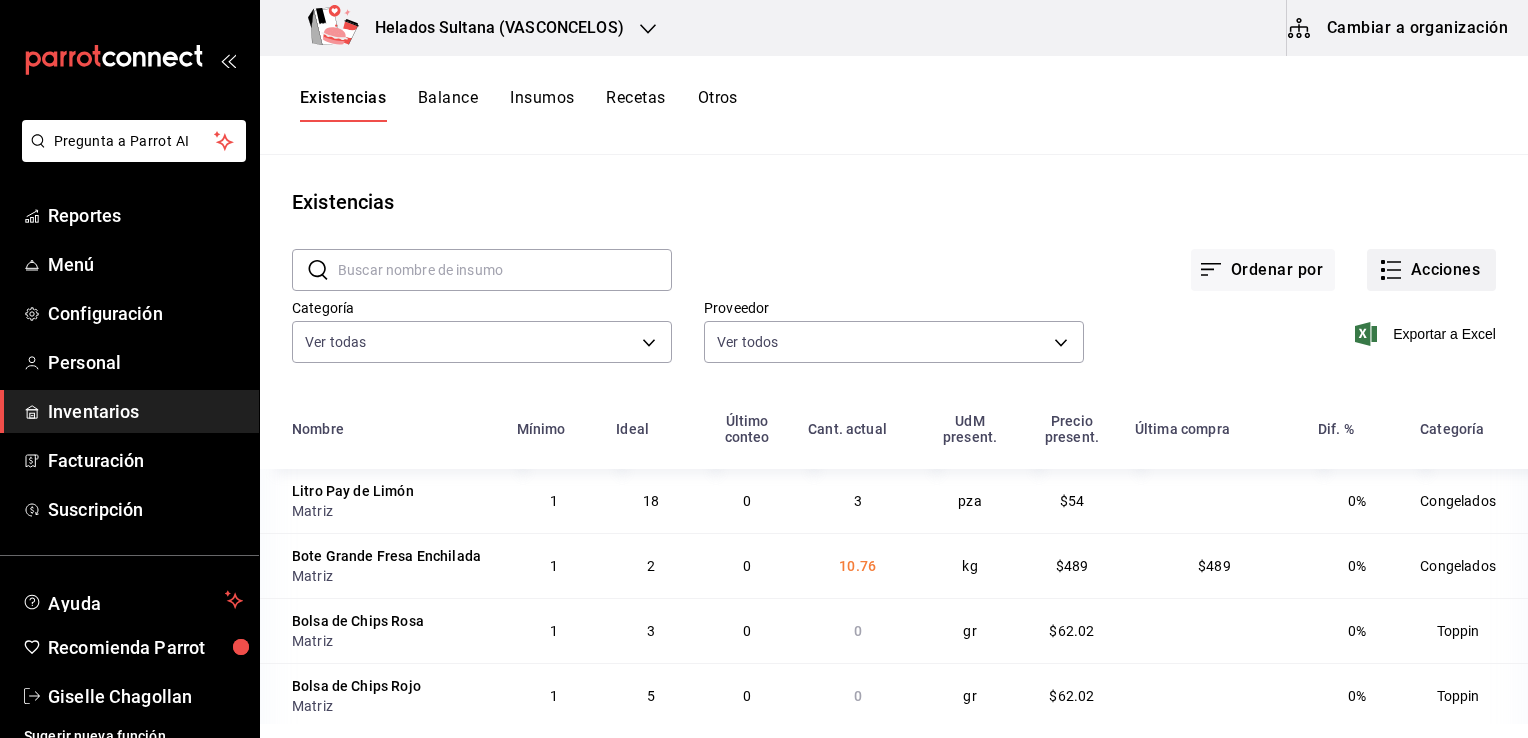 click on "Acciones" at bounding box center [1431, 270] 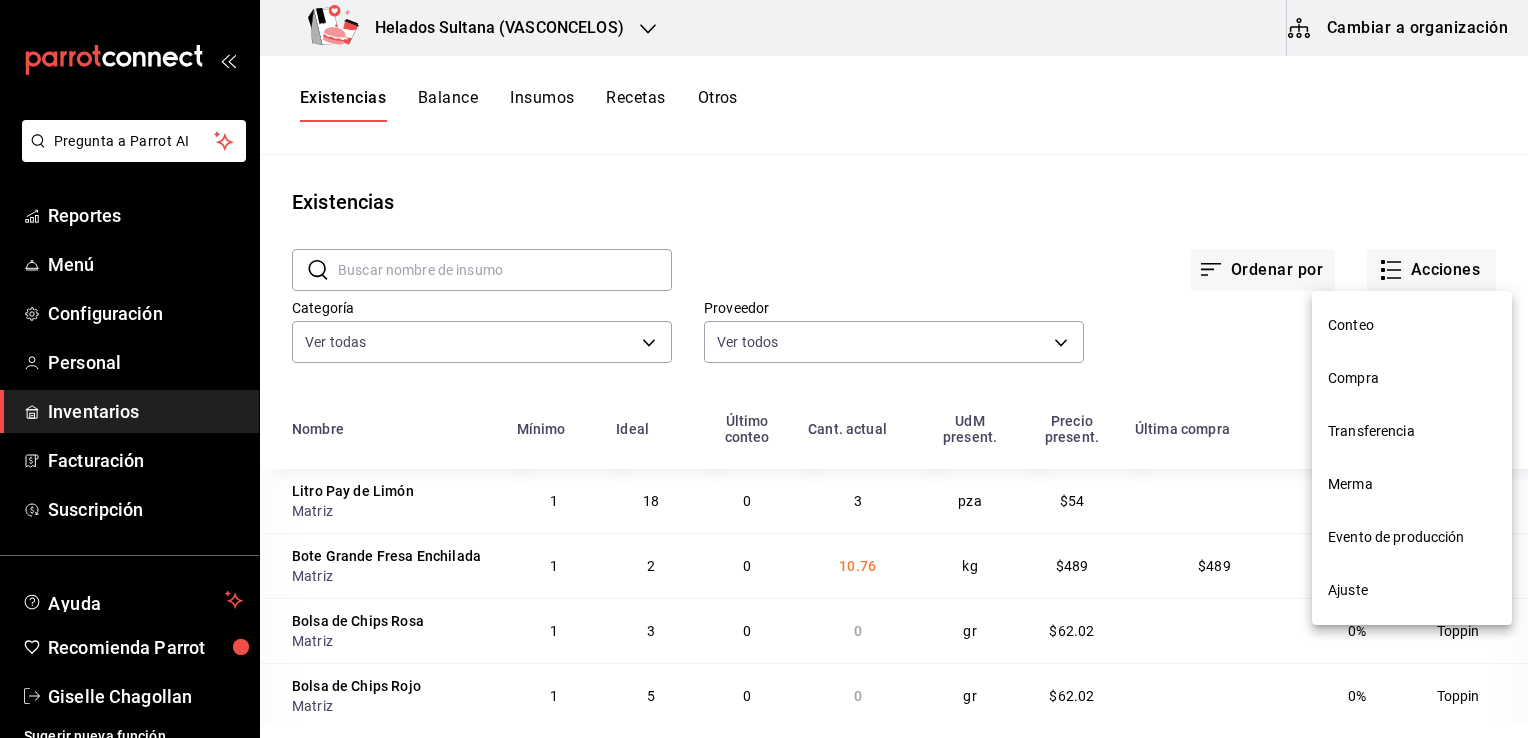 click on "Ajuste" at bounding box center (1412, 590) 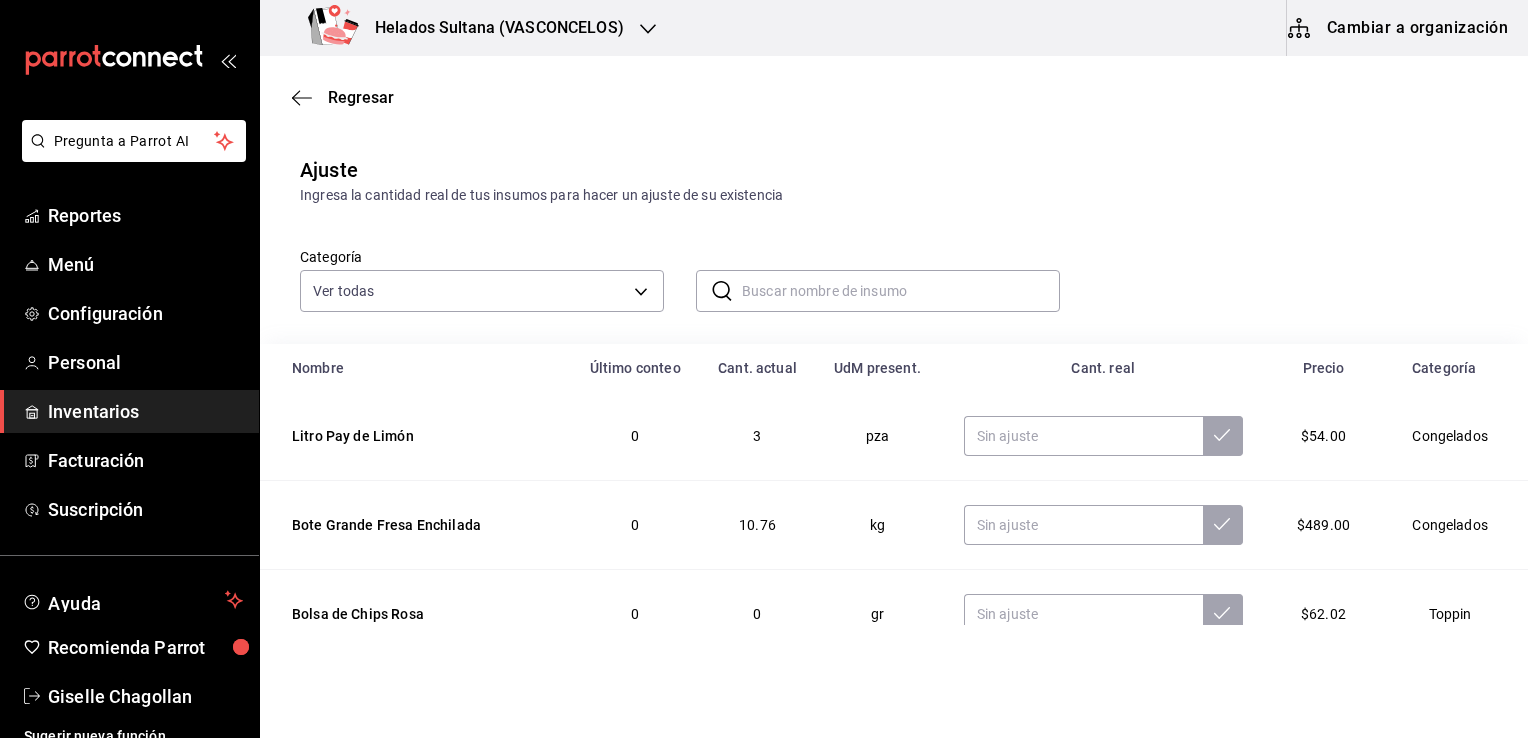click at bounding box center (901, 291) 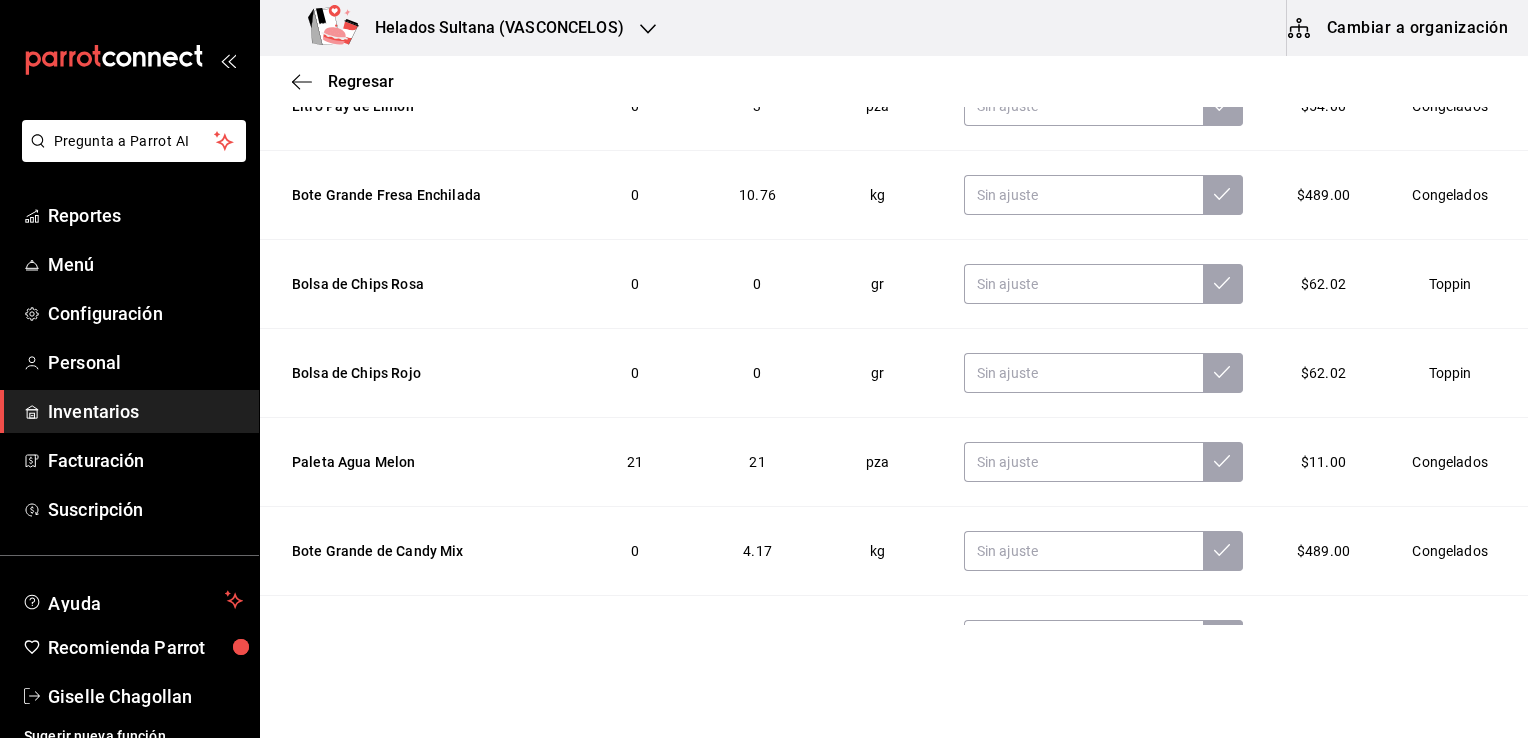 scroll, scrollTop: 331, scrollLeft: 0, axis: vertical 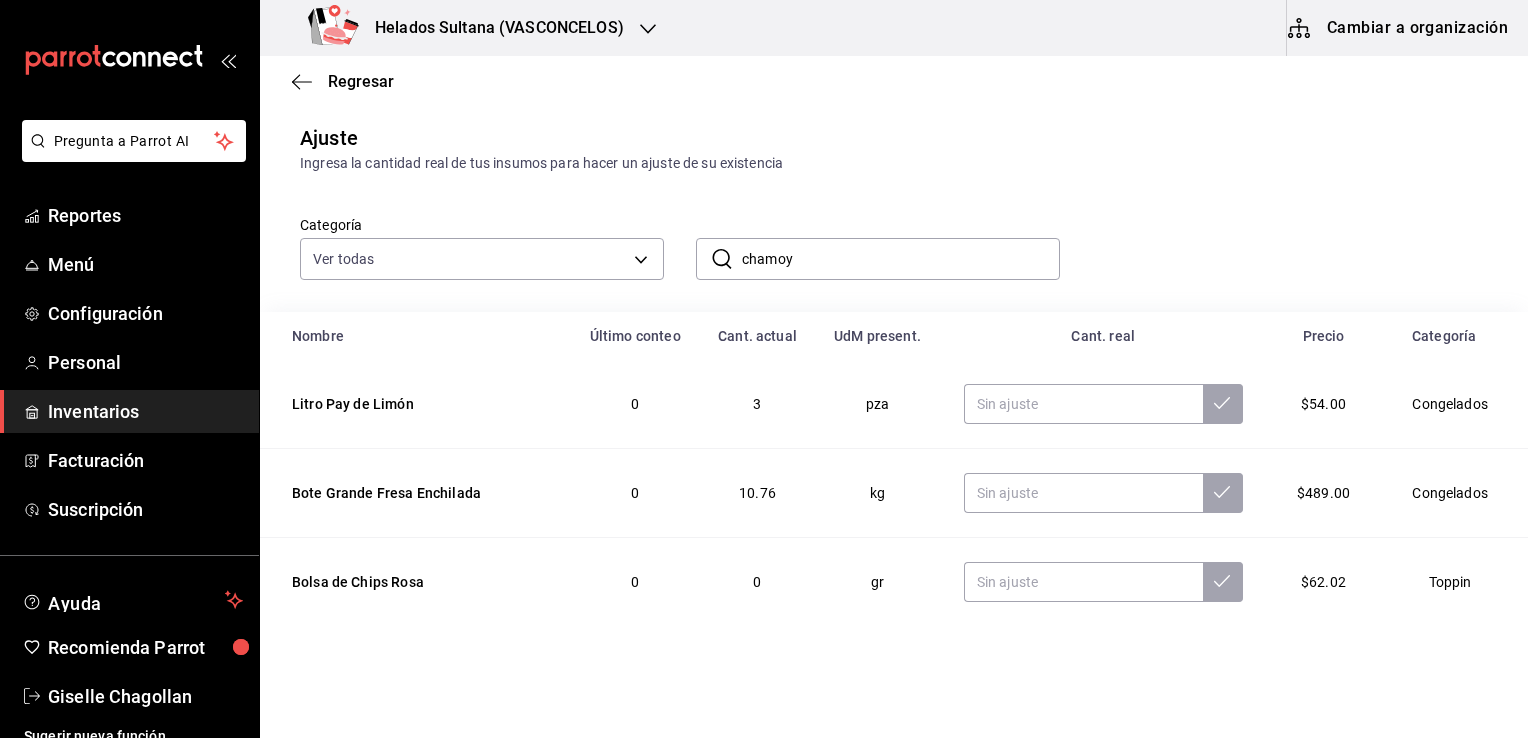click on "chamoy" at bounding box center (901, 259) 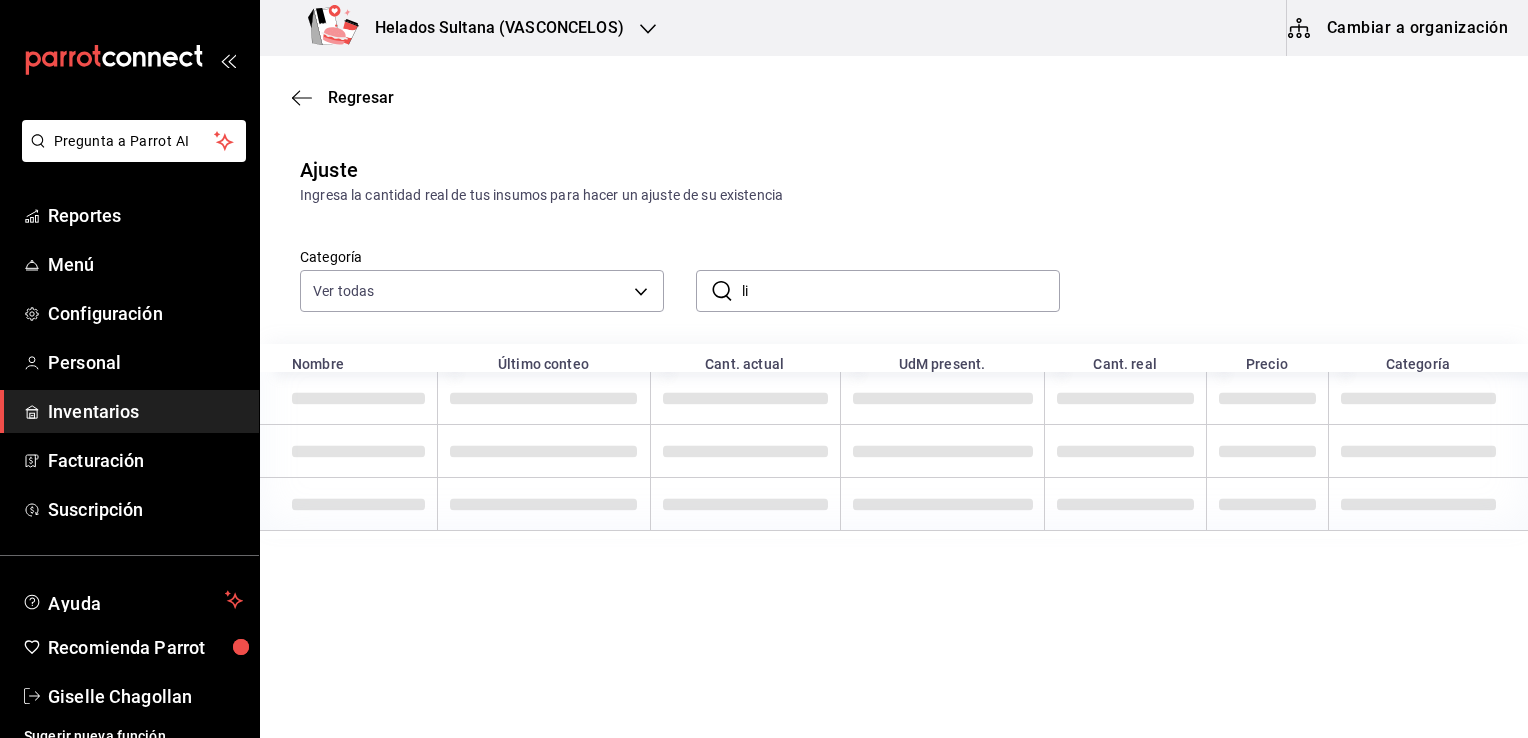 scroll, scrollTop: 0, scrollLeft: 0, axis: both 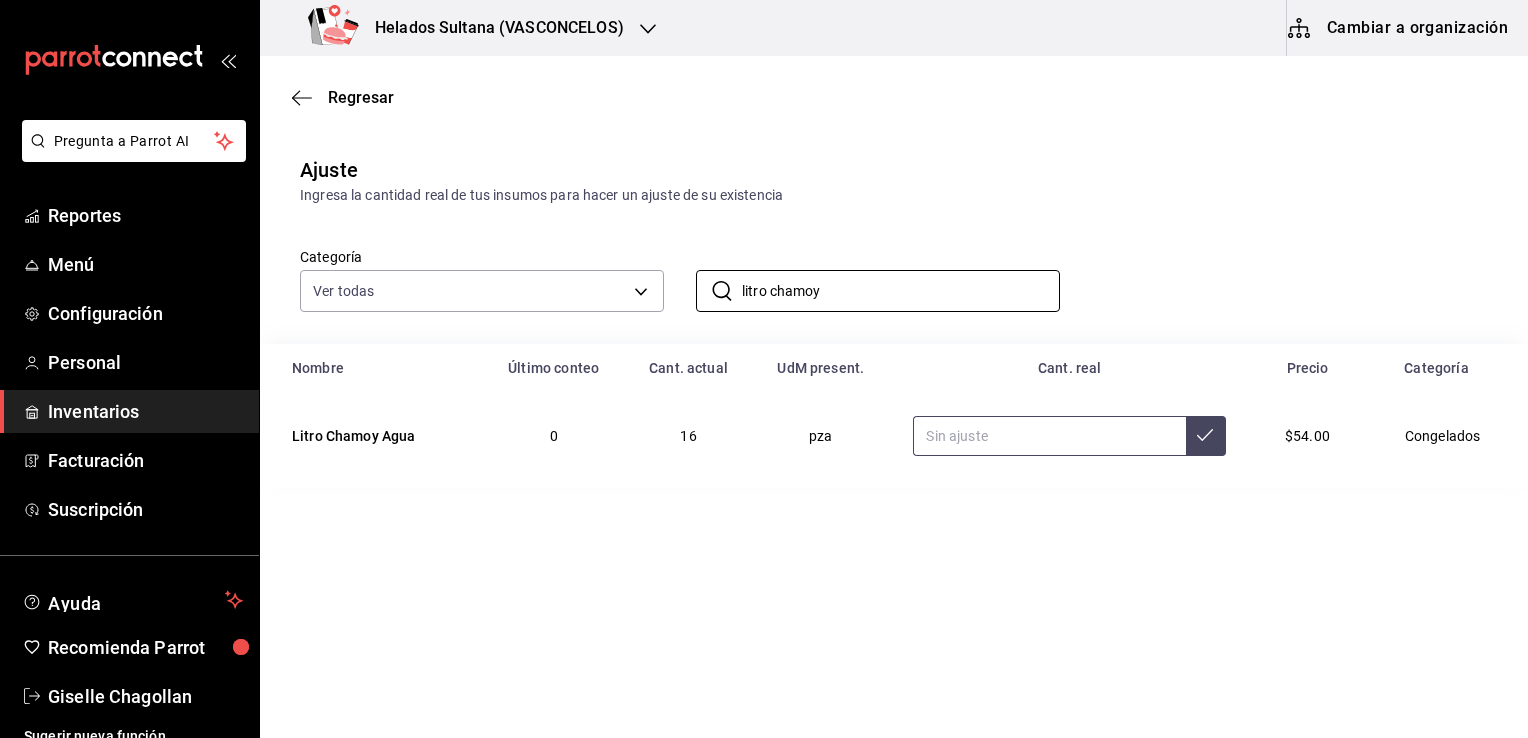 type on "litro chamoy" 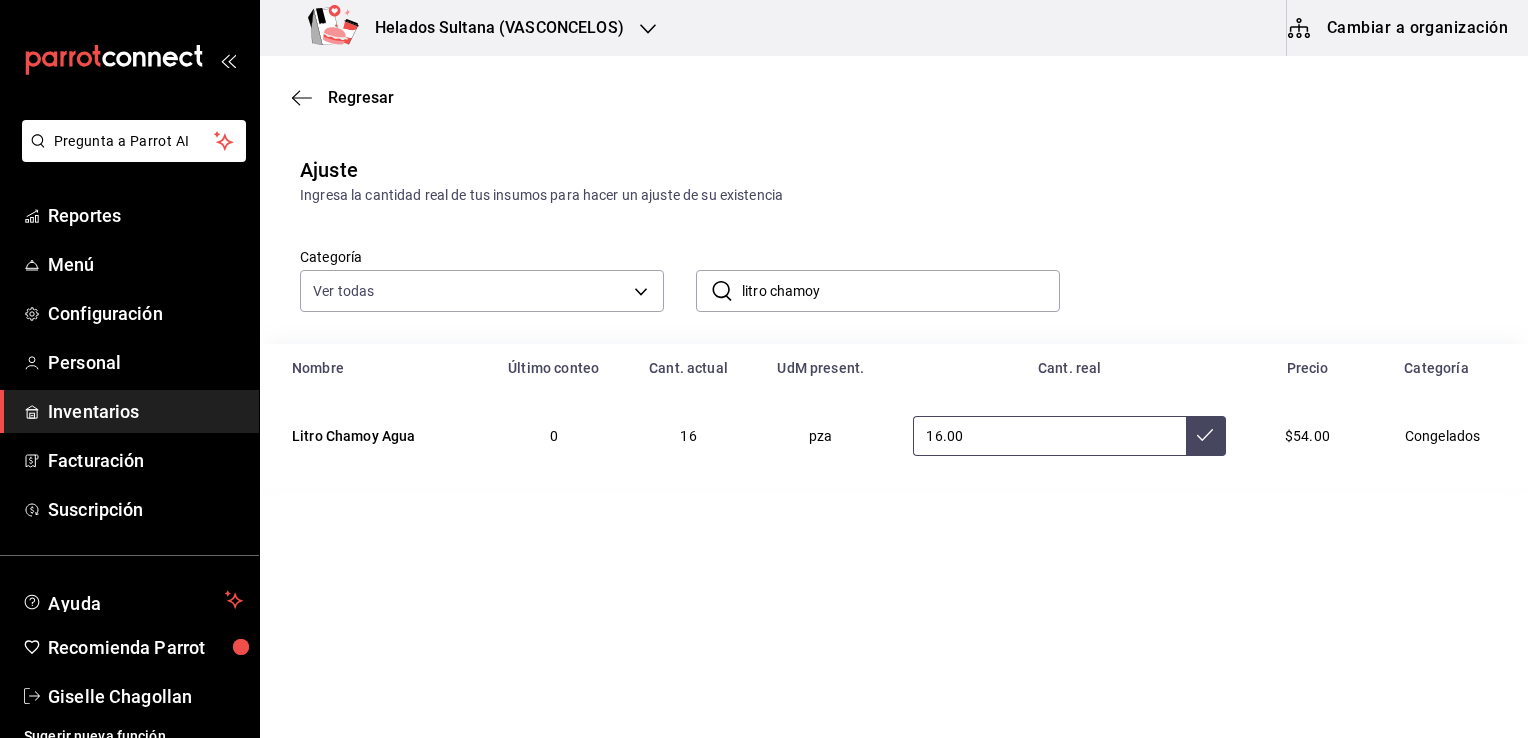 type on "16.00" 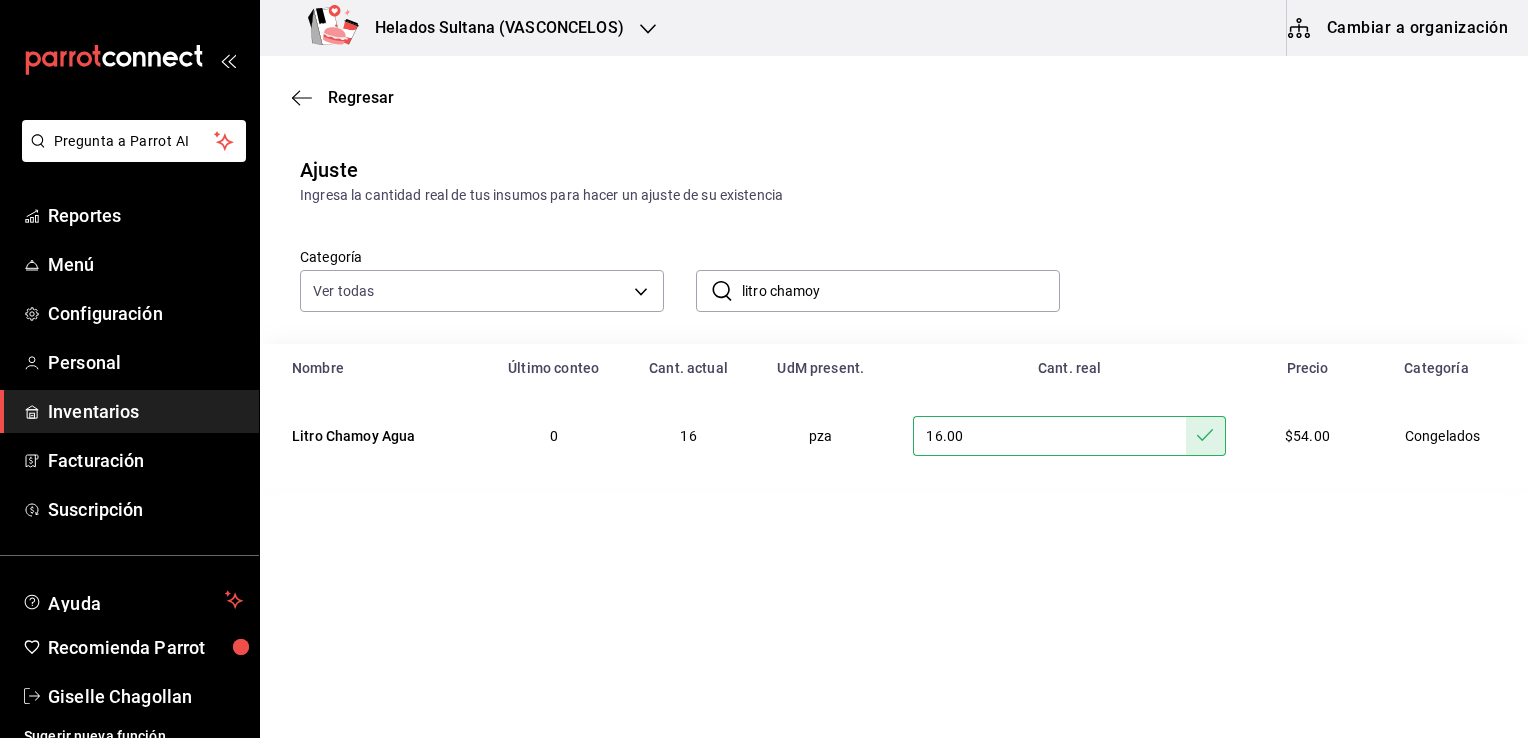 click on "litro chamoy" at bounding box center (901, 291) 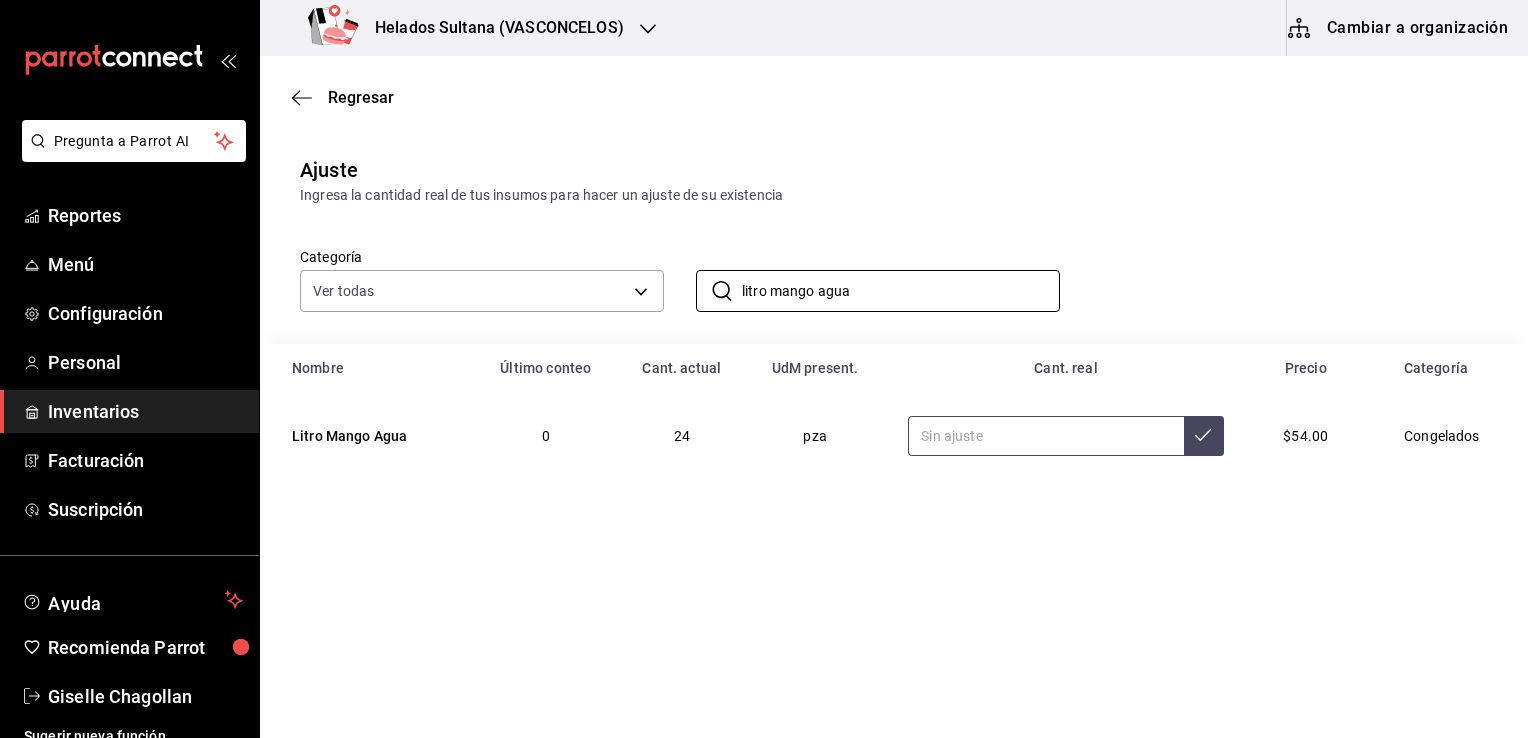 type on "litro mango agua" 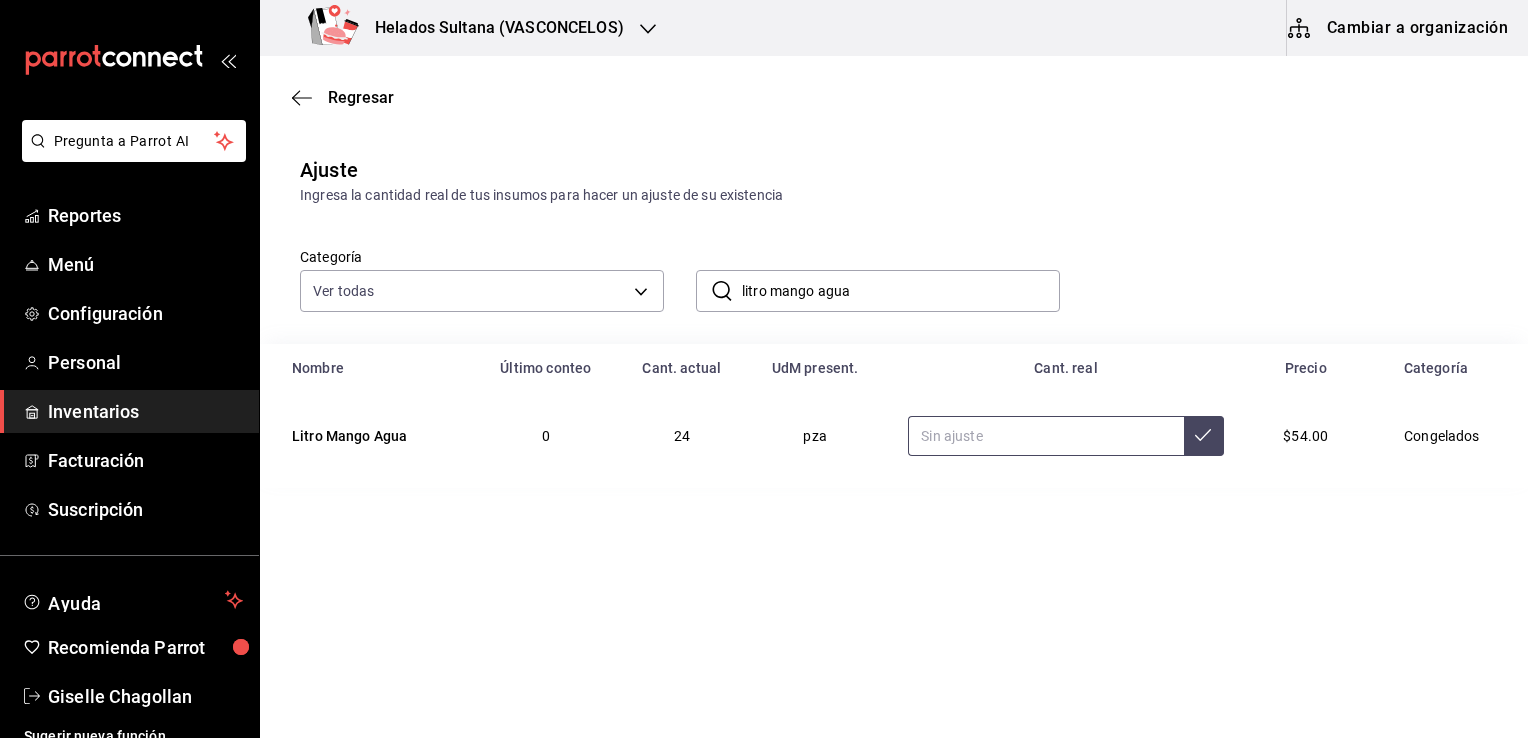 click at bounding box center [1045, 436] 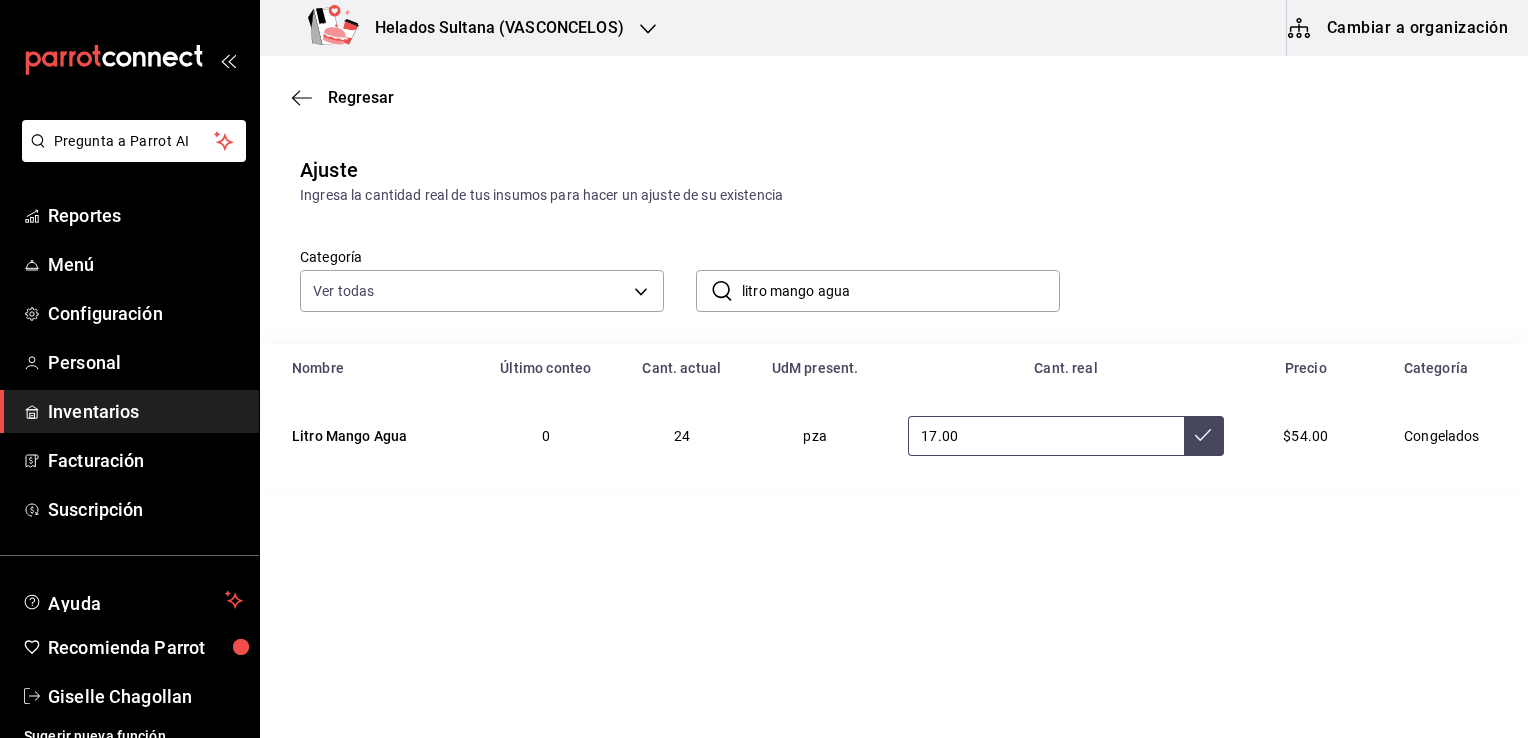 type on "17.00" 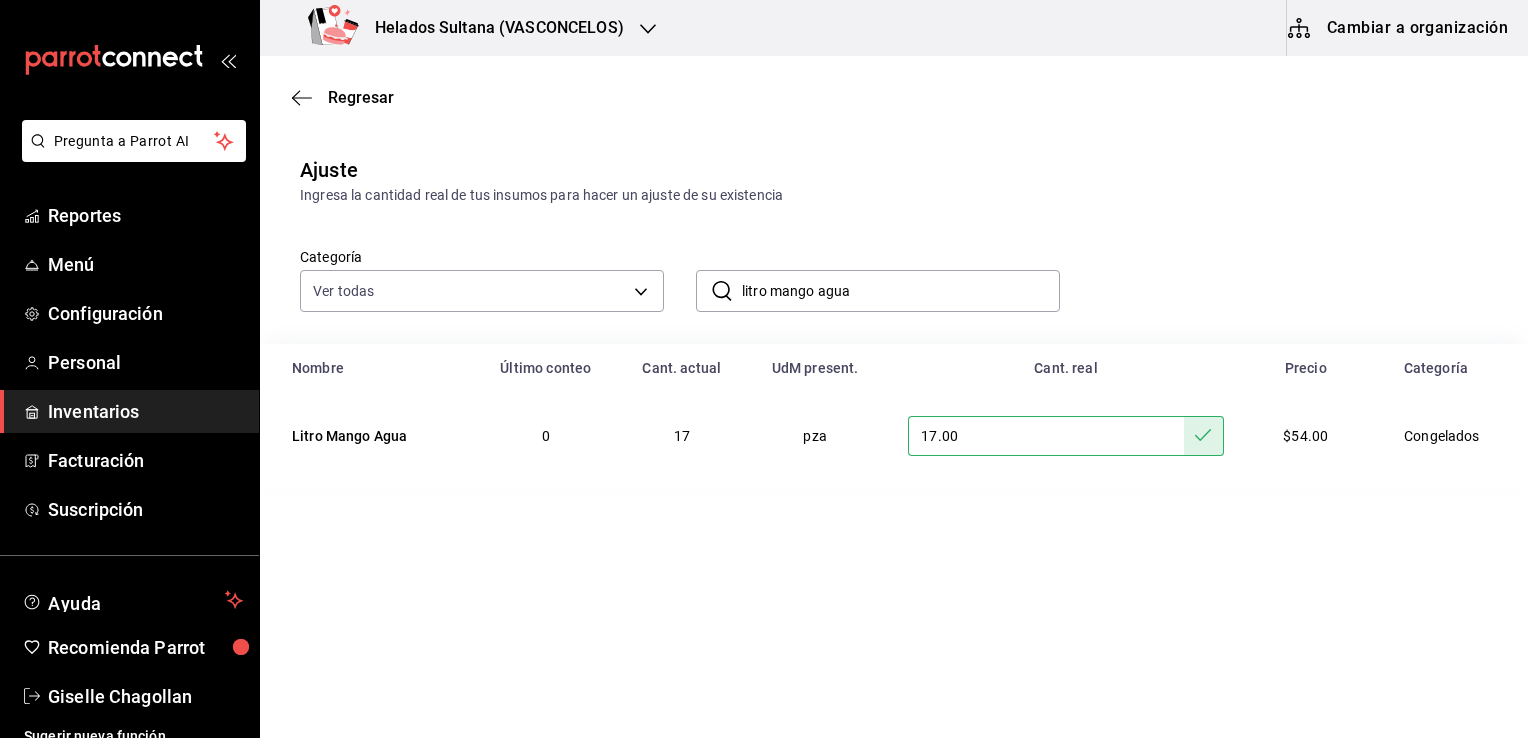 drag, startPoint x: 918, startPoint y: 293, endPoint x: 776, endPoint y: 303, distance: 142.35168 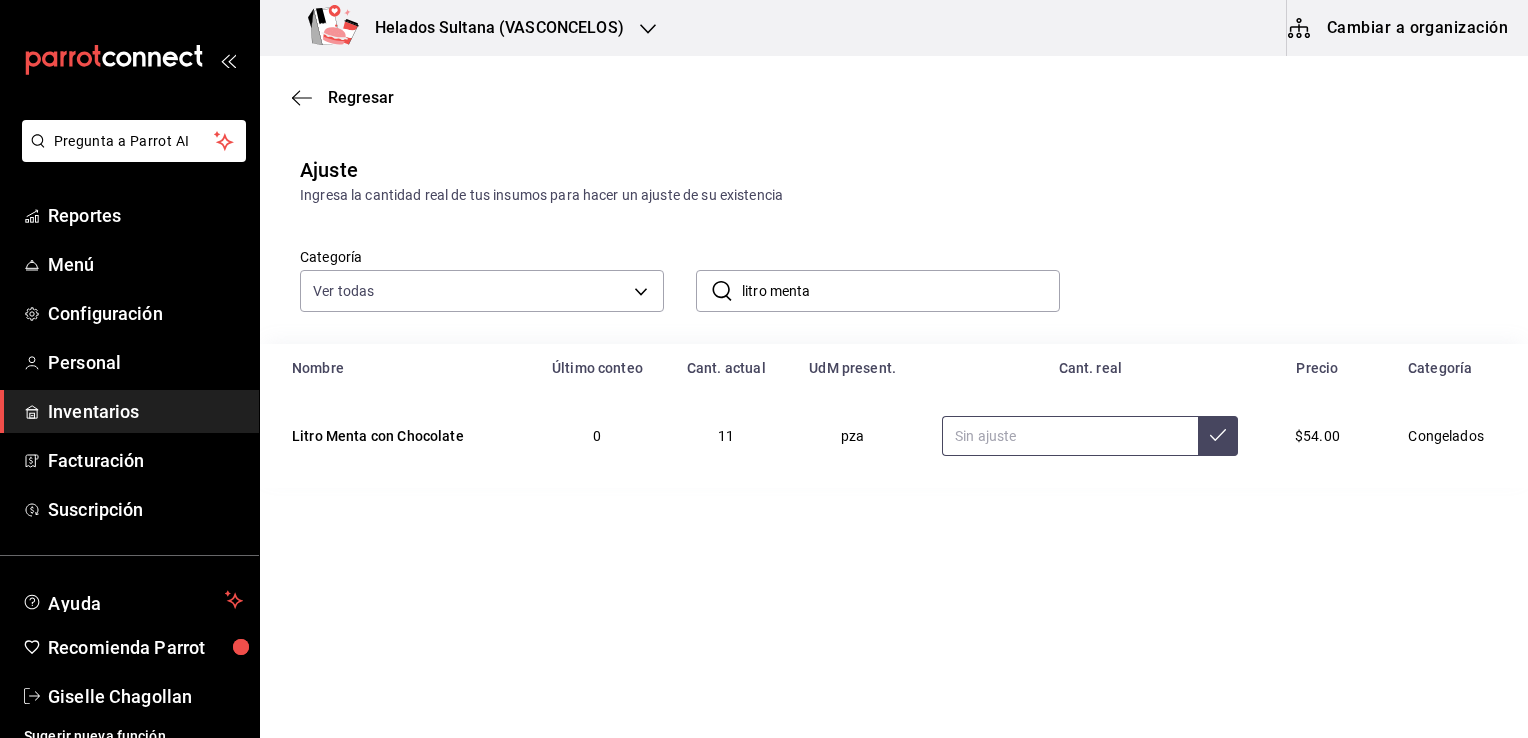 click at bounding box center [1070, 436] 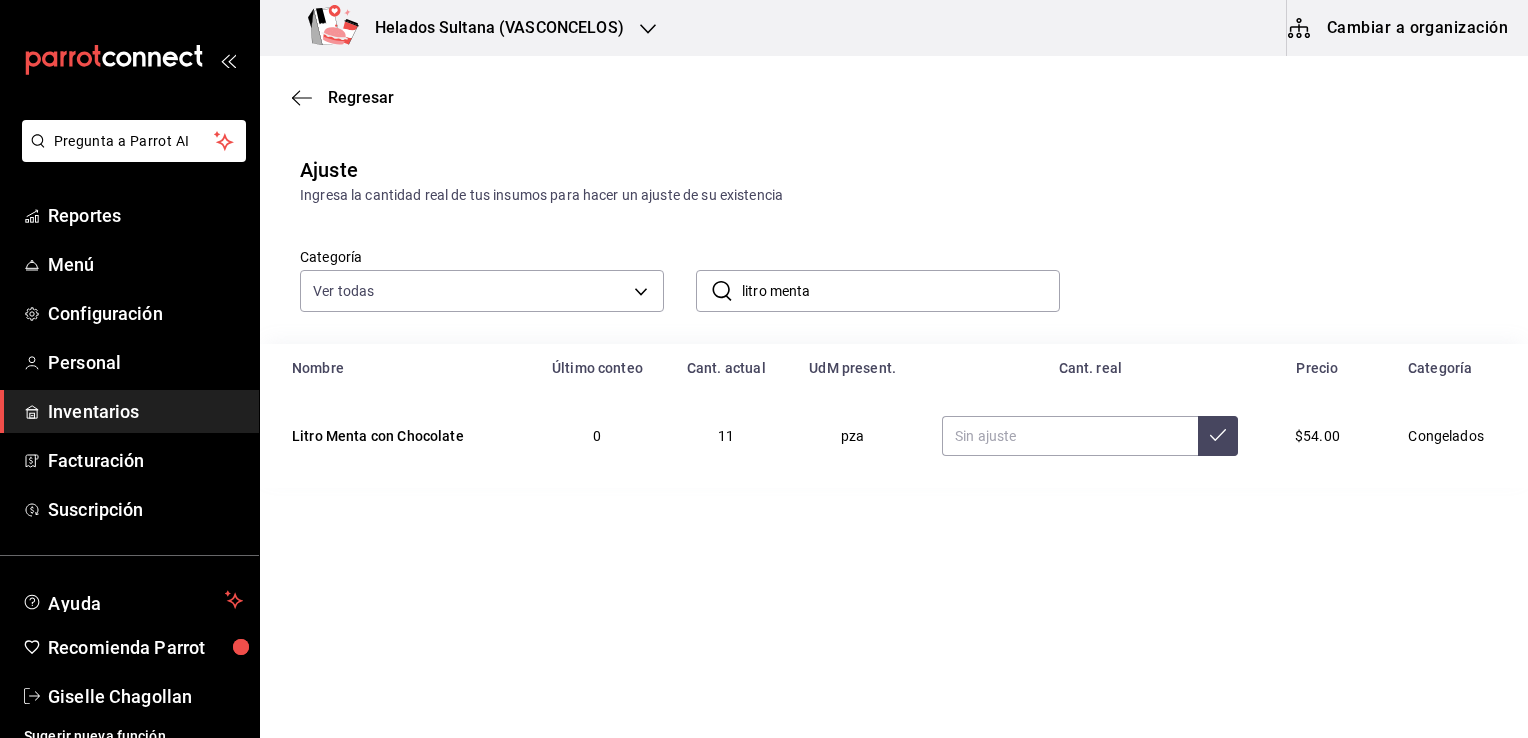 click on "litro menta" at bounding box center [901, 291] 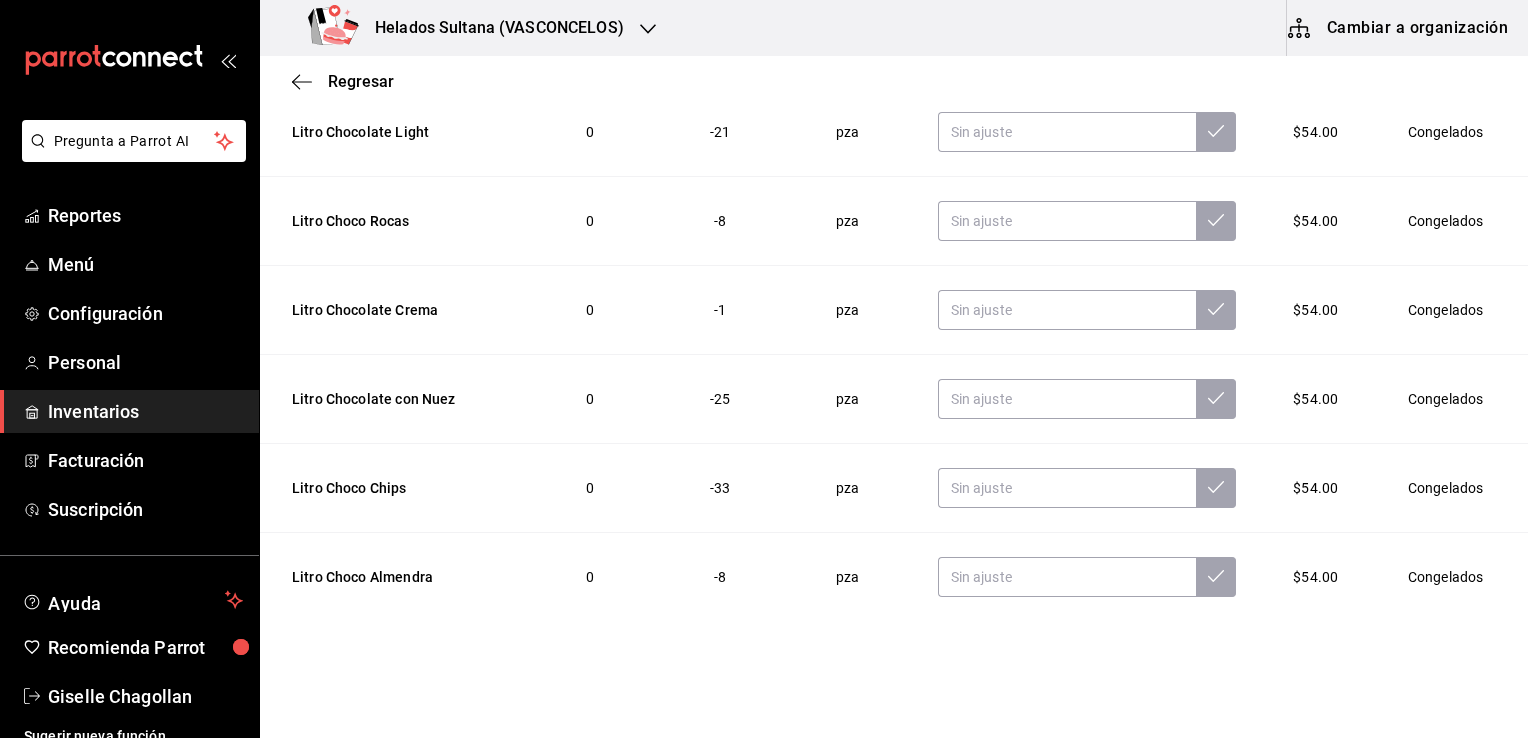 scroll, scrollTop: 307, scrollLeft: 0, axis: vertical 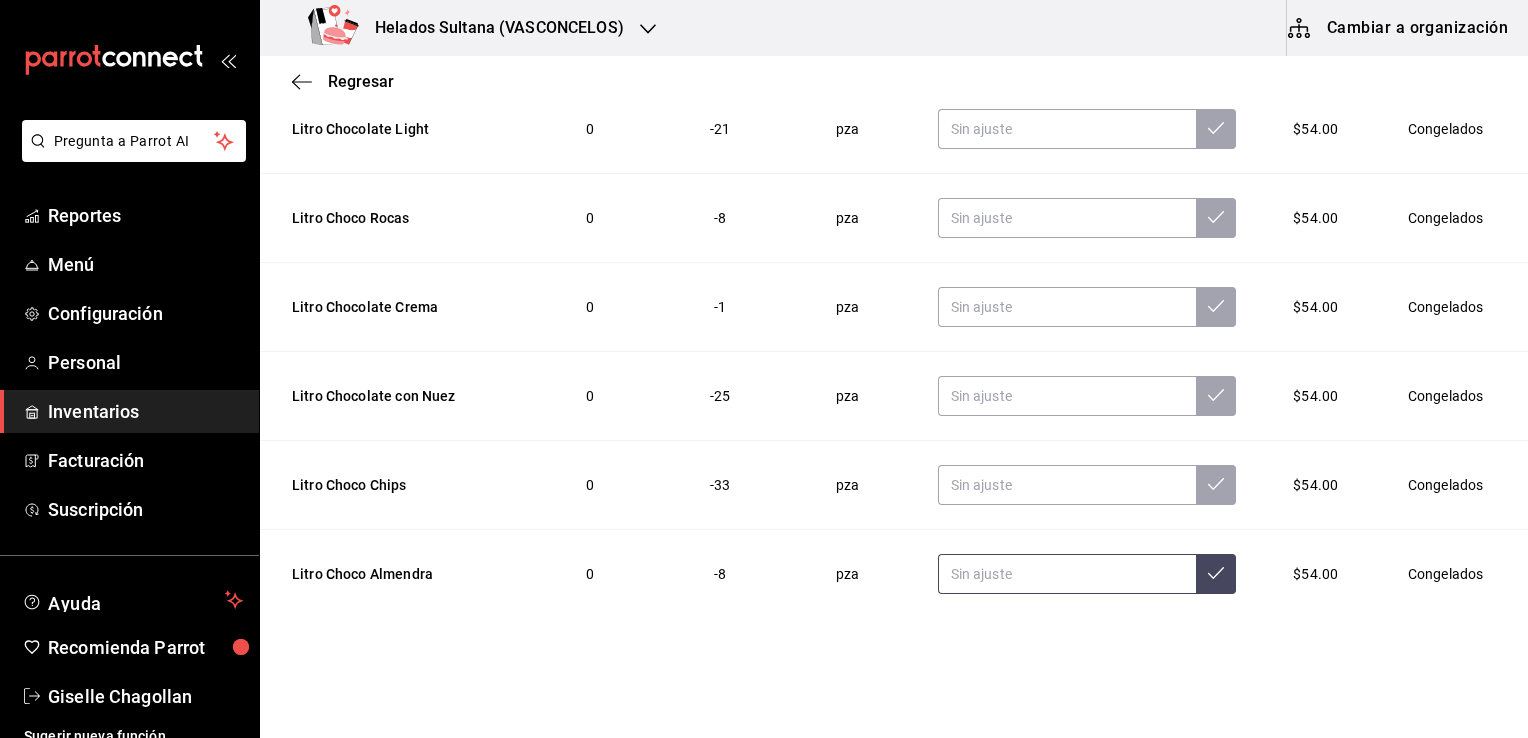 type on "litro choco" 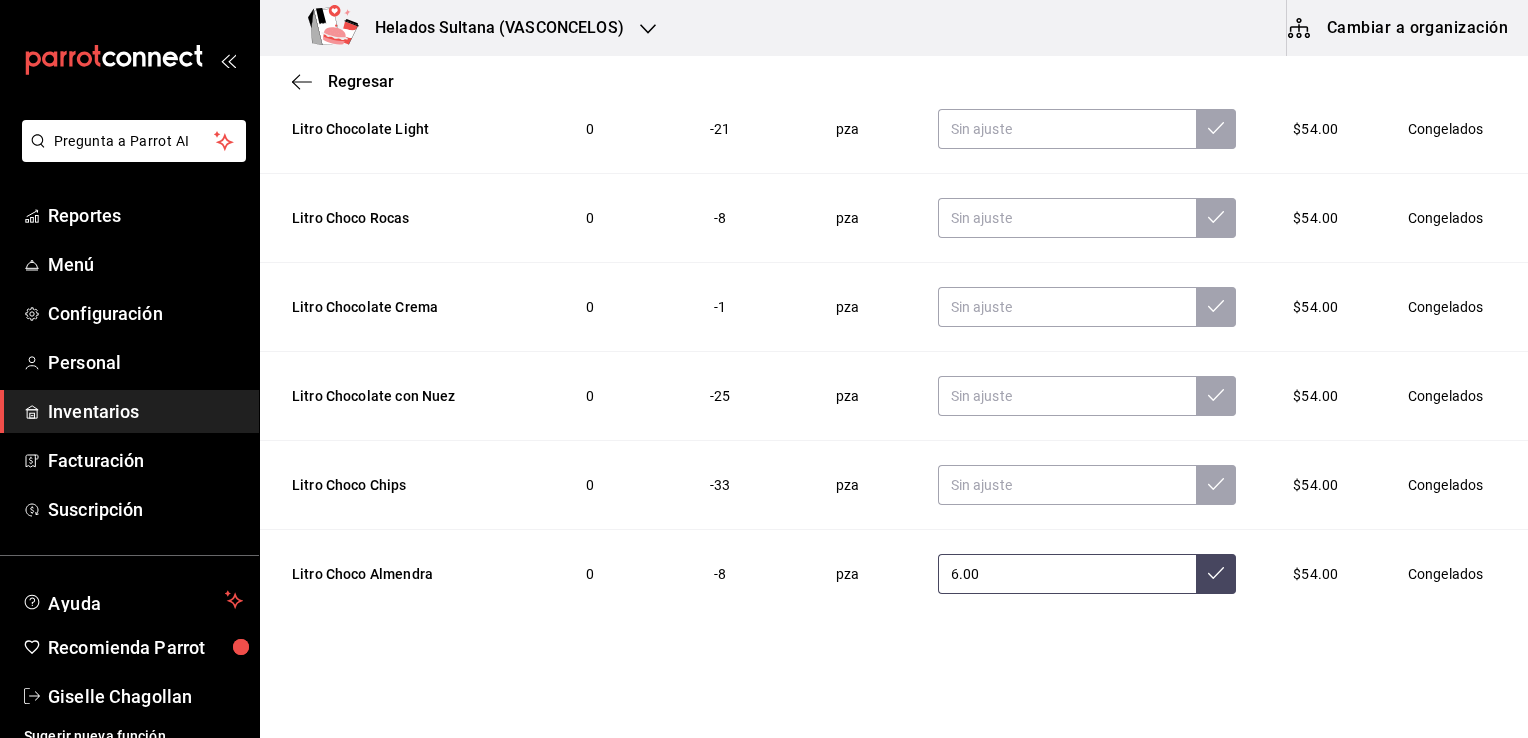 type on "6.00" 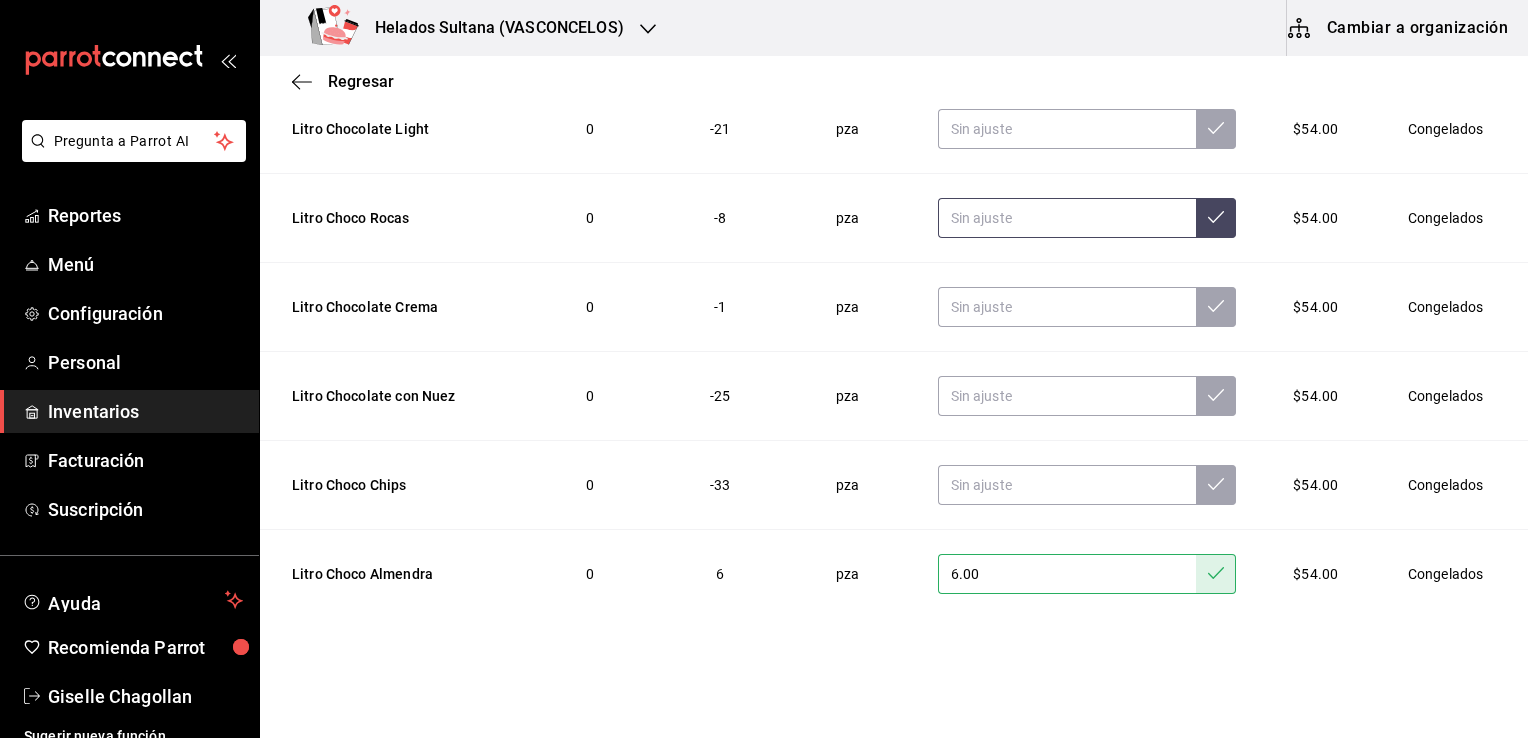 click at bounding box center (1067, 218) 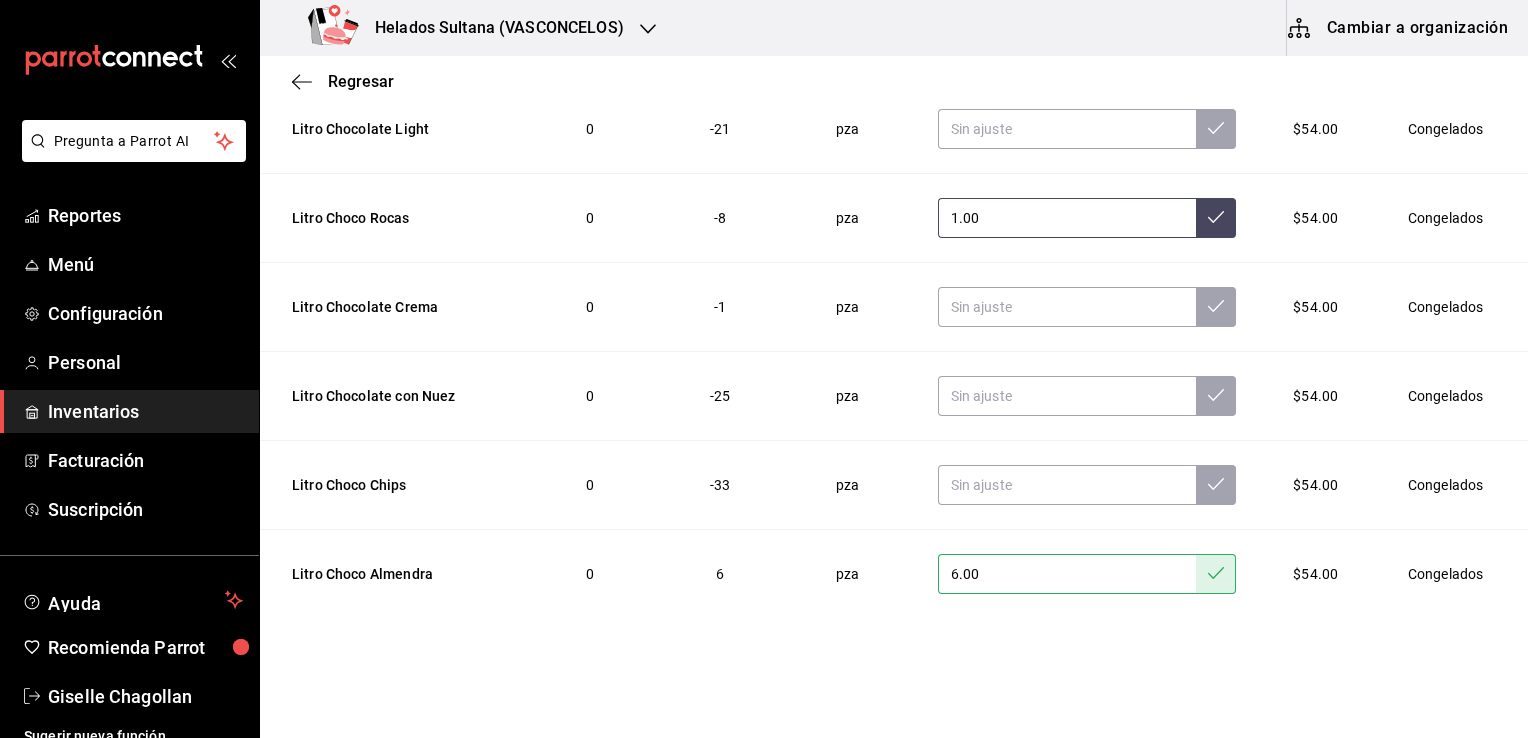 type on "1.00" 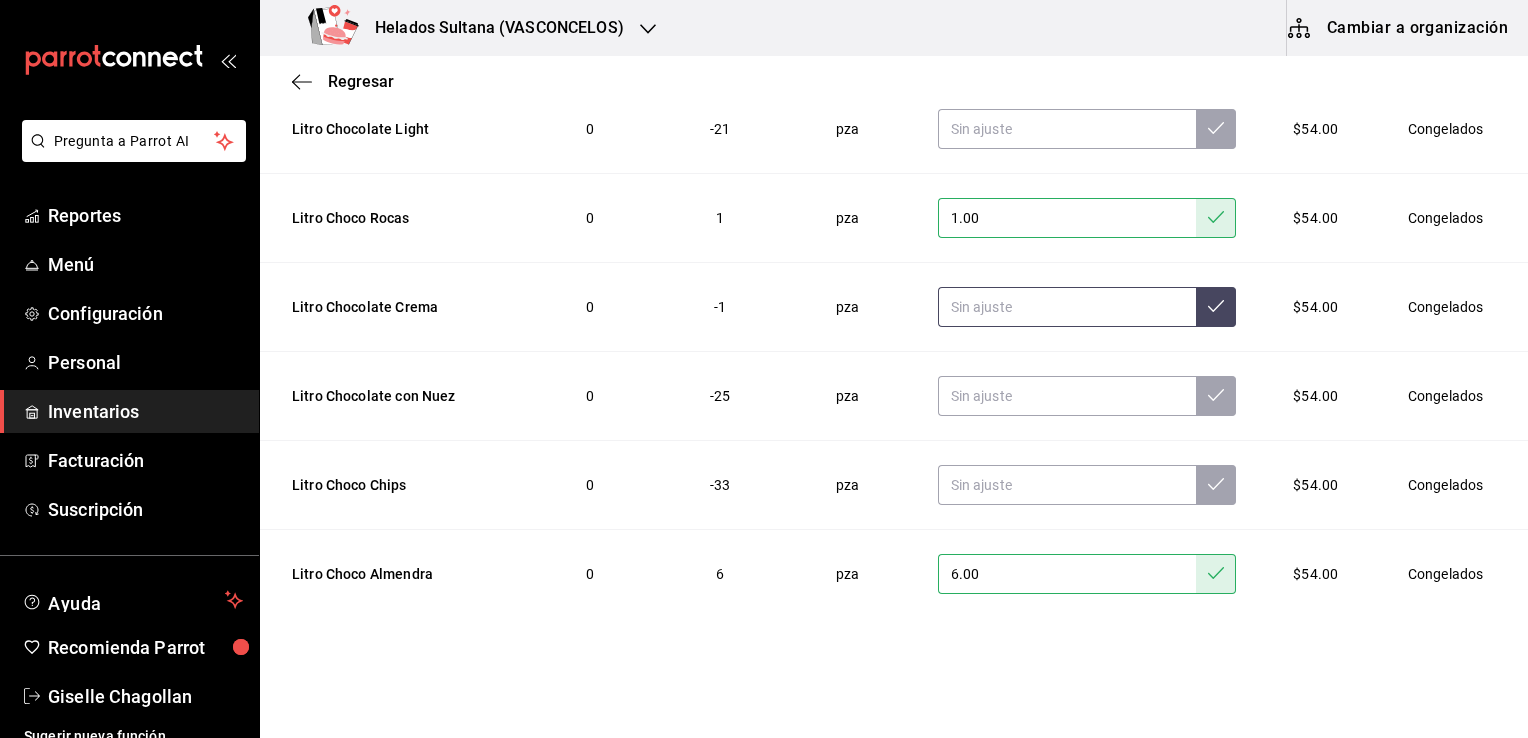 click at bounding box center [1067, 307] 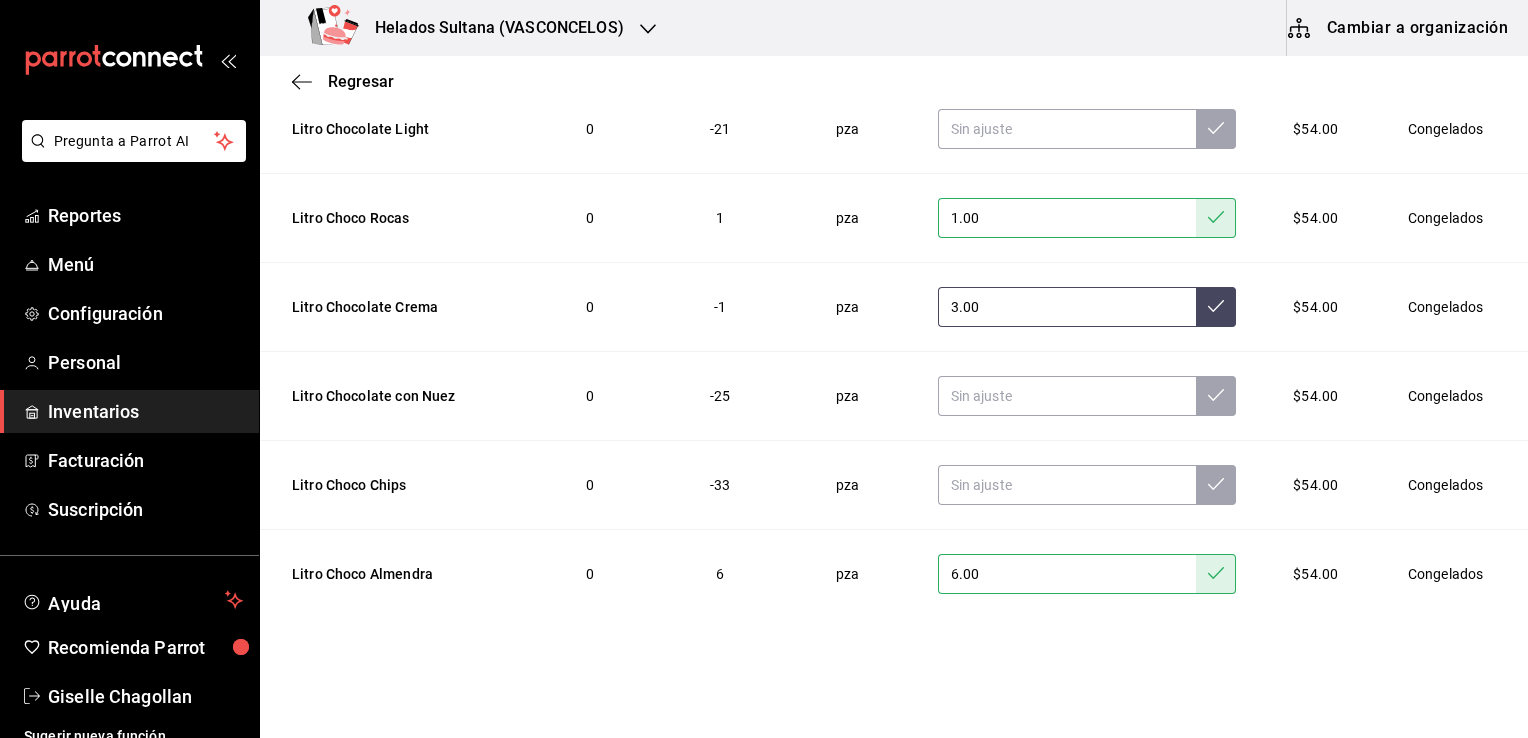 type on "3.00" 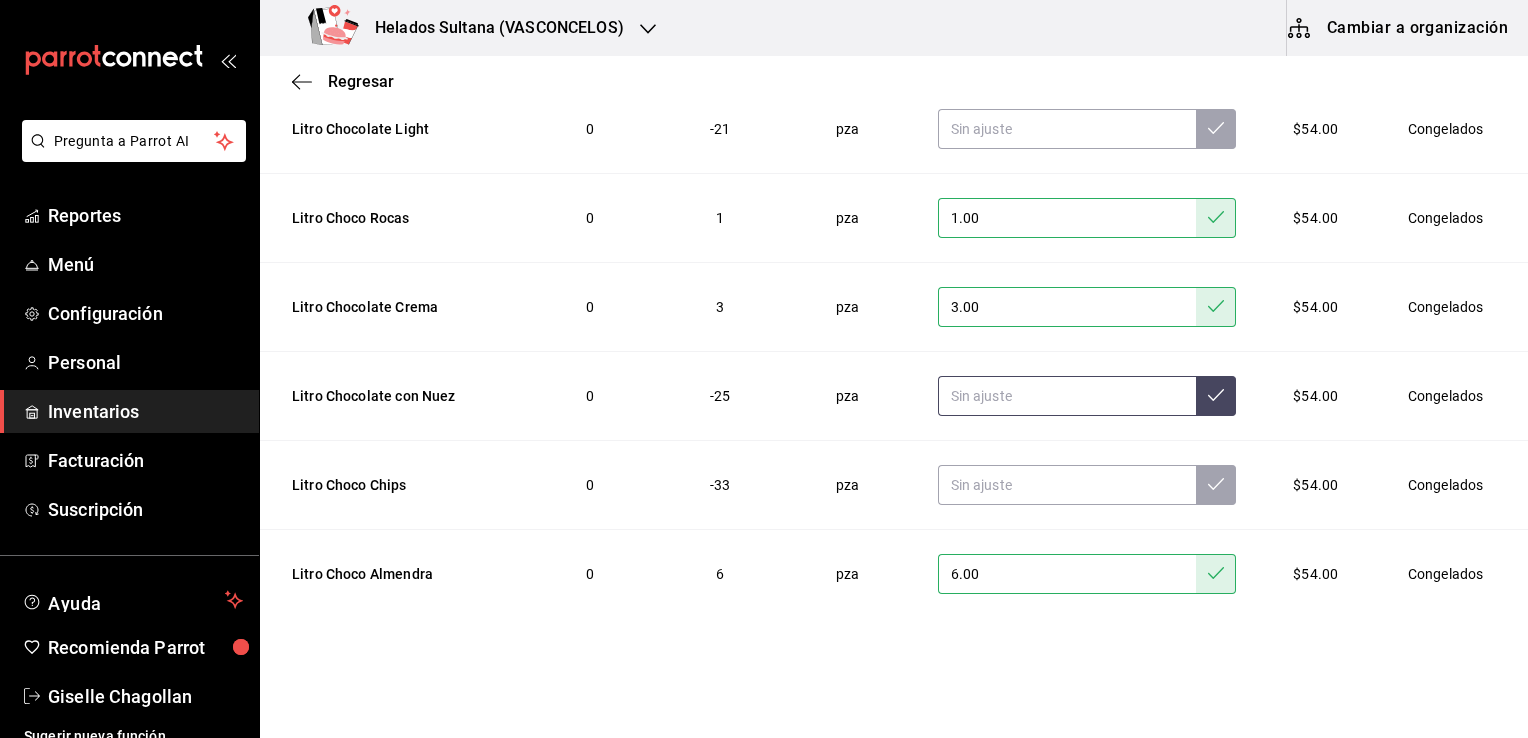 click at bounding box center [1067, 396] 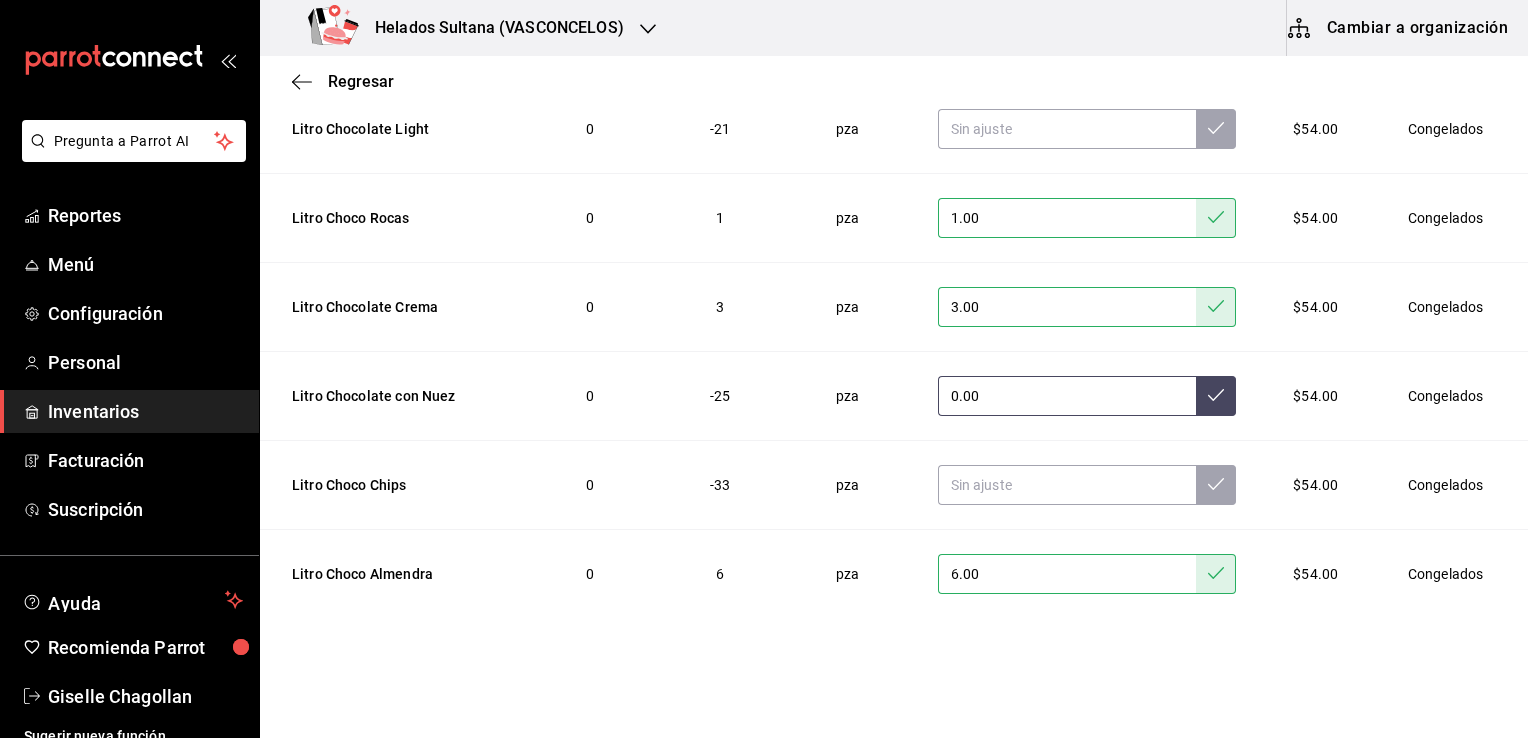 type on "0.00" 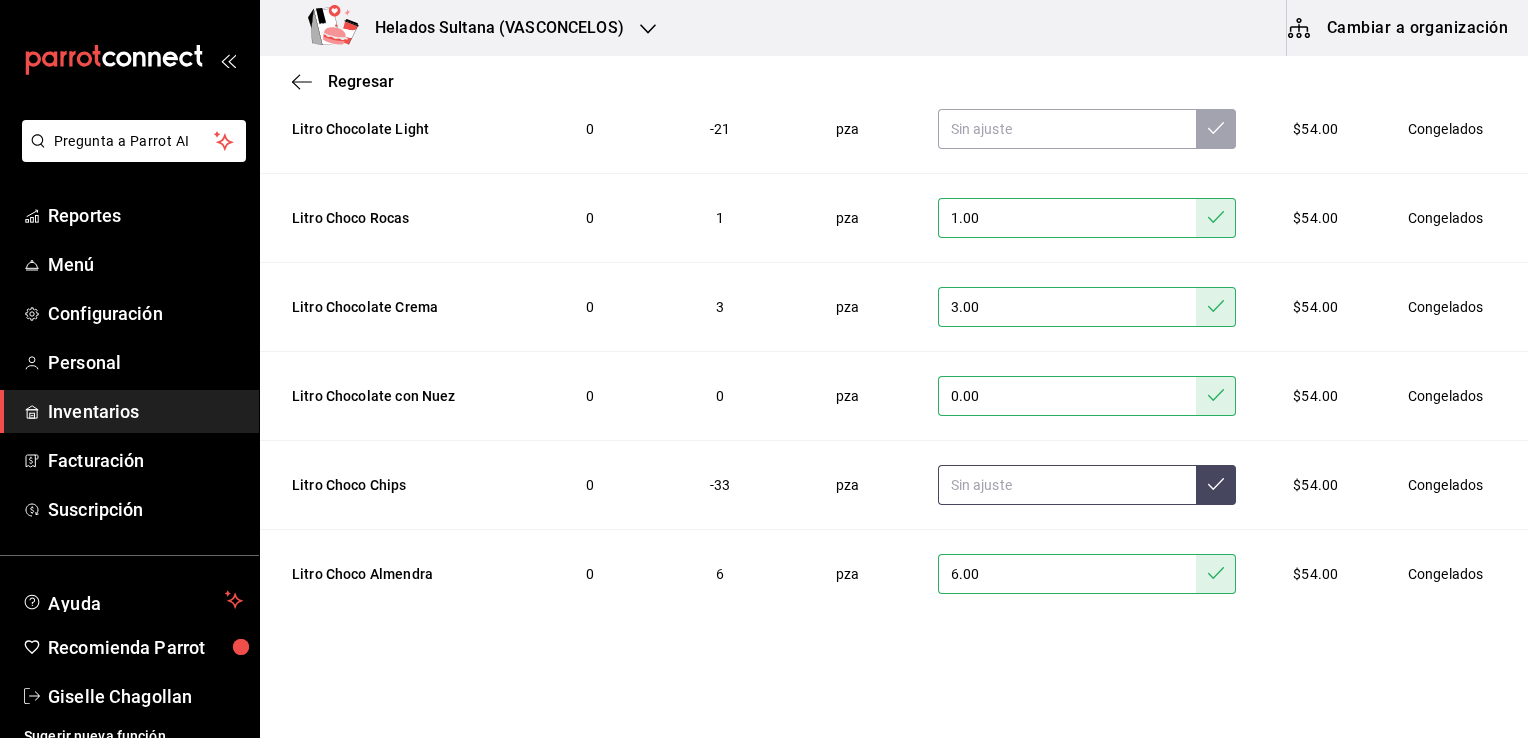 click at bounding box center [1067, 485] 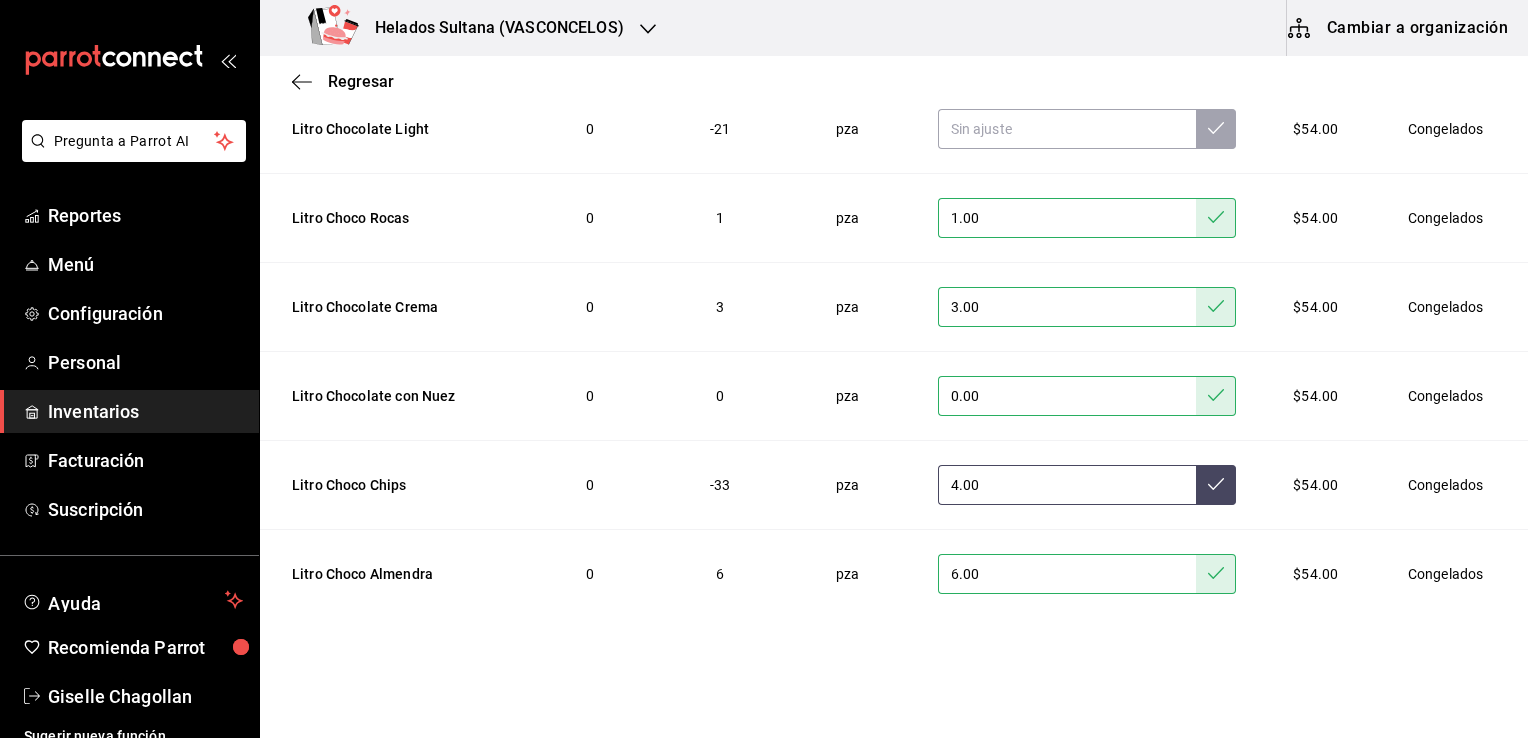 type on "4.00" 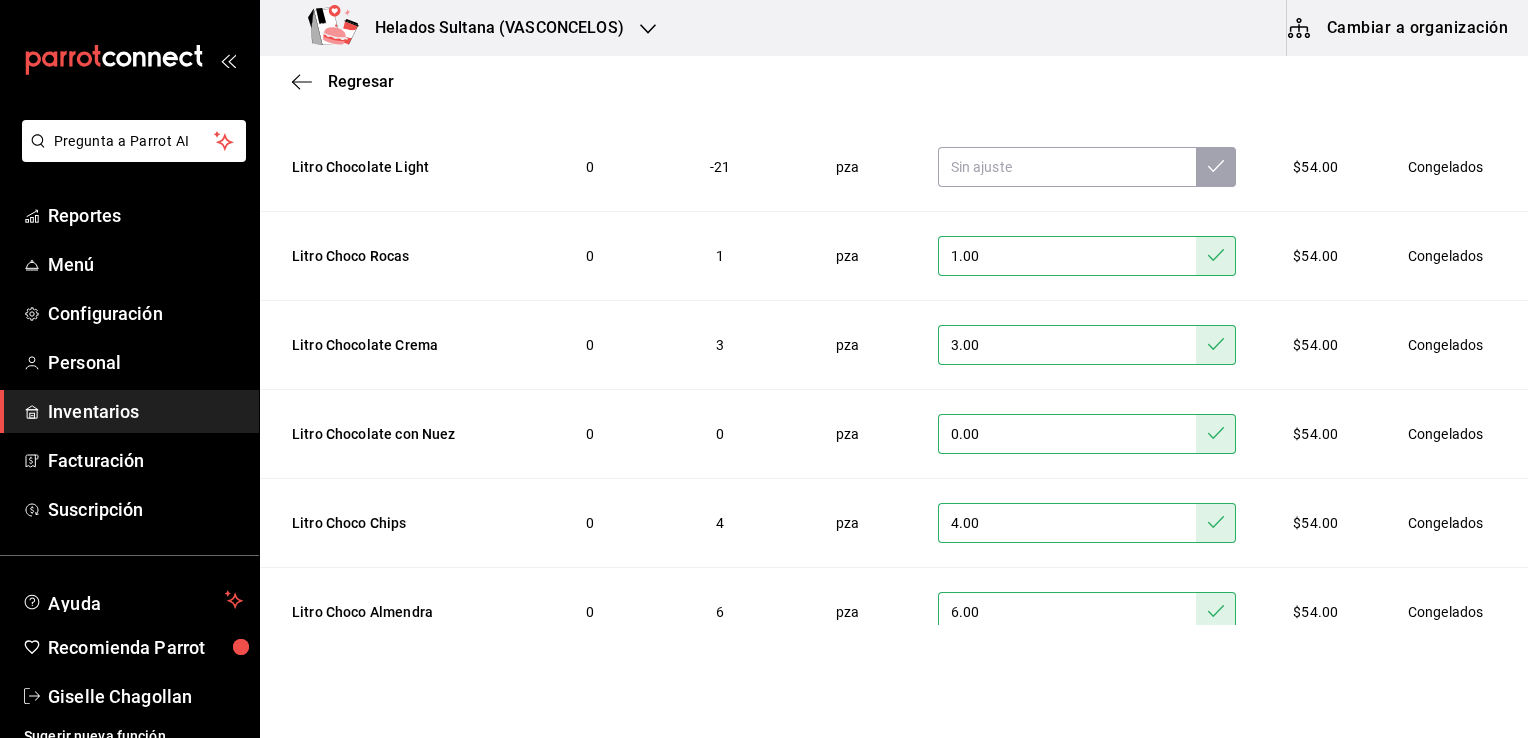 scroll, scrollTop: 0, scrollLeft: 0, axis: both 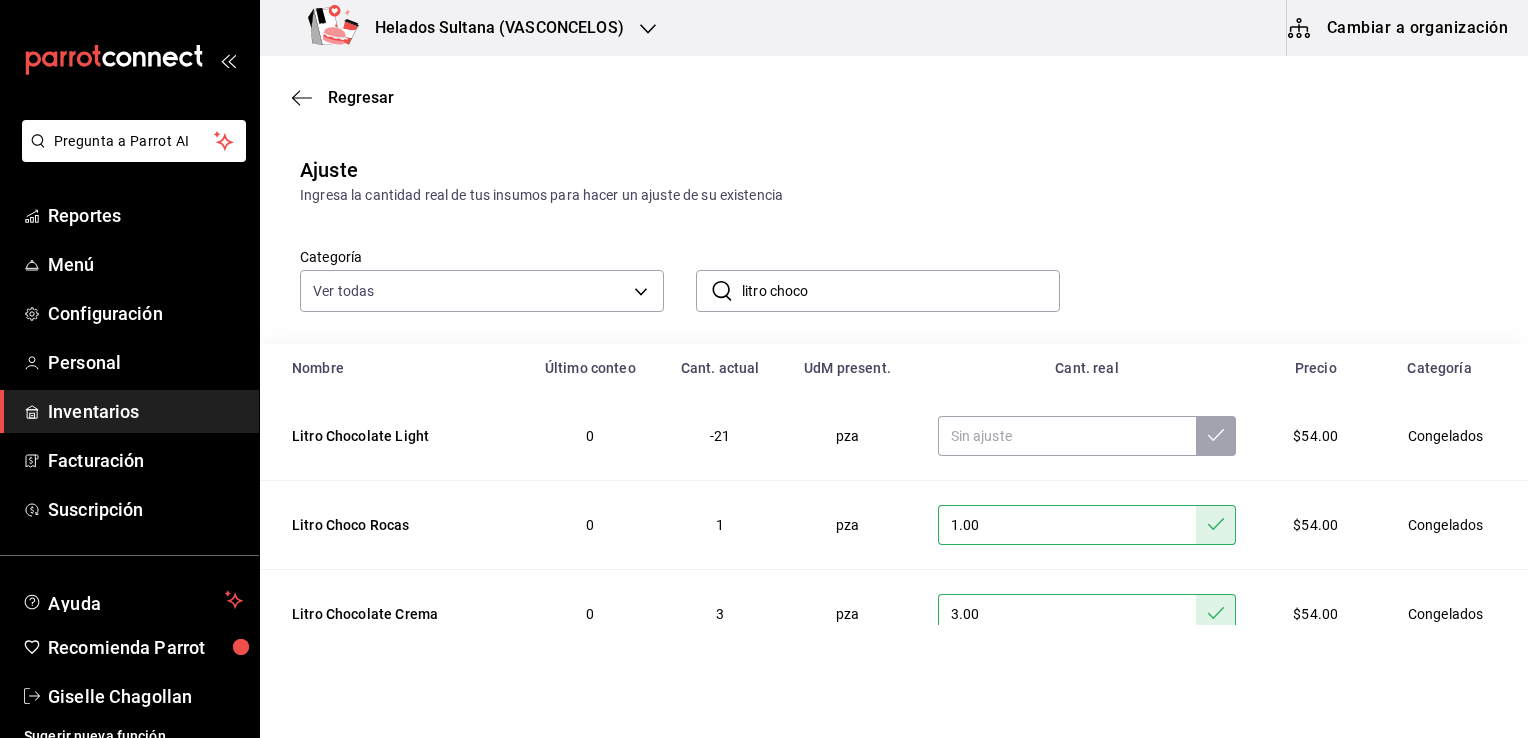 click on "litro choco" at bounding box center [901, 291] 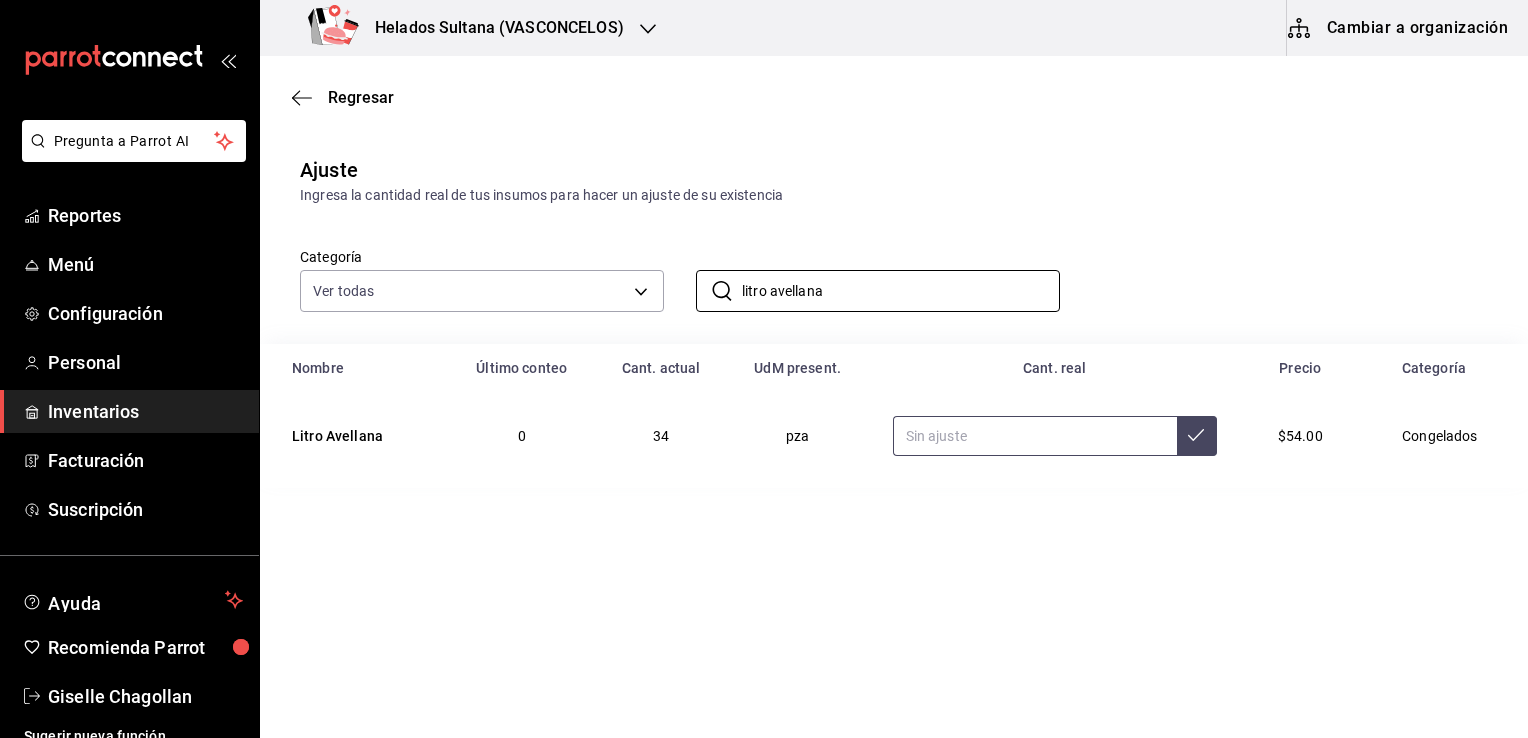 type on "litro avellana" 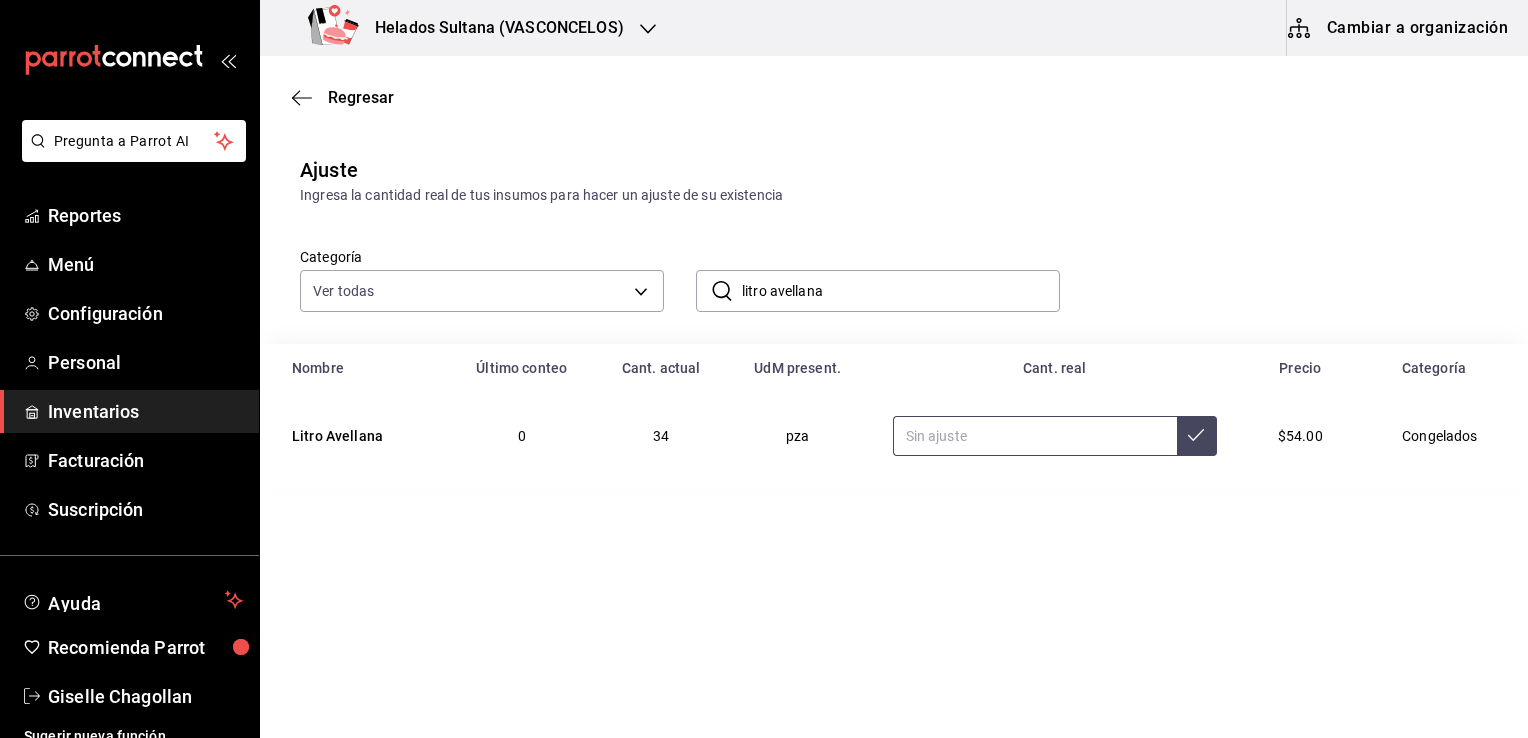 click at bounding box center [1035, 436] 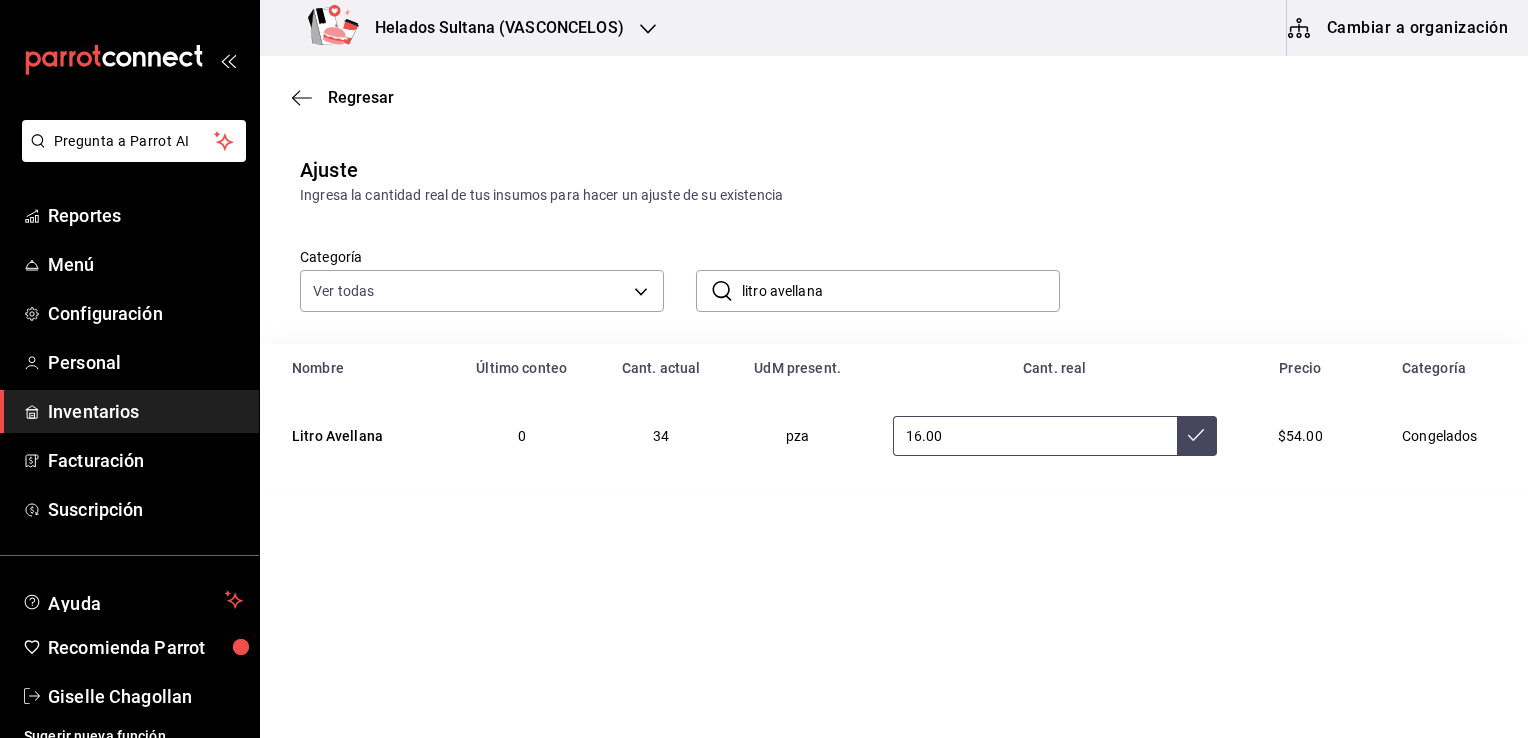 type on "16.00" 